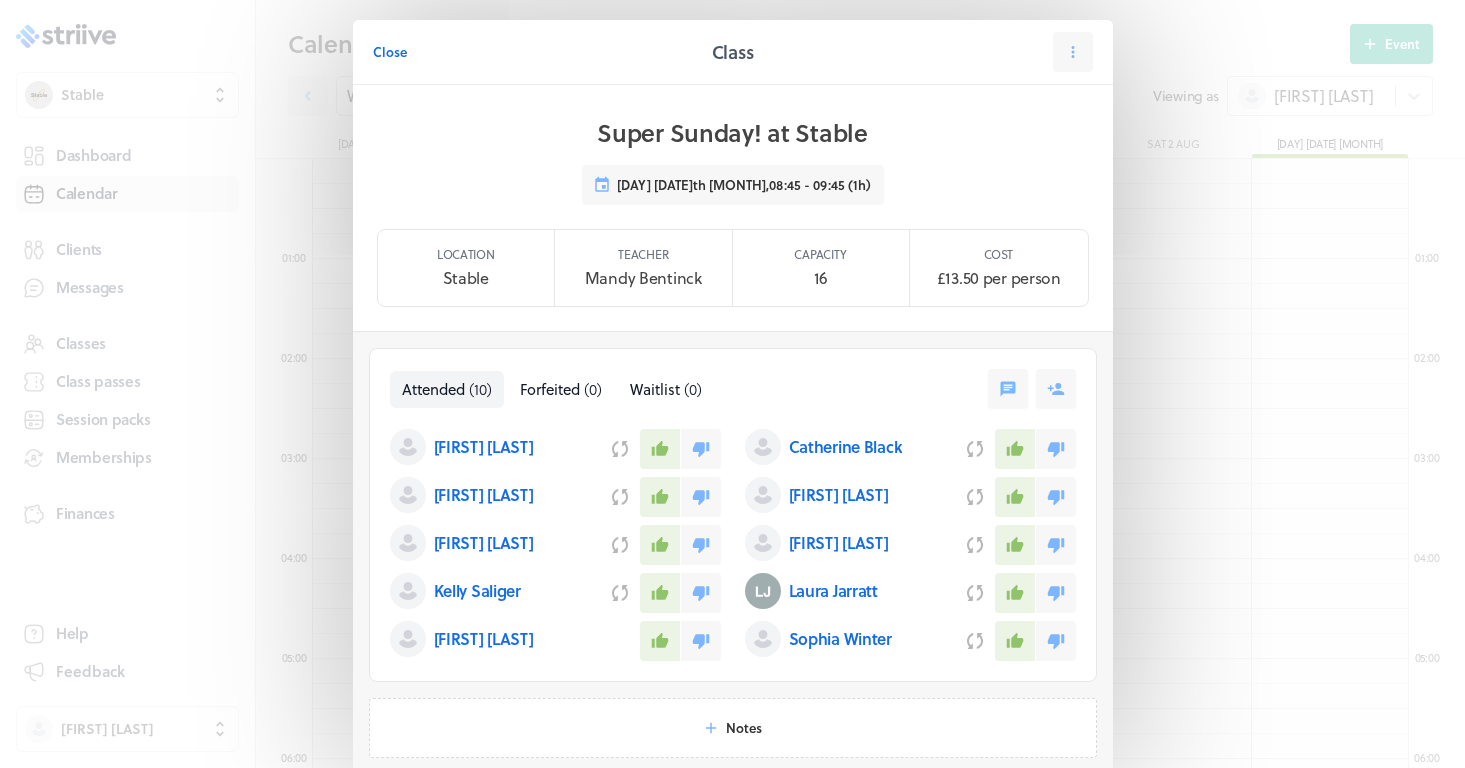 scroll, scrollTop: 600, scrollLeft: 0, axis: vertical 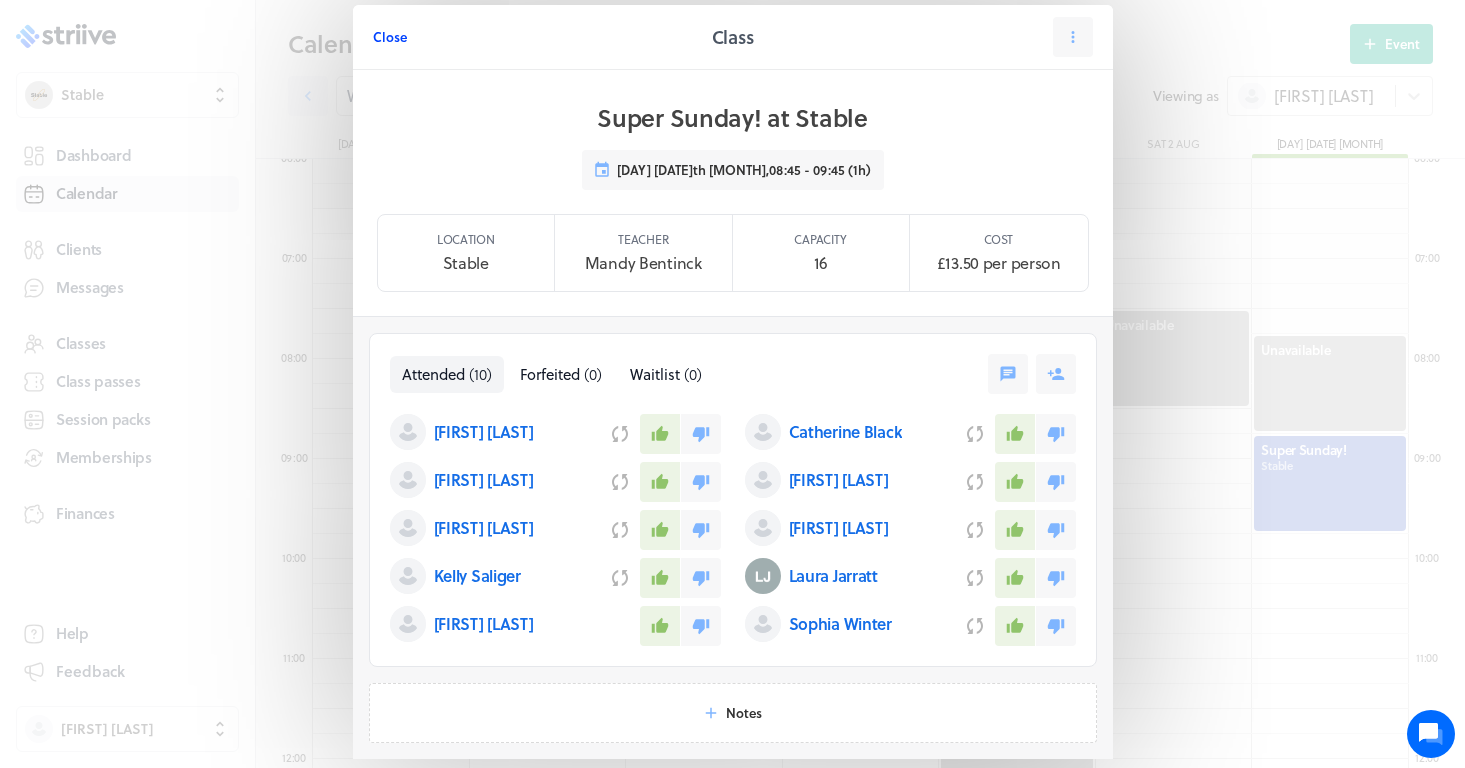 click on "Close" at bounding box center [390, 37] 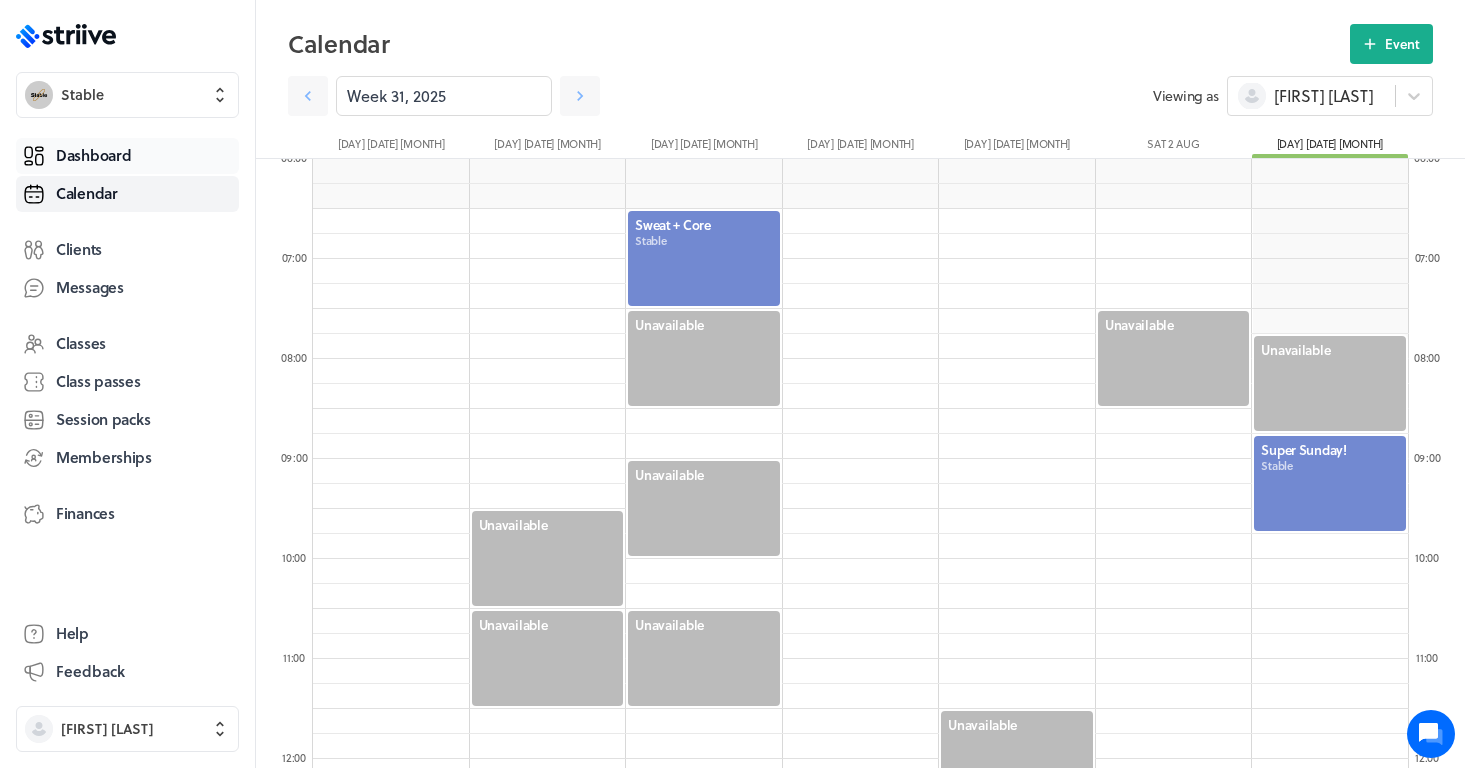 click on "Dashboard" at bounding box center (127, 156) 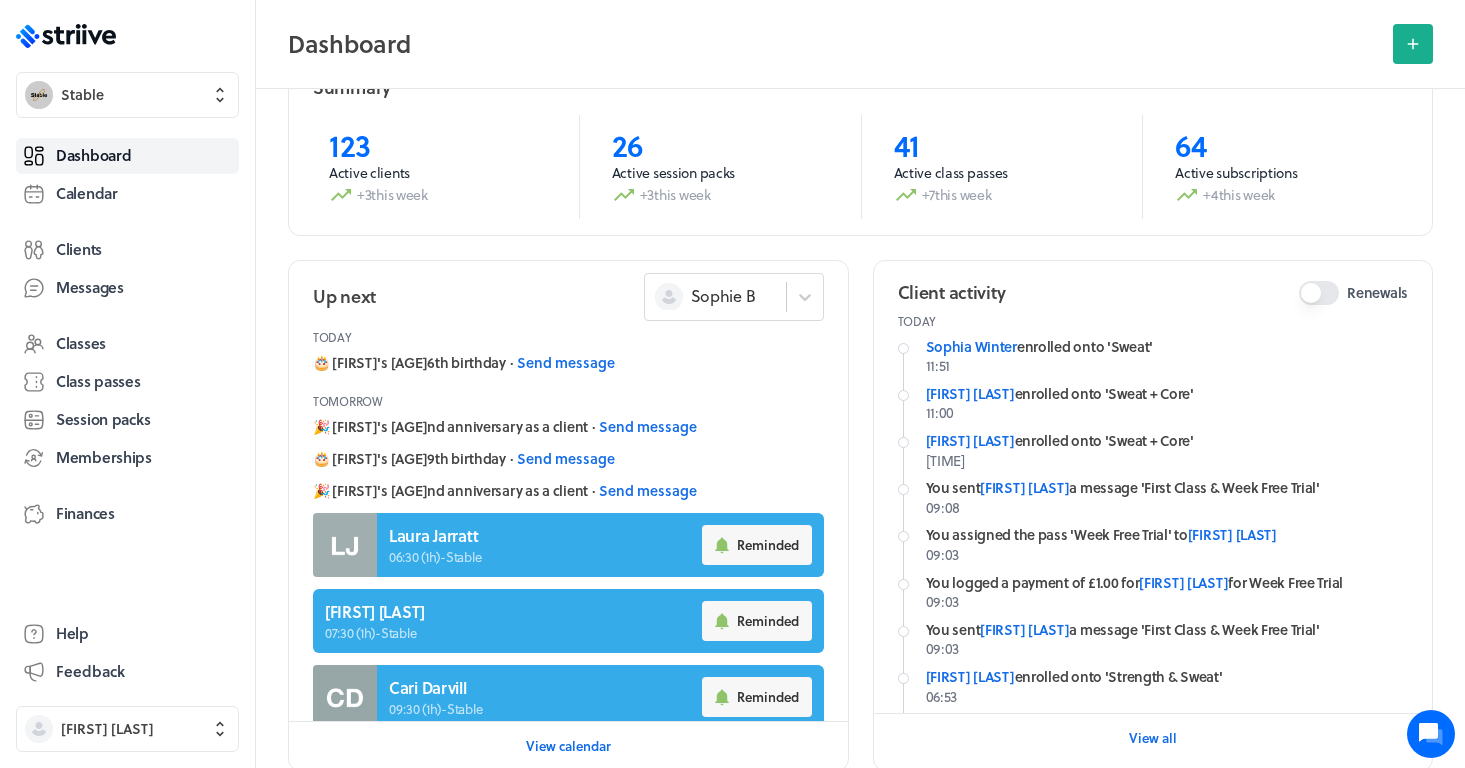 scroll, scrollTop: 69, scrollLeft: 0, axis: vertical 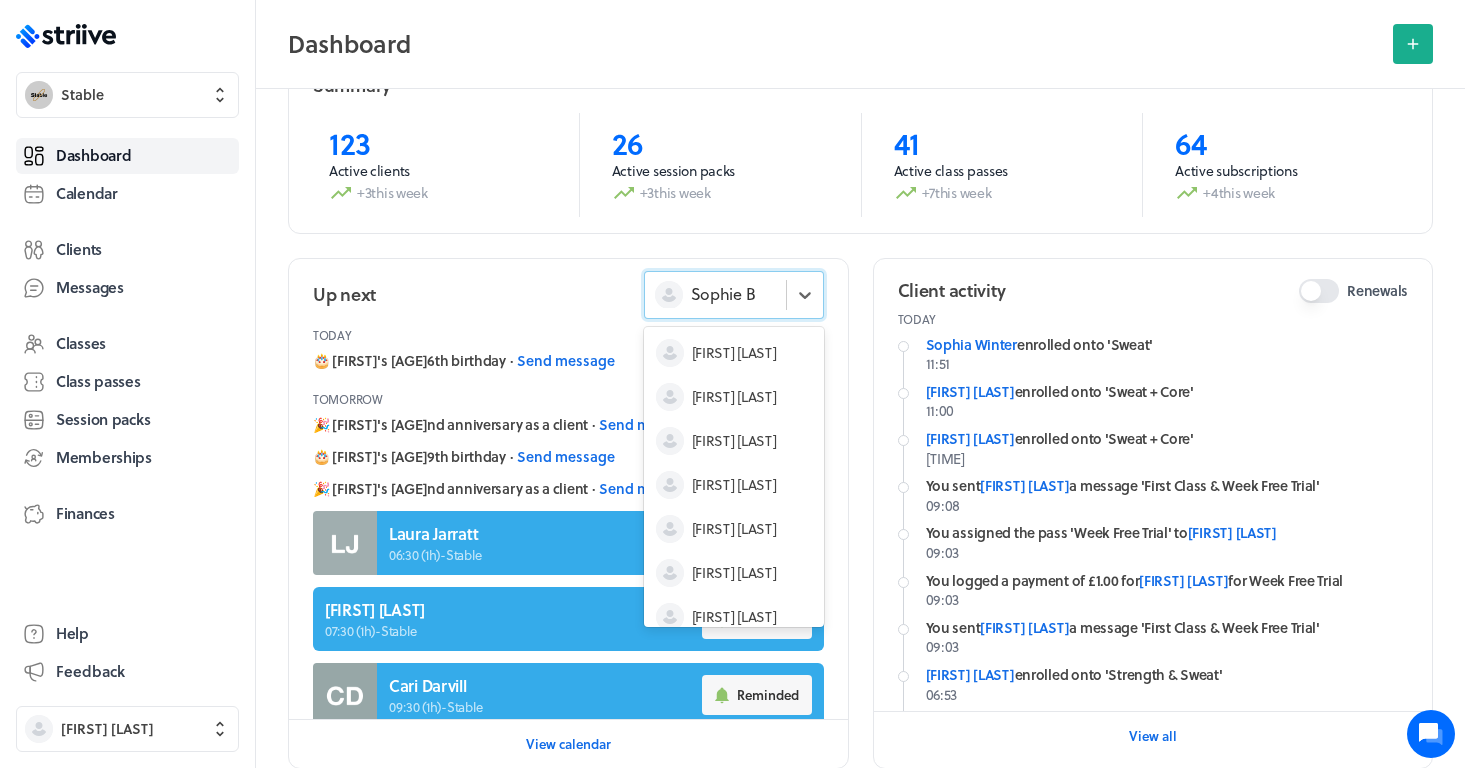 click on "Sophie B" at bounding box center (715, 294) 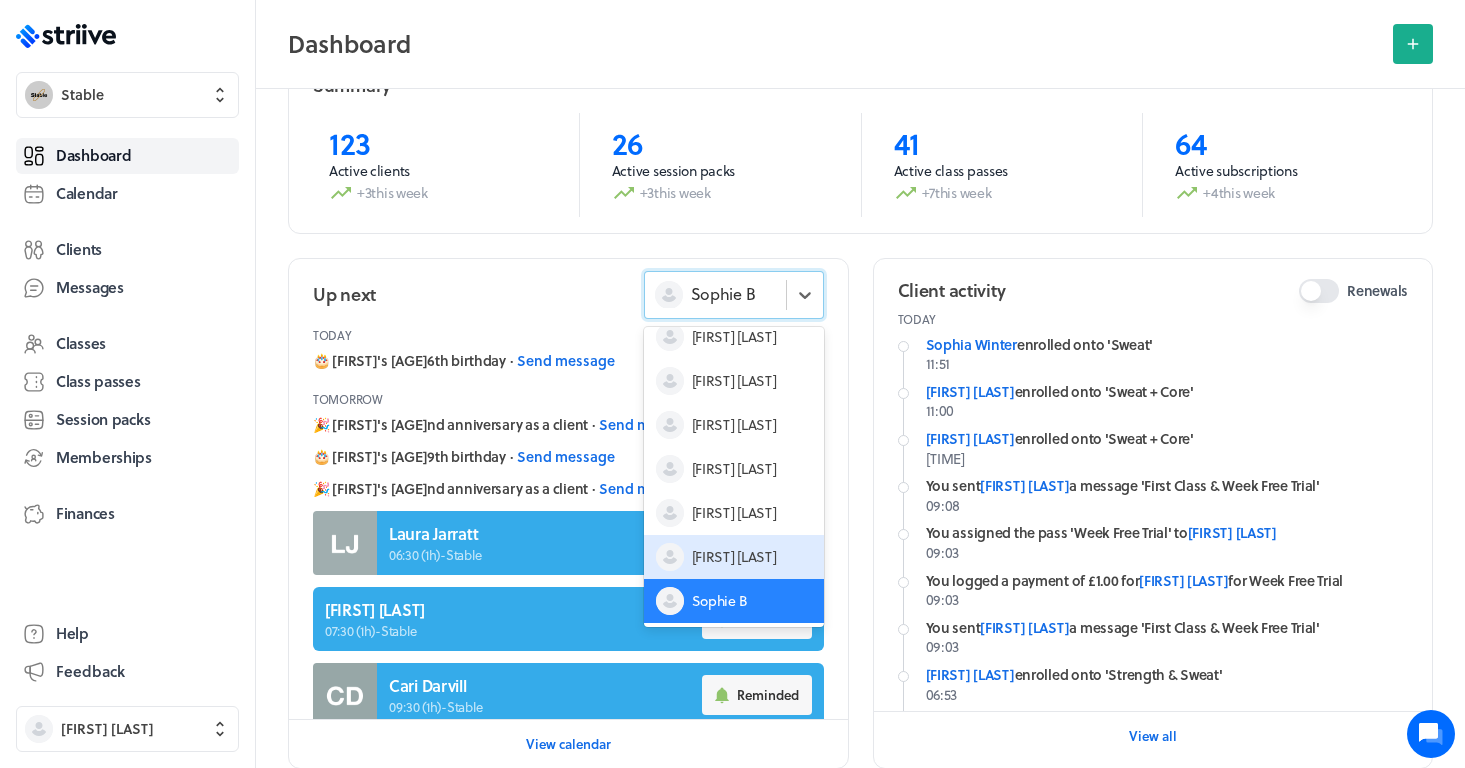 click on "[FIRST] [LAST]" at bounding box center [734, 557] 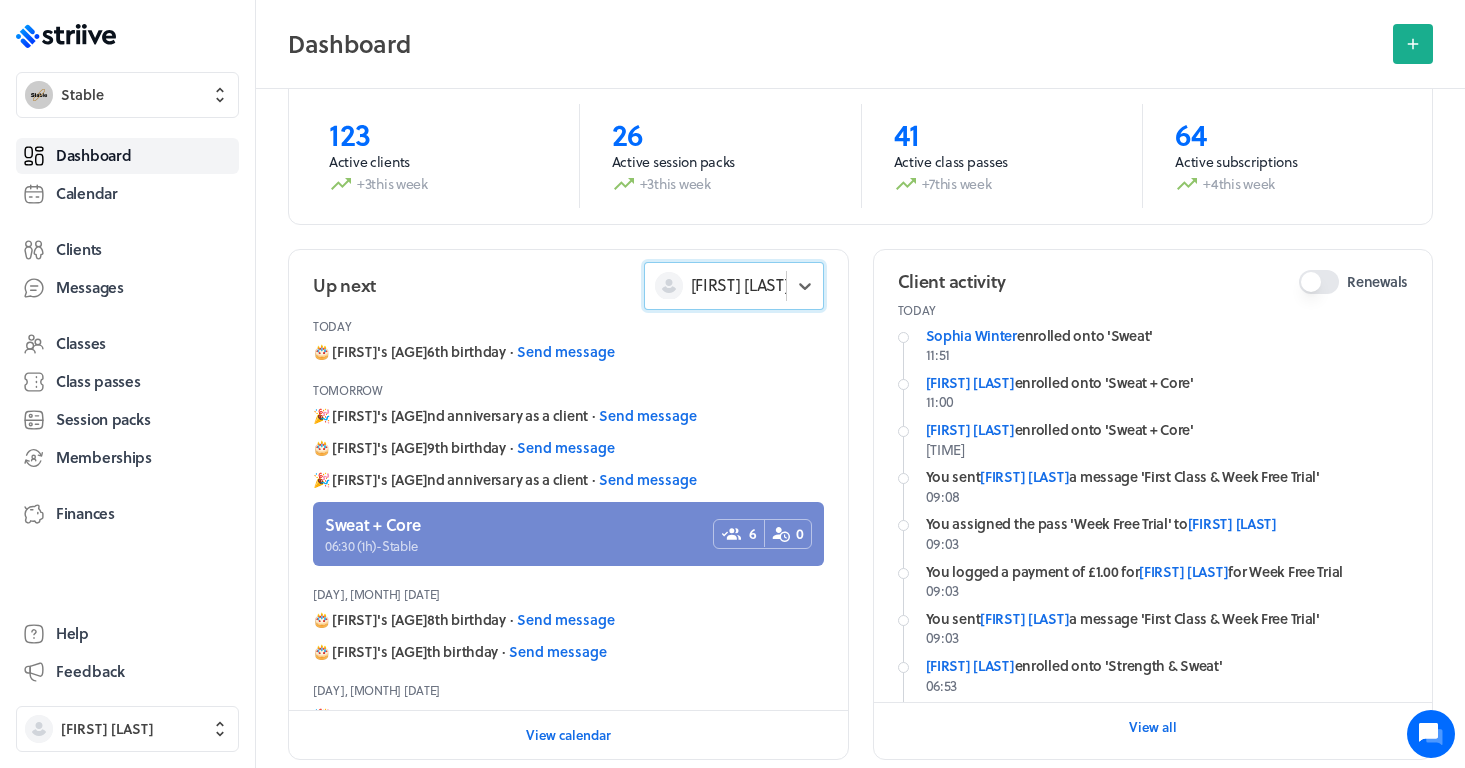 scroll, scrollTop: 81, scrollLeft: 0, axis: vertical 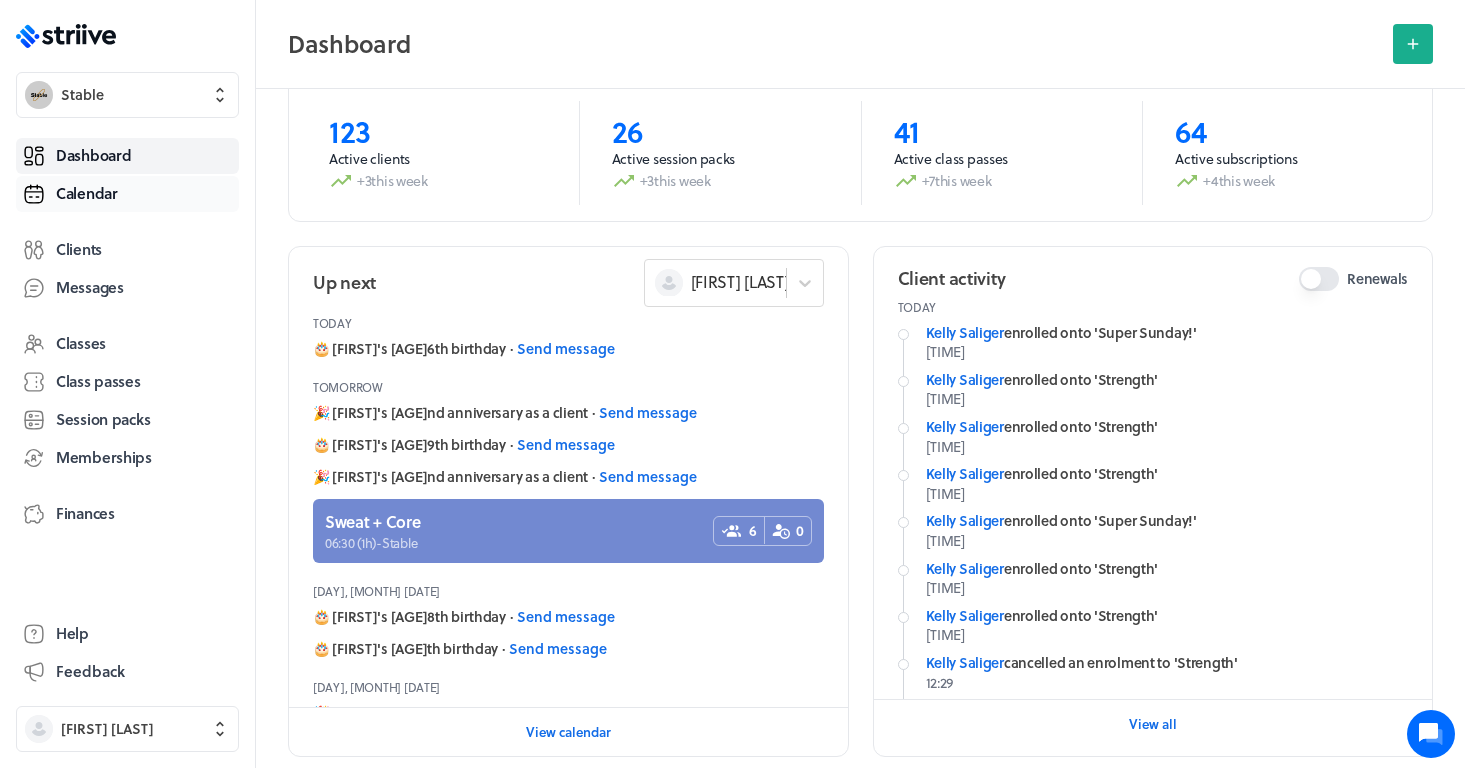 click on "Calendar" at bounding box center (127, 194) 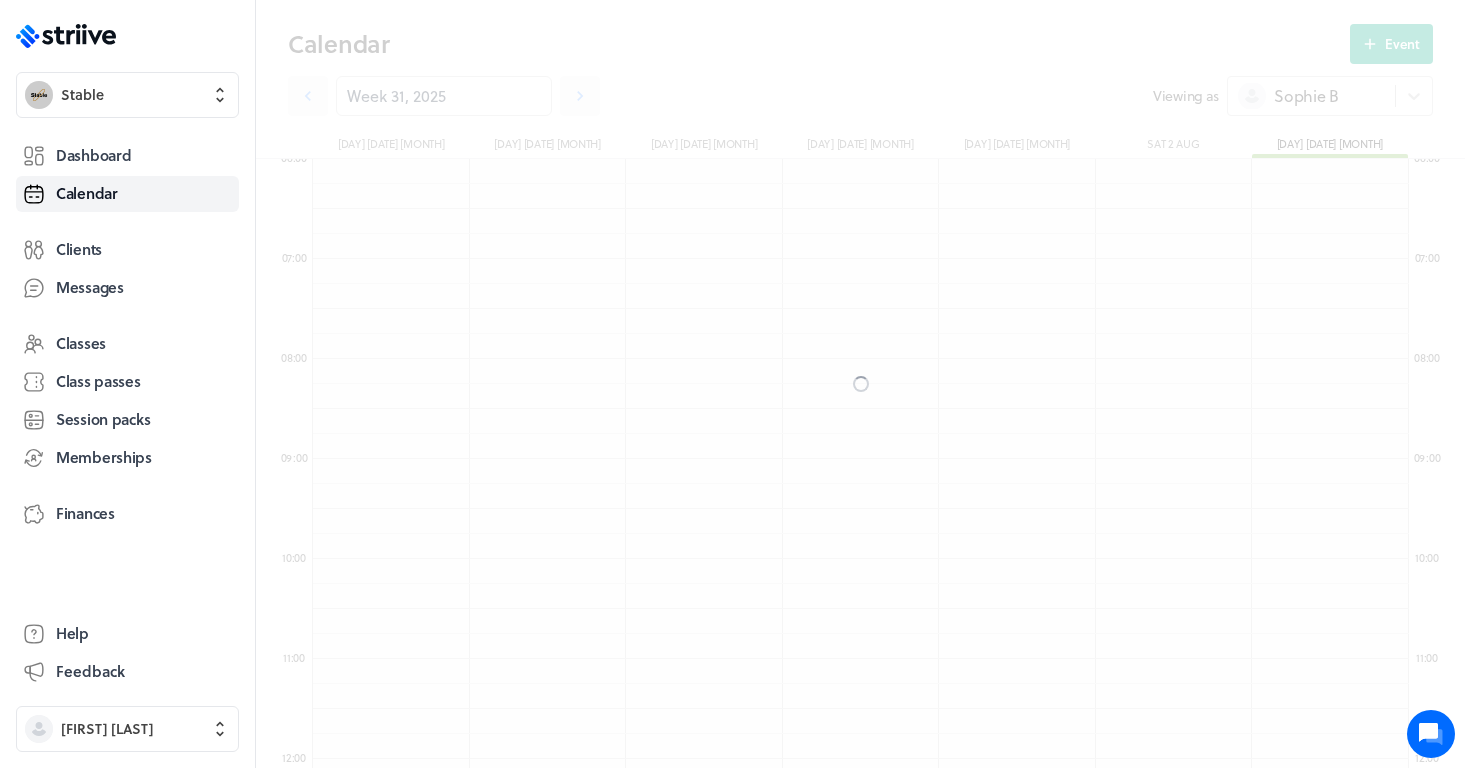 scroll, scrollTop: 10, scrollLeft: 11, axis: both 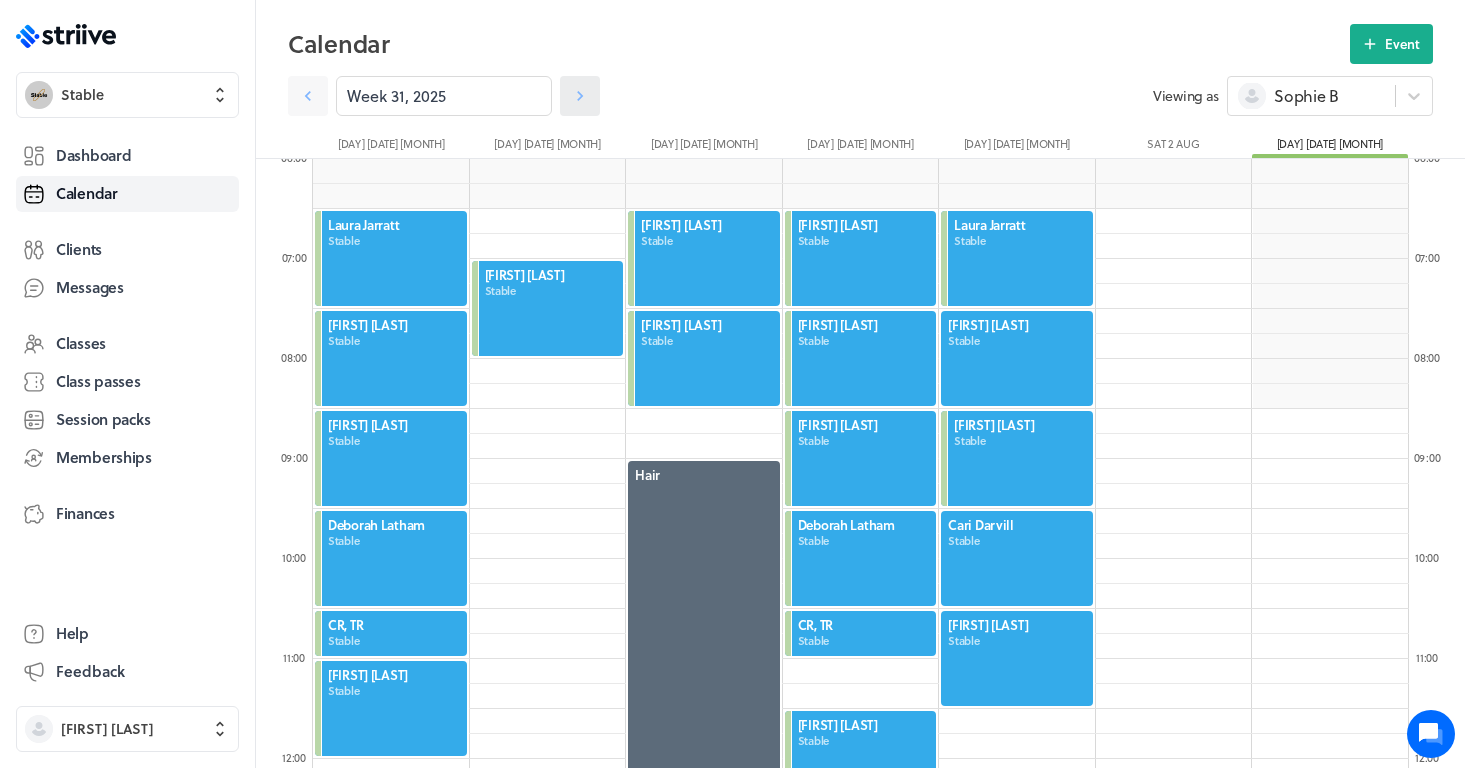 click 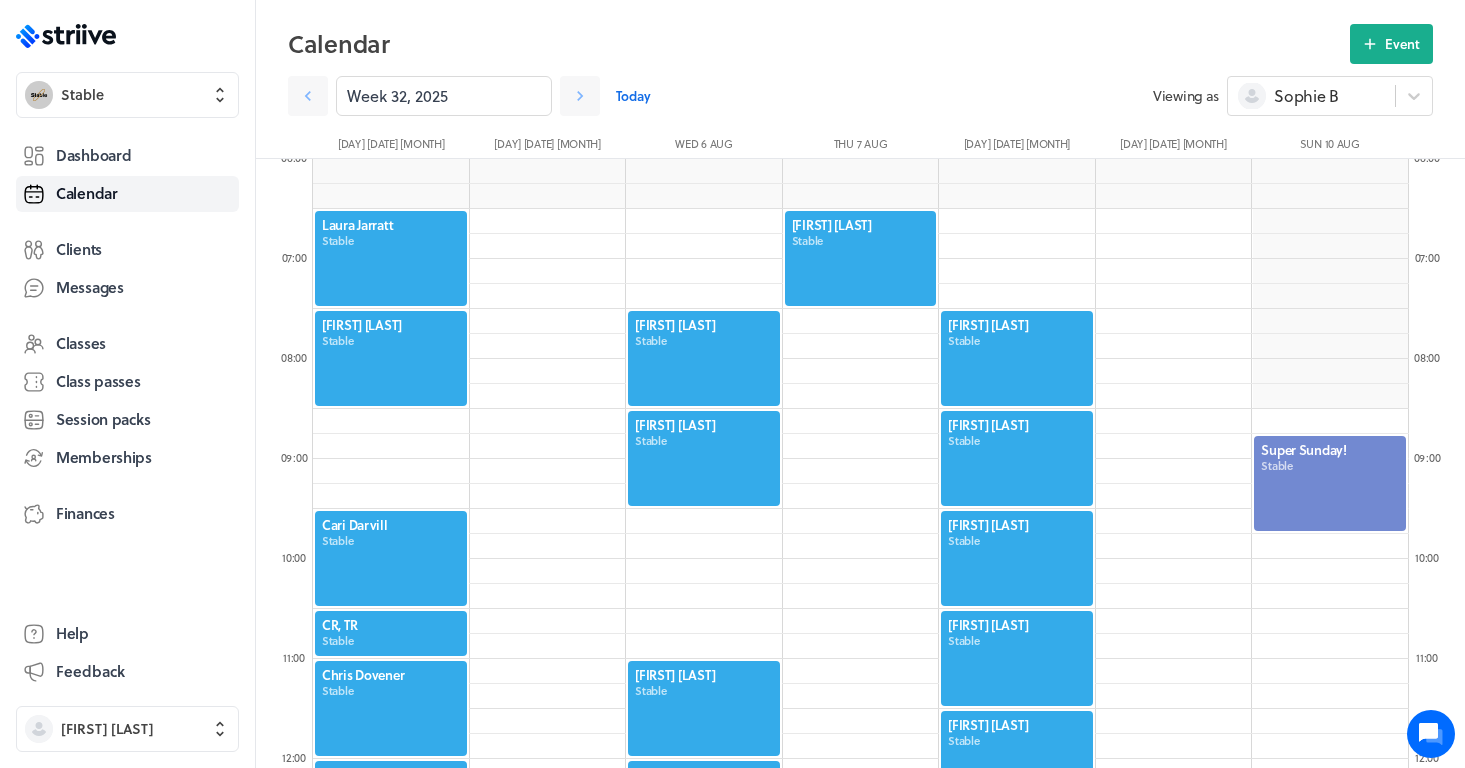click at bounding box center [1330, 483] 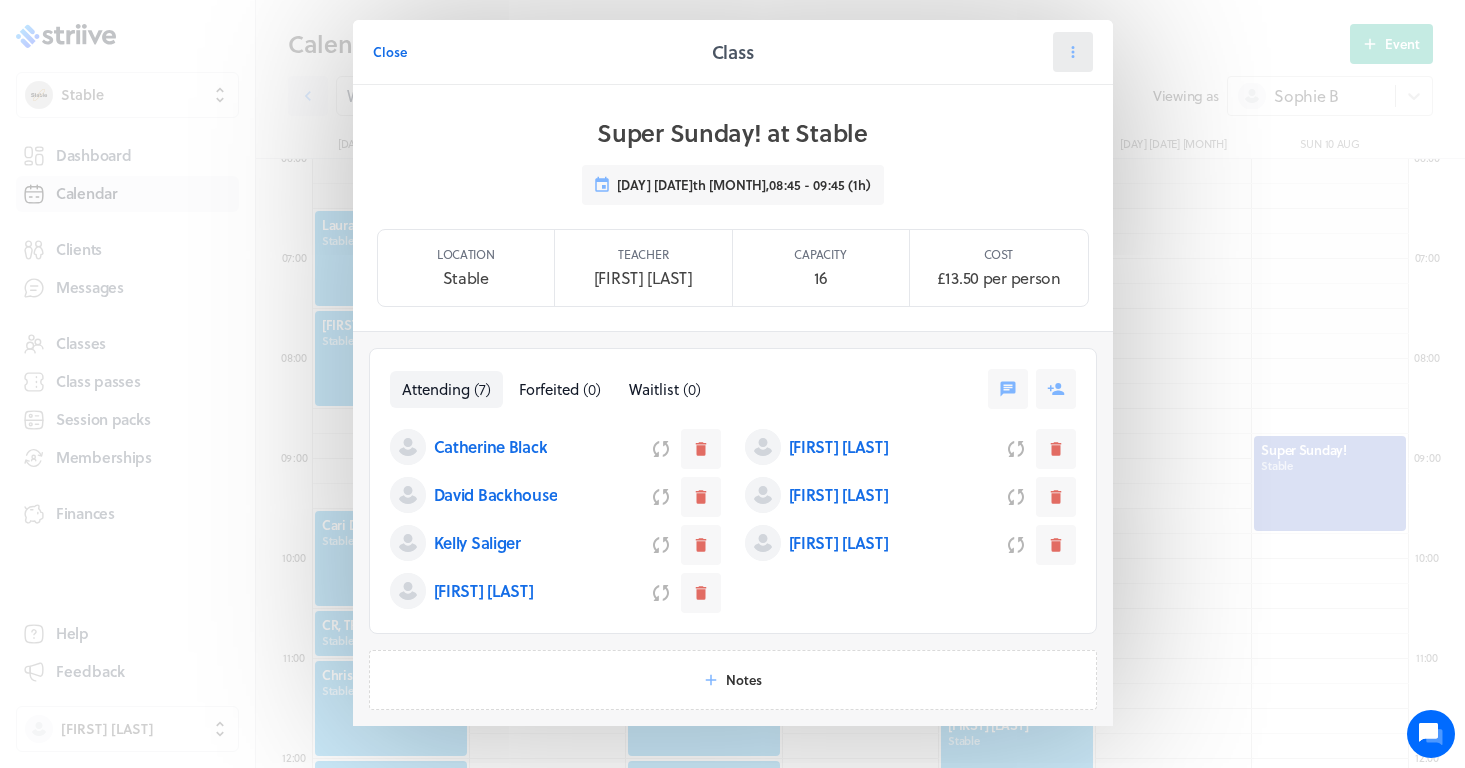 click 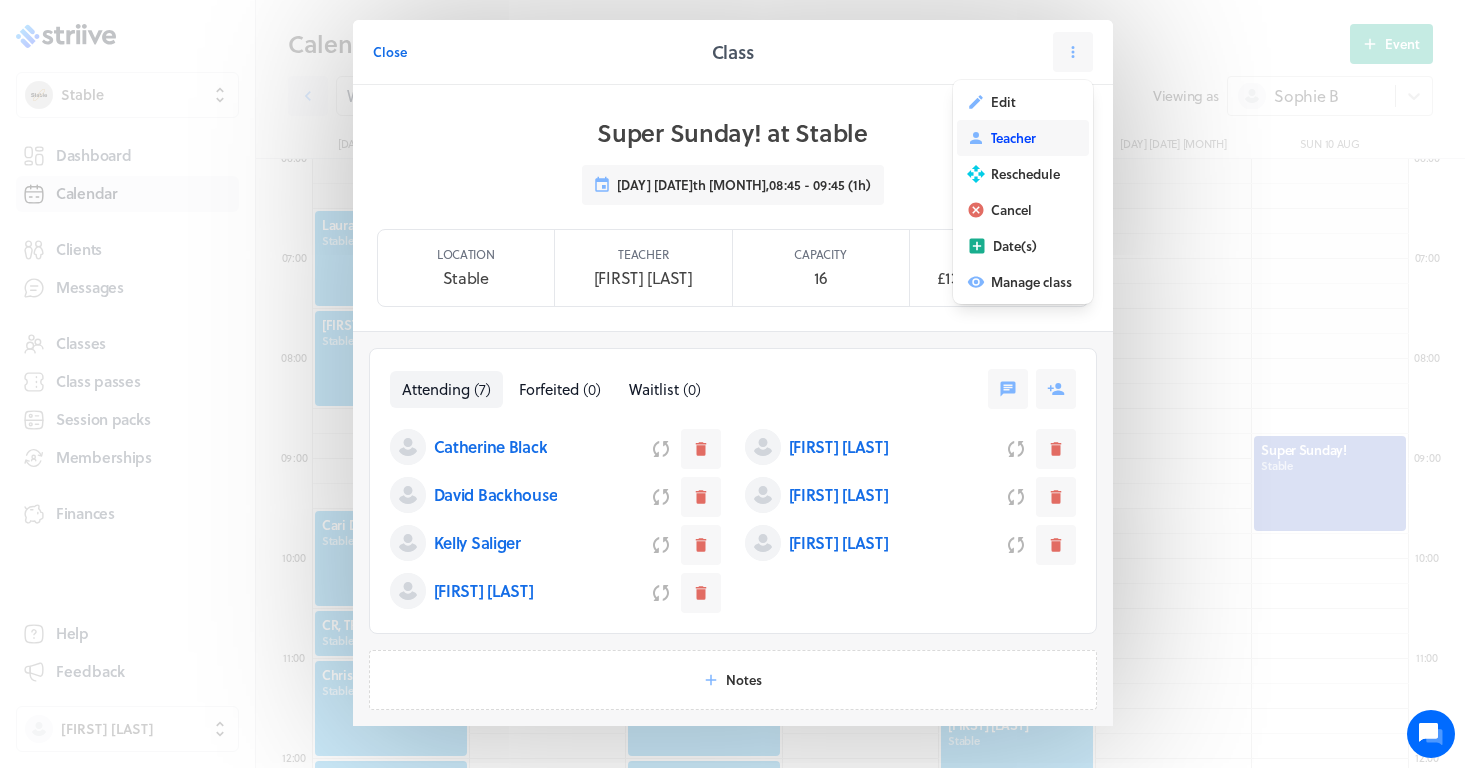 click on "Teacher" at bounding box center (1013, 138) 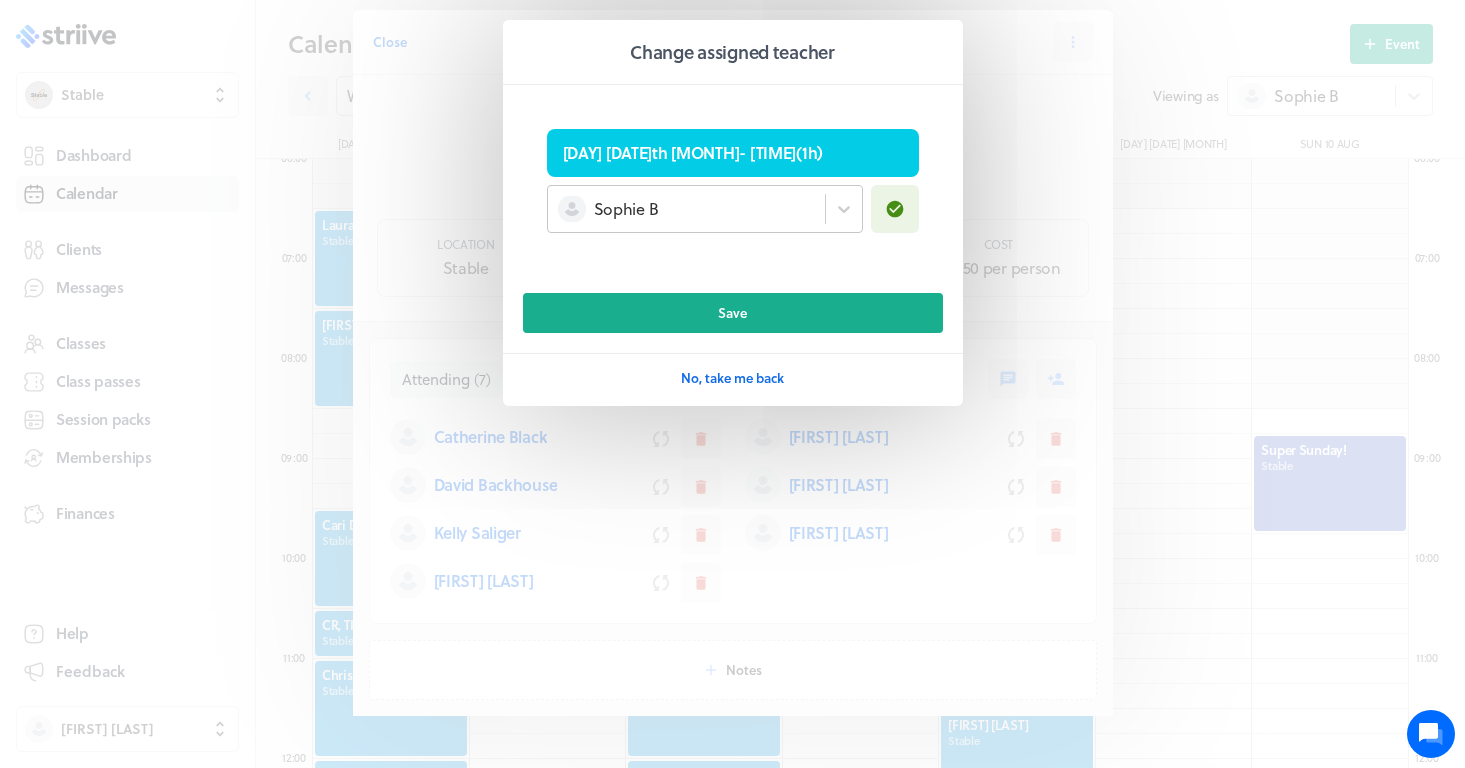 click on "Sophie B" at bounding box center (705, 209) 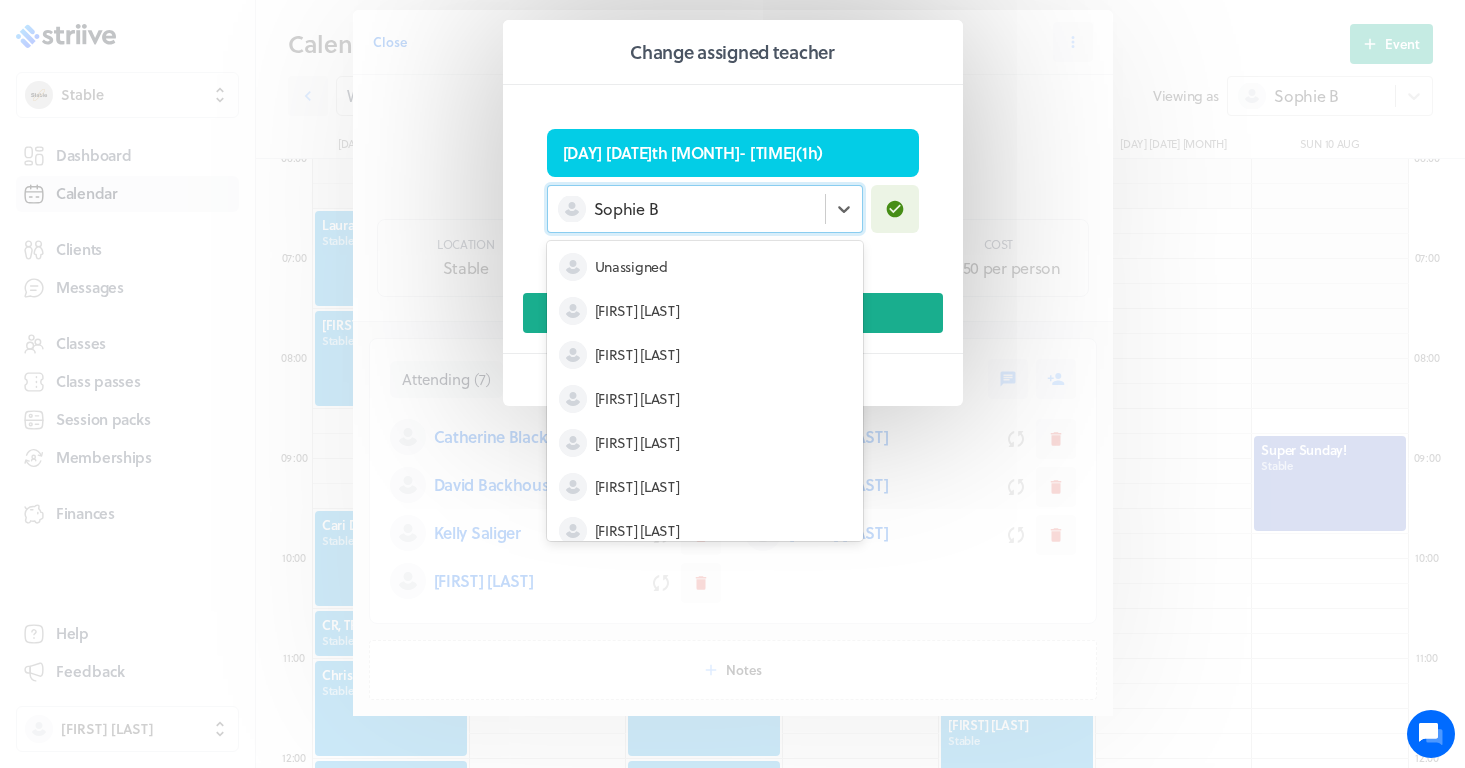 scroll, scrollTop: 104, scrollLeft: 0, axis: vertical 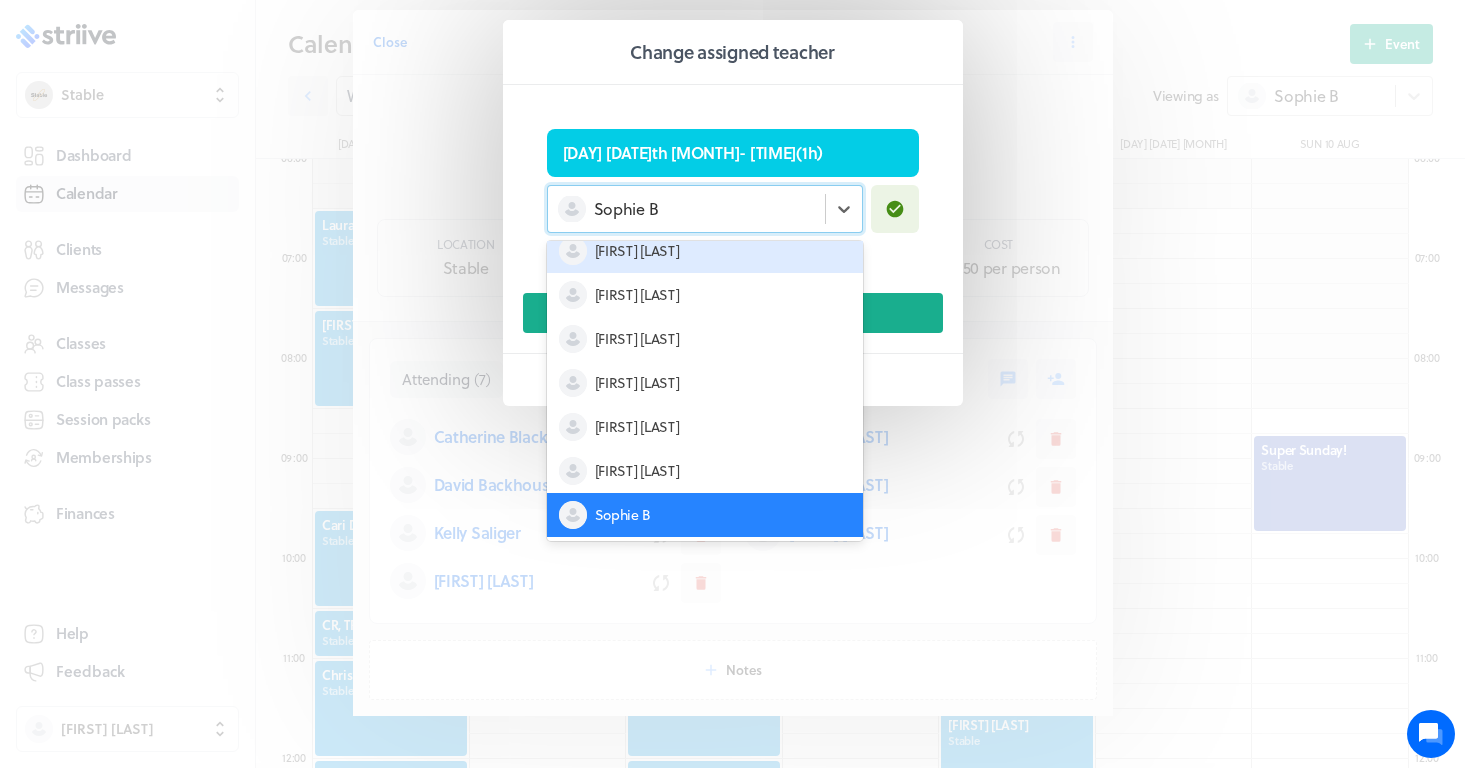 click on "[FIRST] [LAST]" at bounding box center (705, 251) 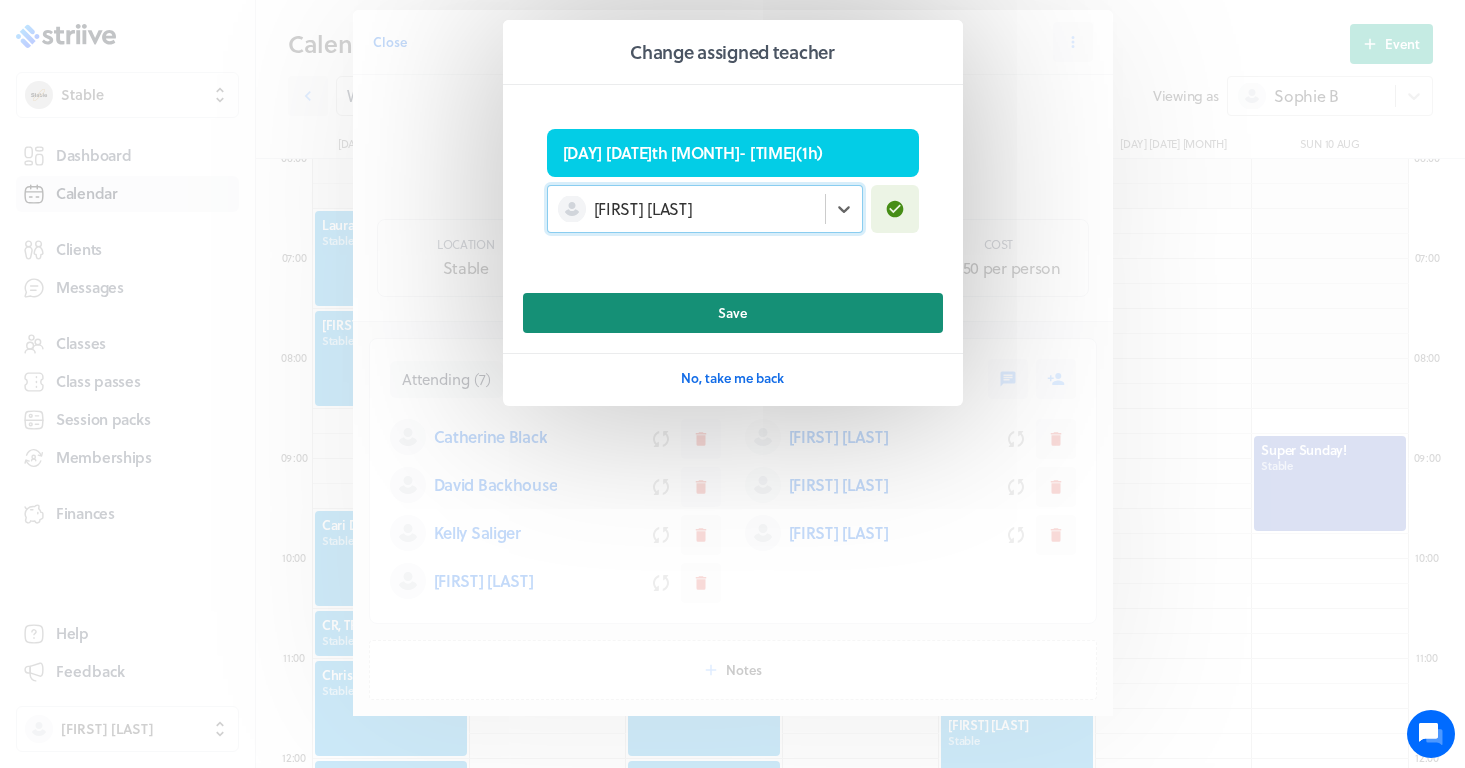 click on "Save" at bounding box center [732, 313] 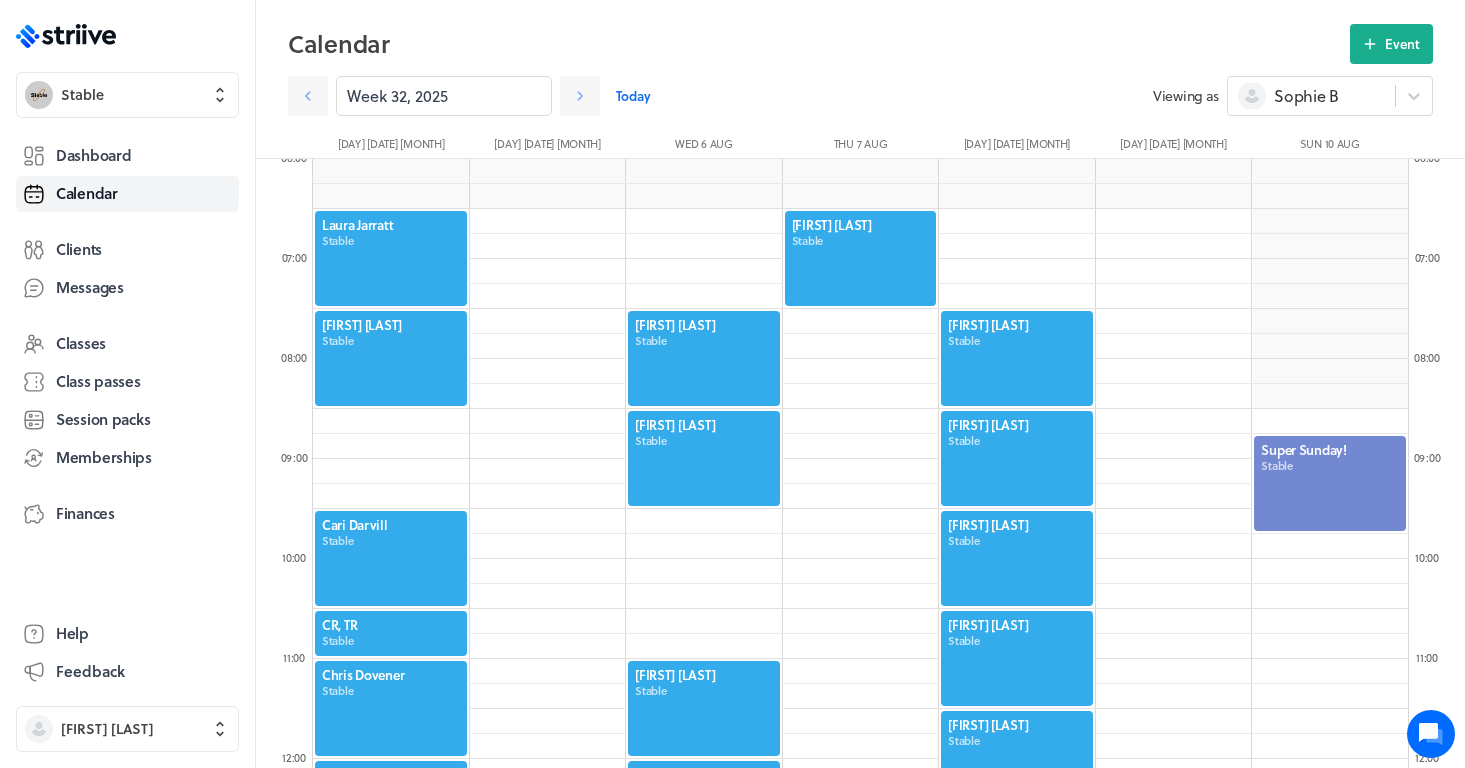 scroll, scrollTop: 0, scrollLeft: 0, axis: both 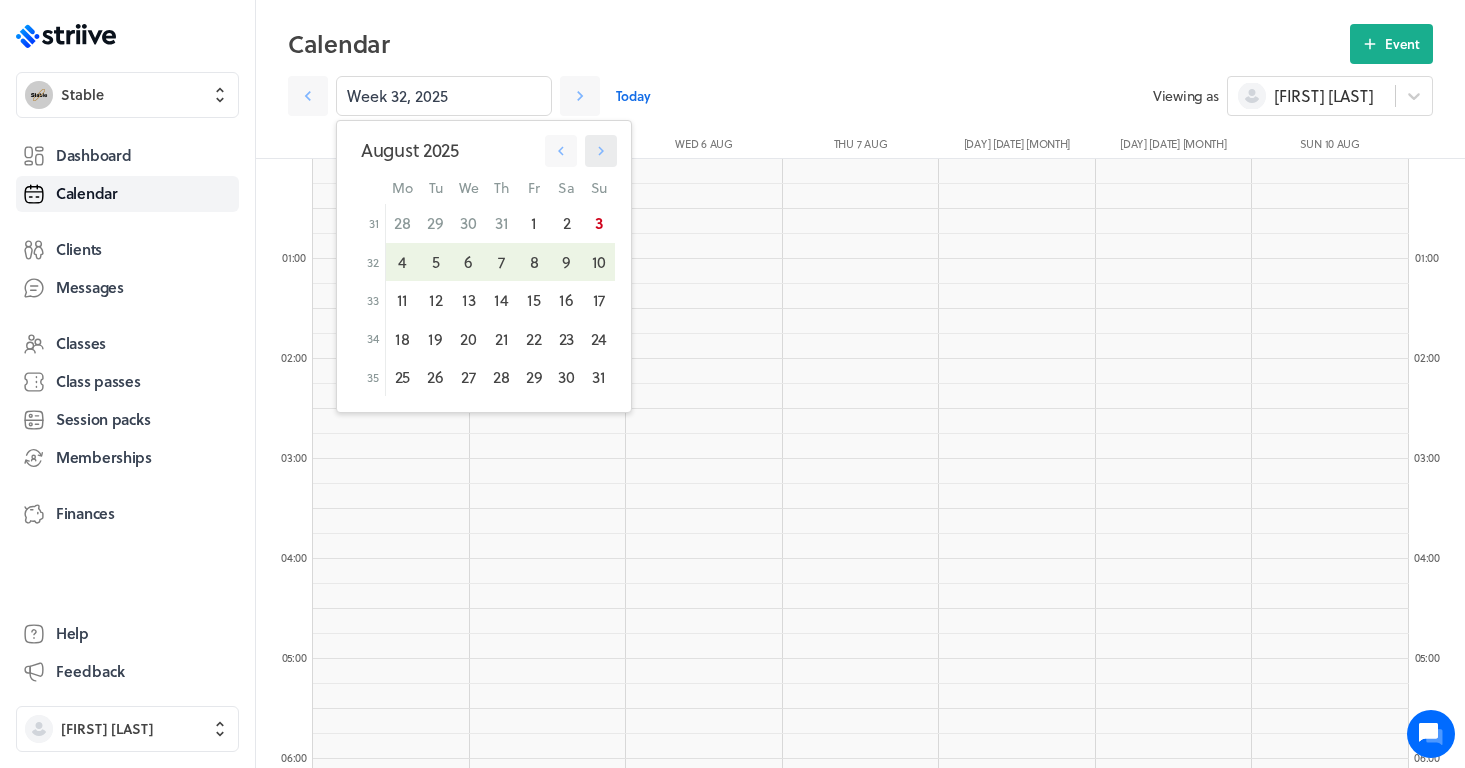 click 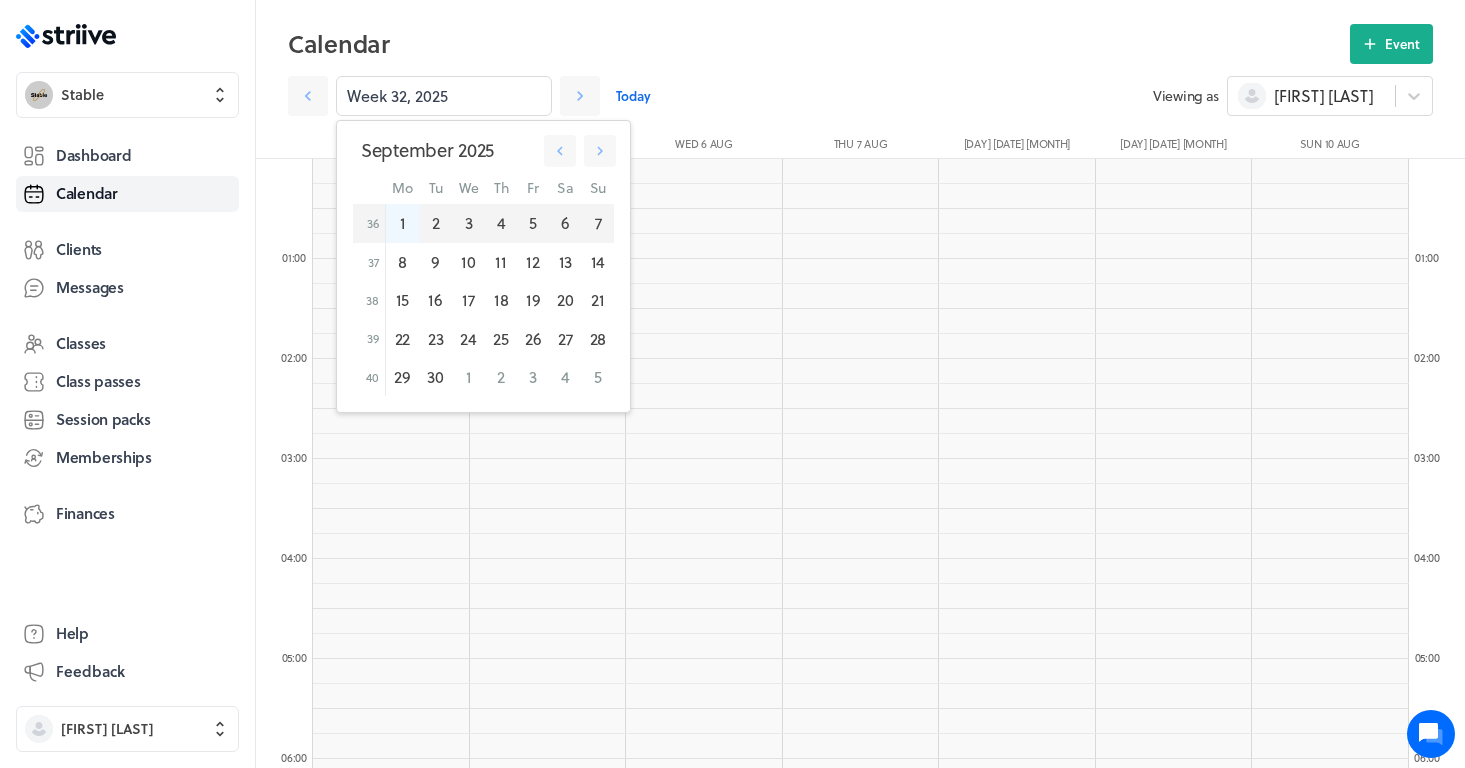 click on "1" at bounding box center (402, 223) 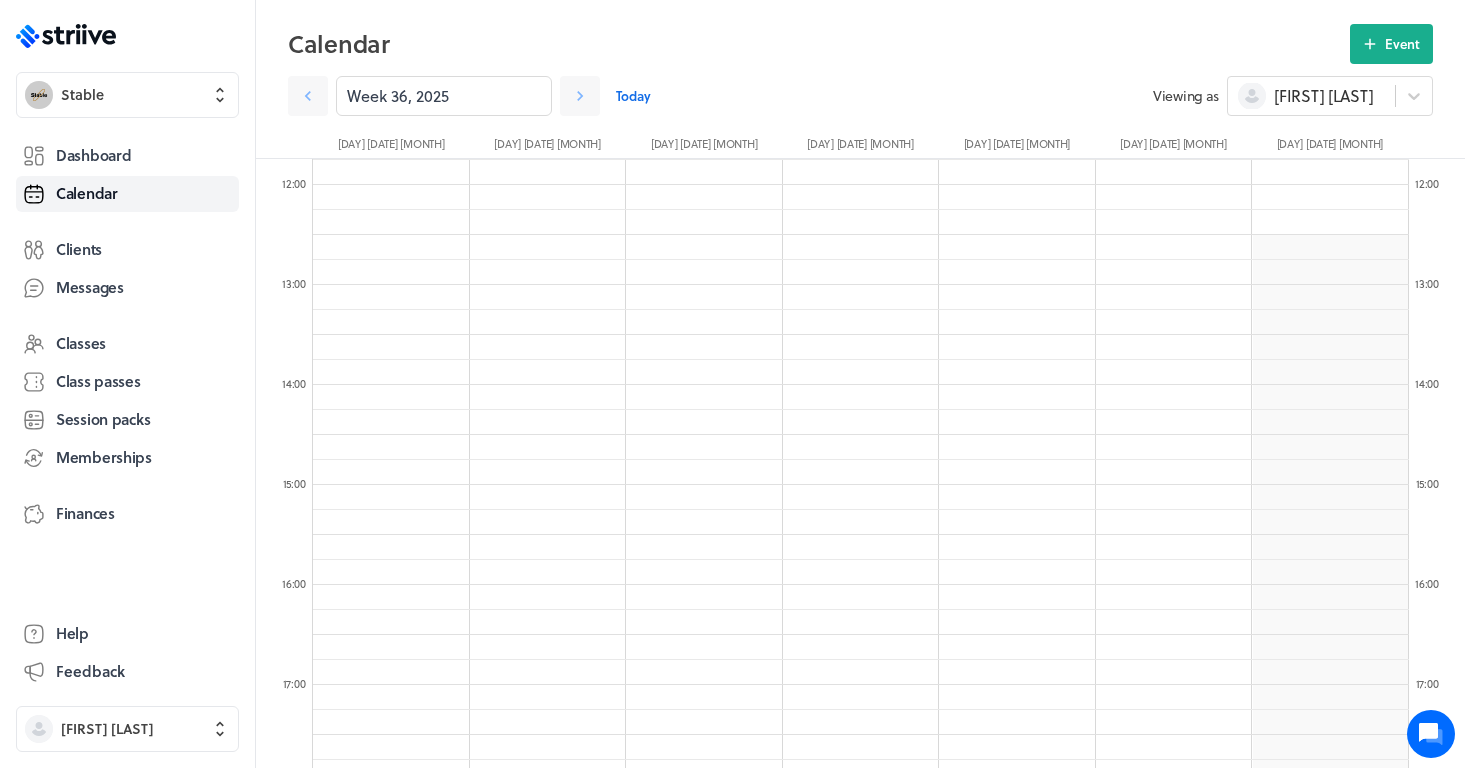 scroll, scrollTop: 1208, scrollLeft: 0, axis: vertical 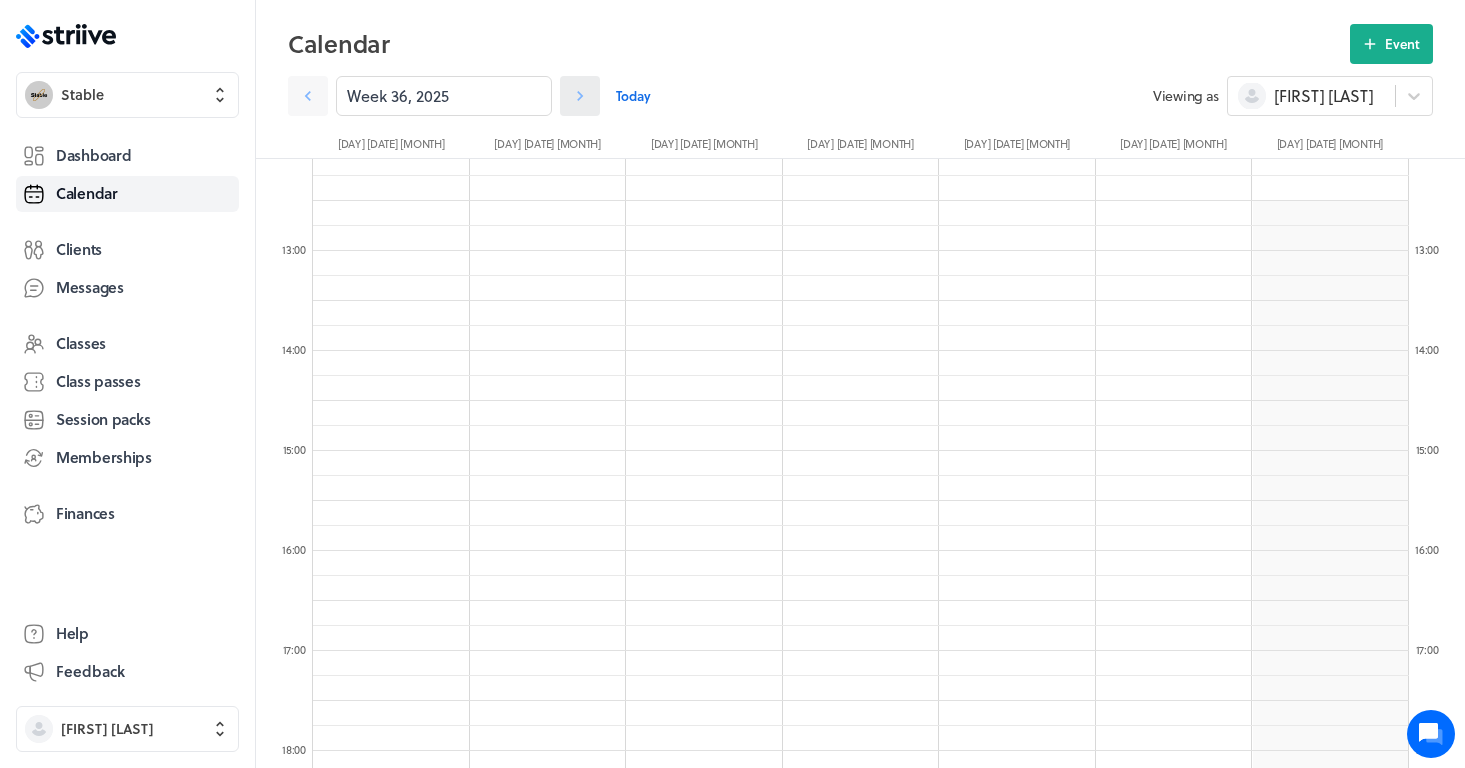 click 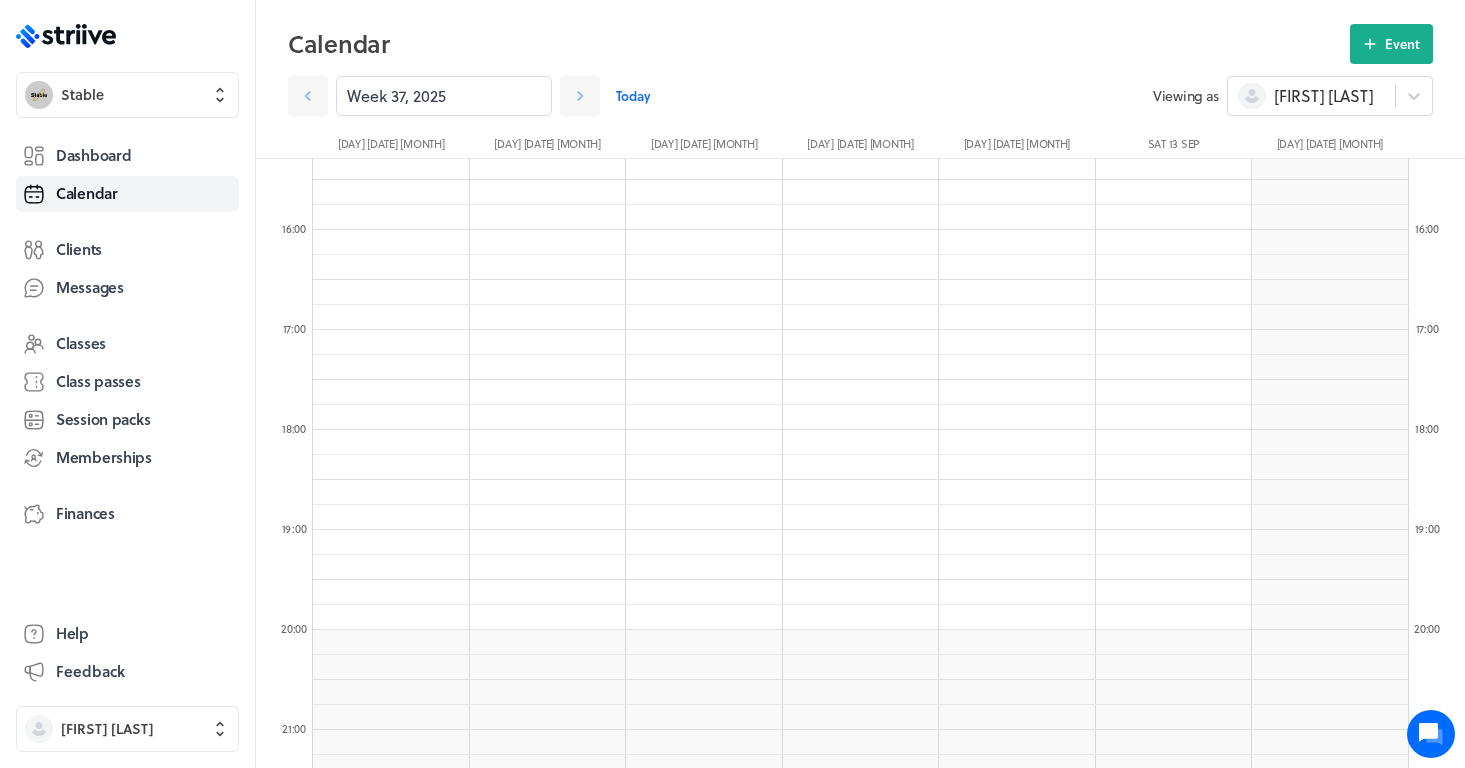 scroll, scrollTop: 1450, scrollLeft: 0, axis: vertical 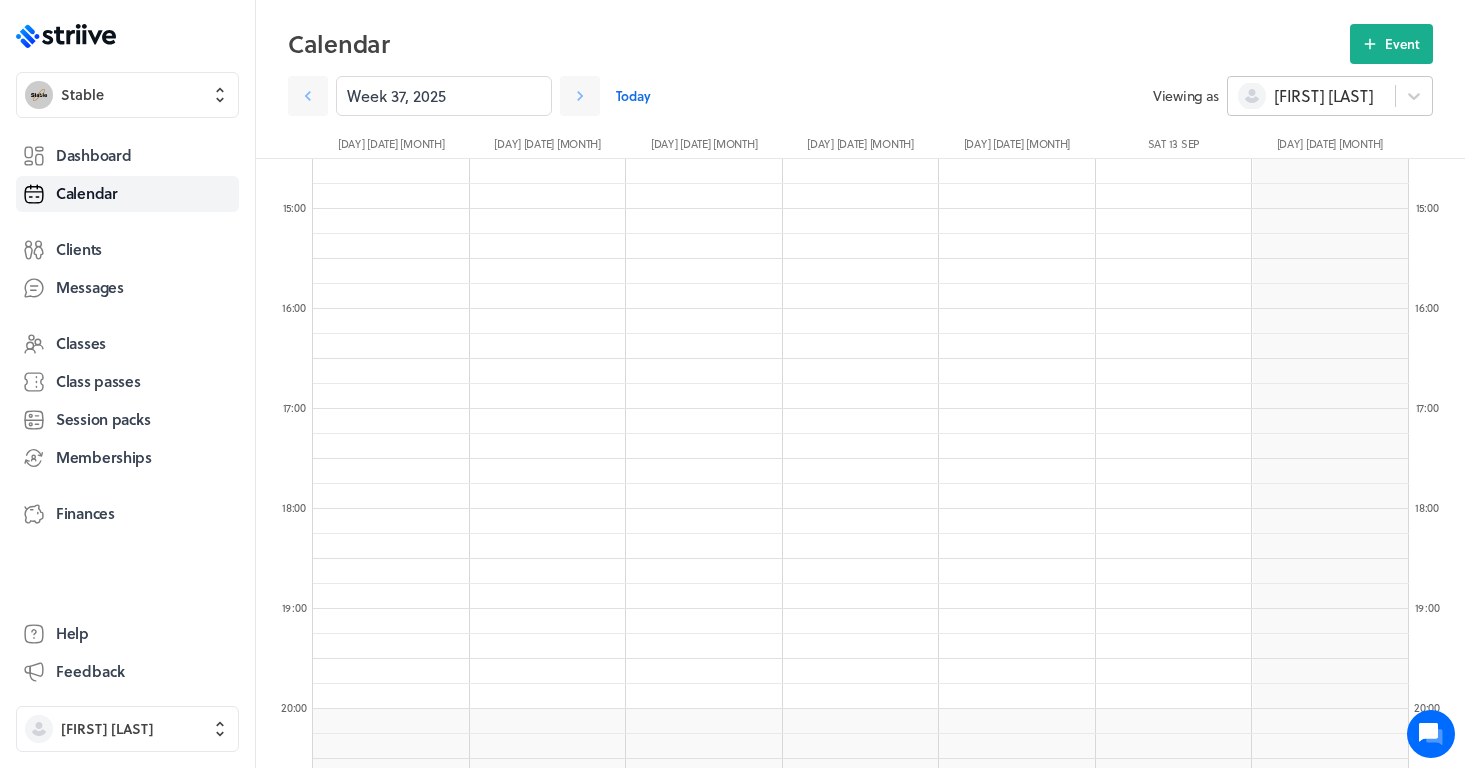 click on "[FIRST] [LAST]" at bounding box center (1323, 96) 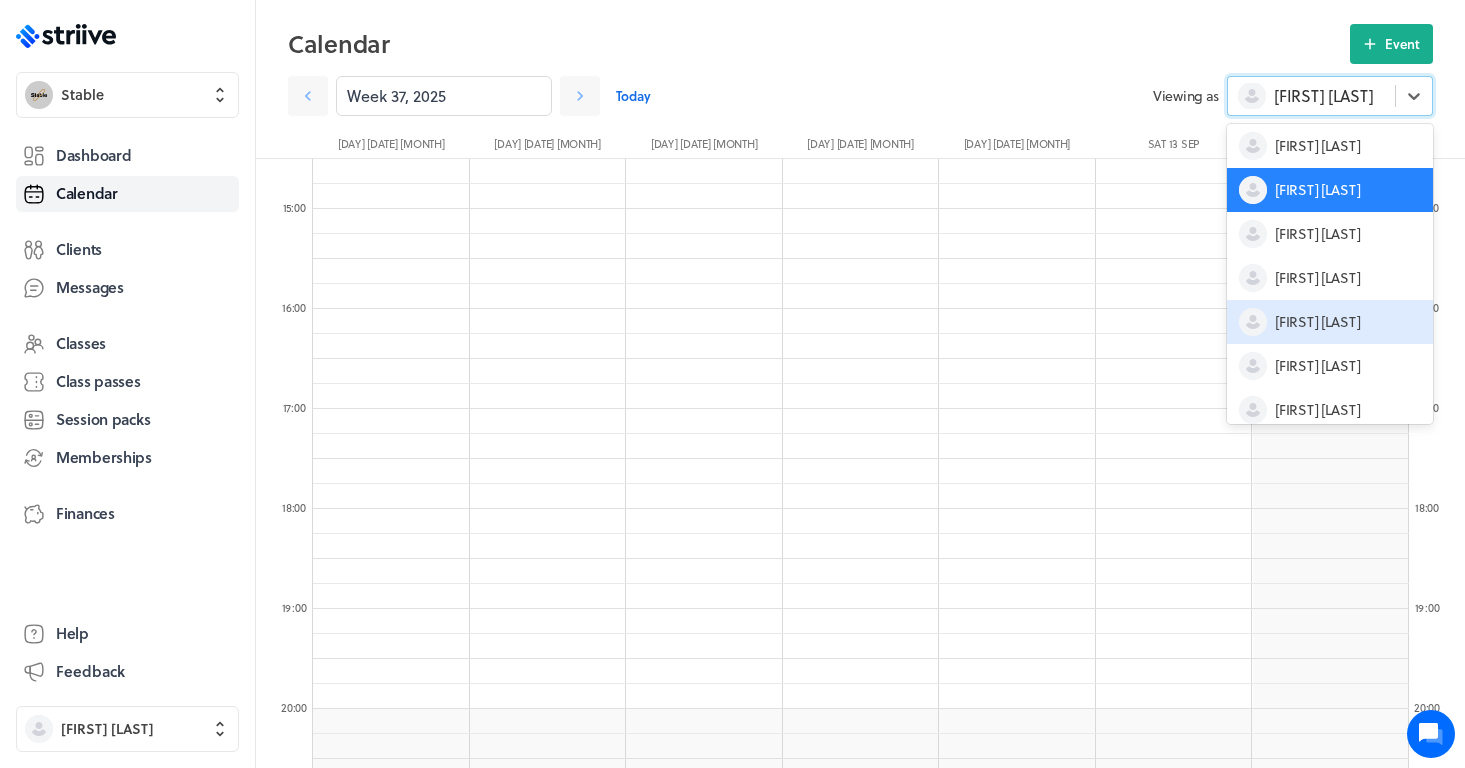 scroll, scrollTop: 55, scrollLeft: 0, axis: vertical 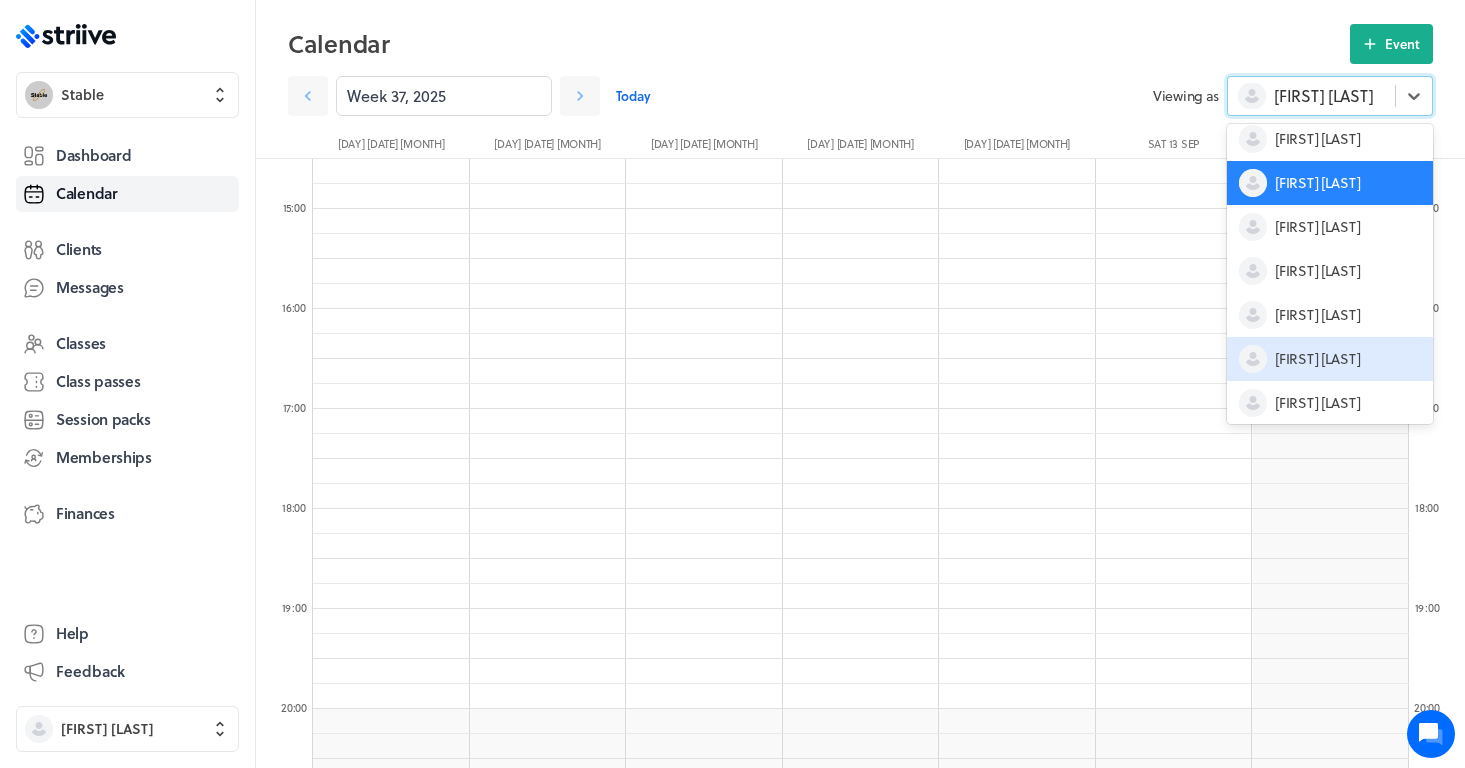 click on "[FIRST] [LAST]" at bounding box center (1317, 359) 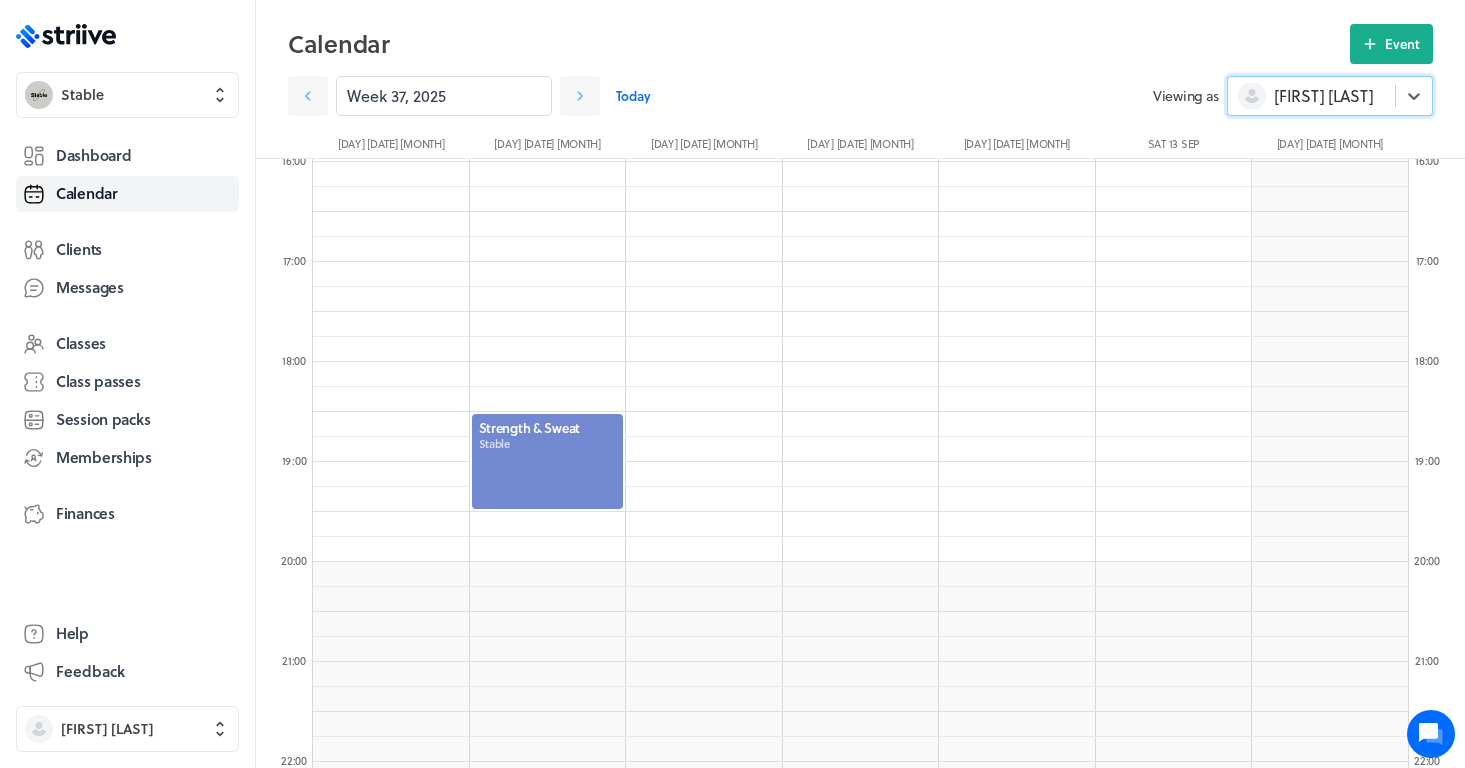 scroll, scrollTop: 1679, scrollLeft: 0, axis: vertical 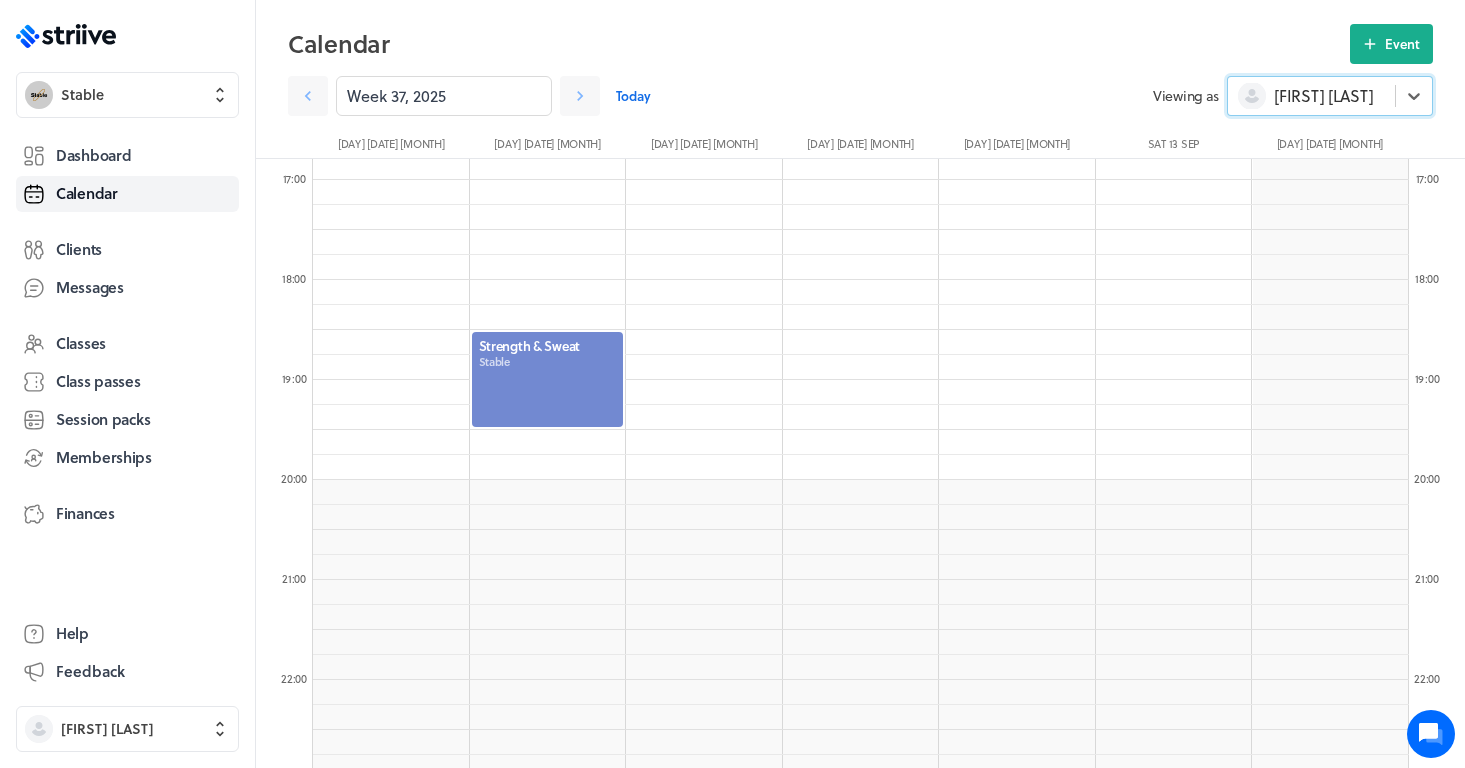 click at bounding box center (548, 379) 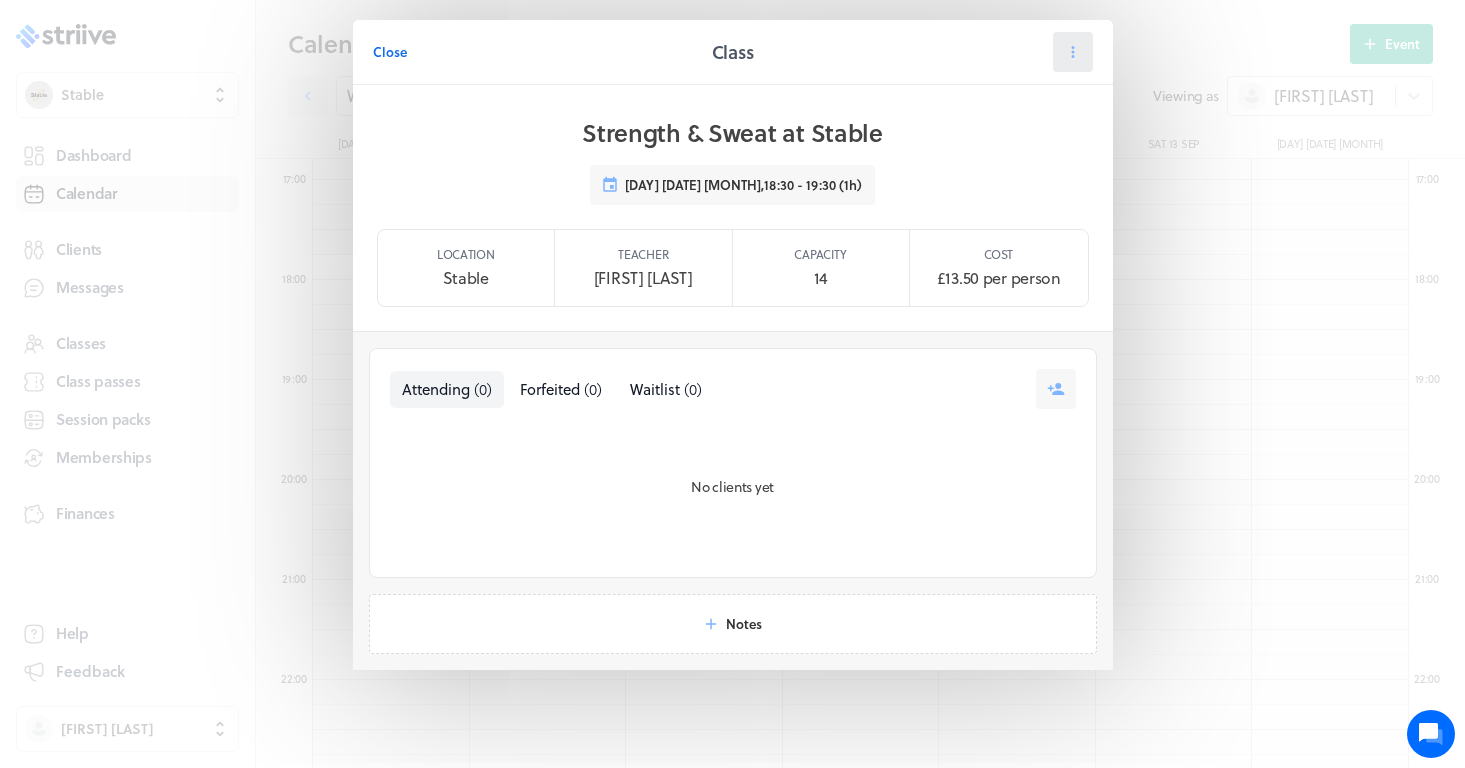 click 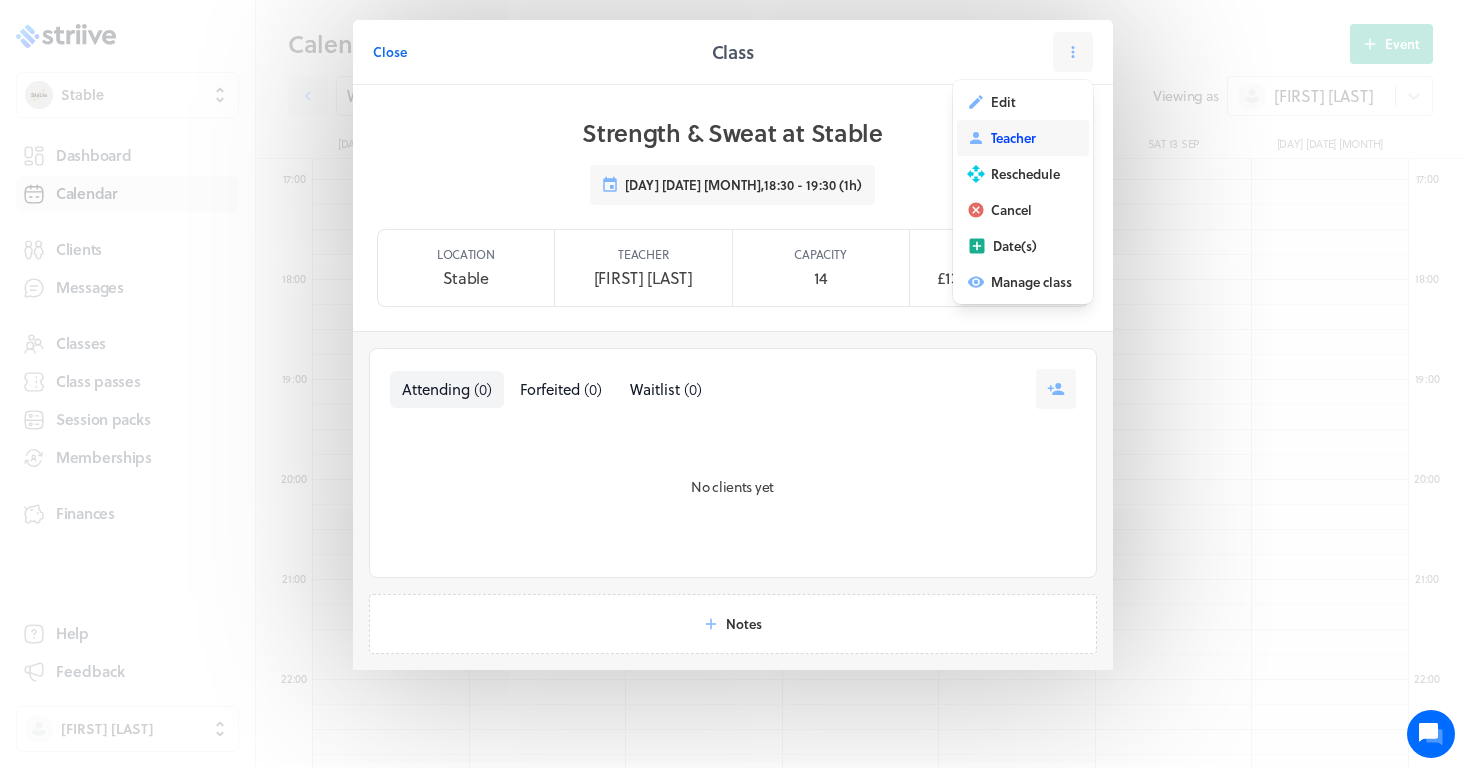 click on "Teacher" at bounding box center (1013, 138) 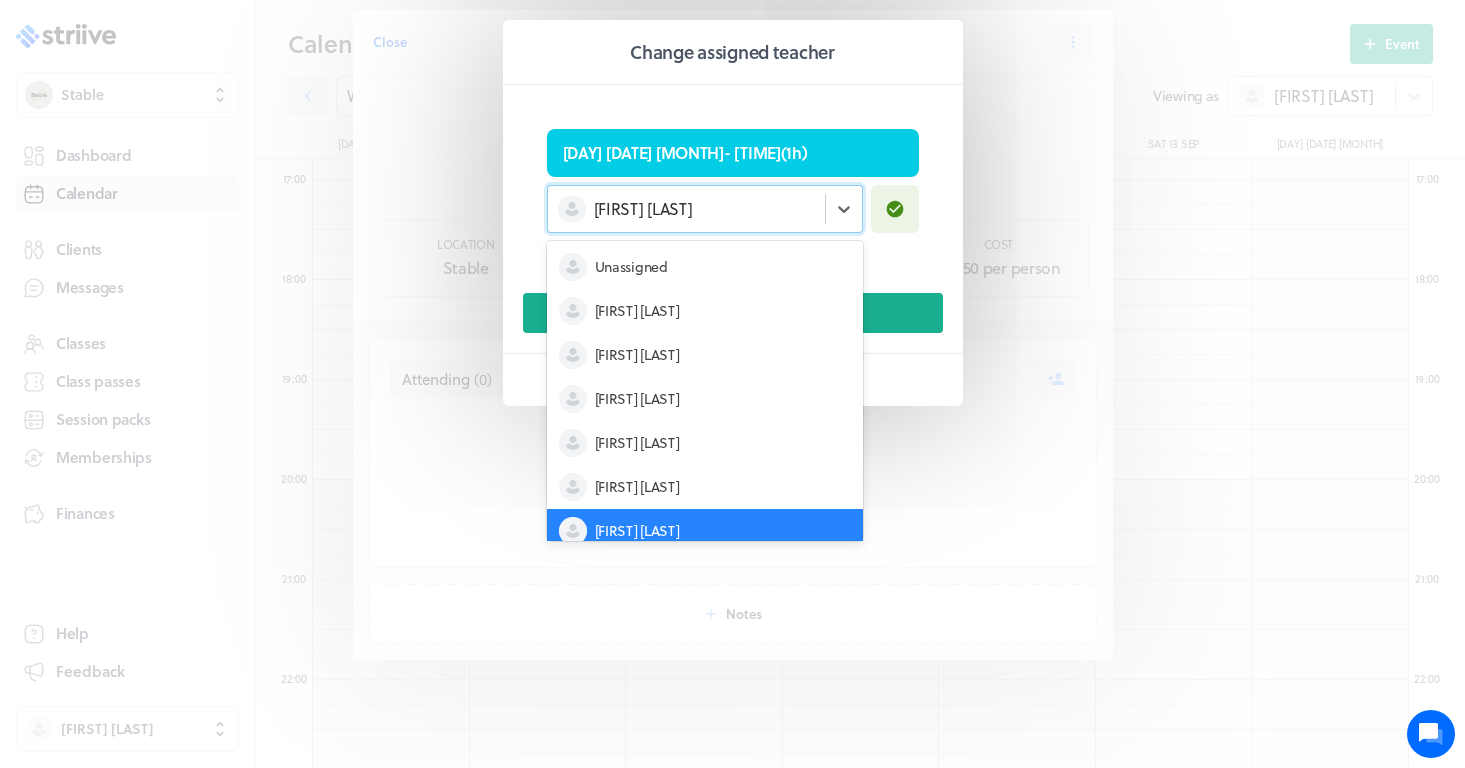click on "[FIRST] [LAST]" at bounding box center [705, 209] 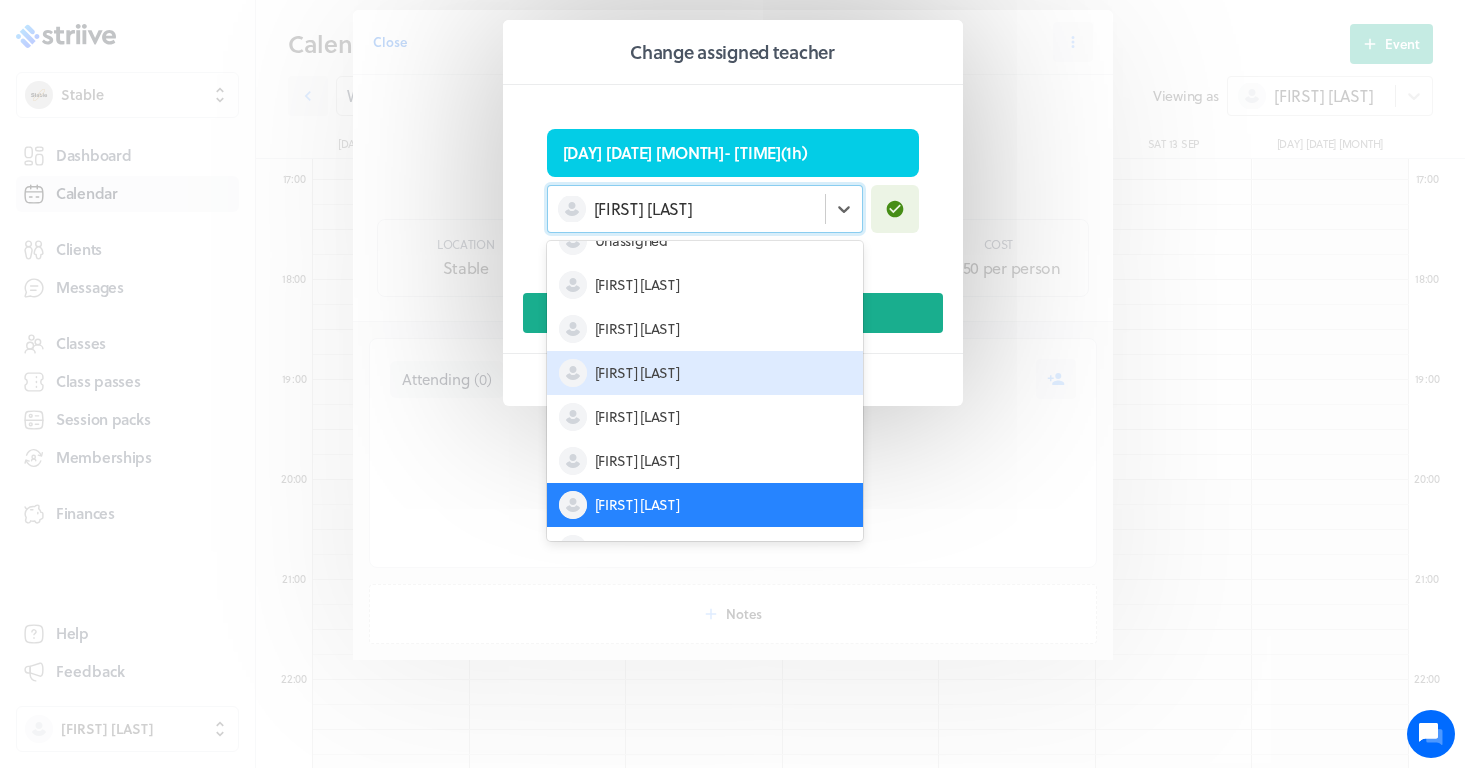 click on "[FIRST] [LAST]" at bounding box center (705, 373) 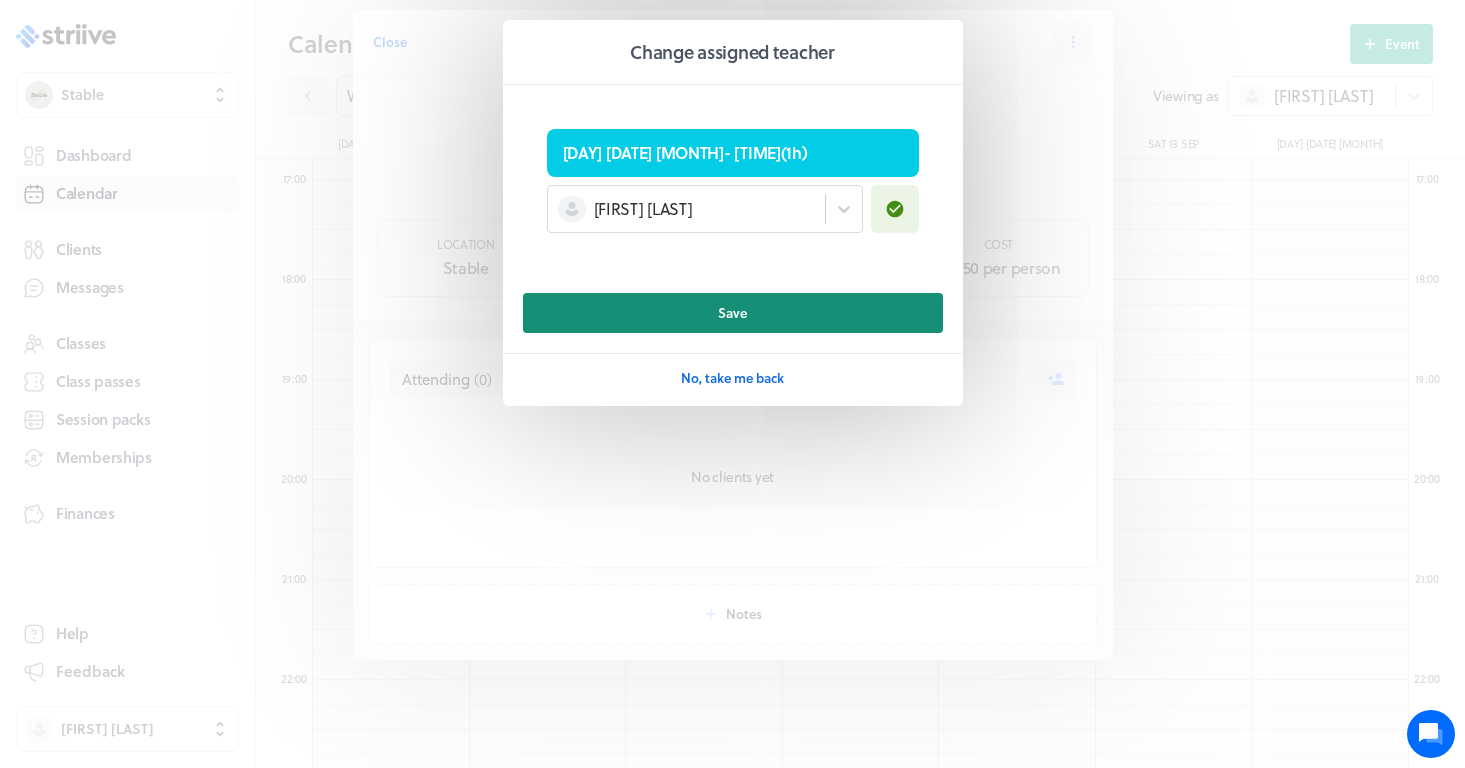 click on "Save" at bounding box center [733, 313] 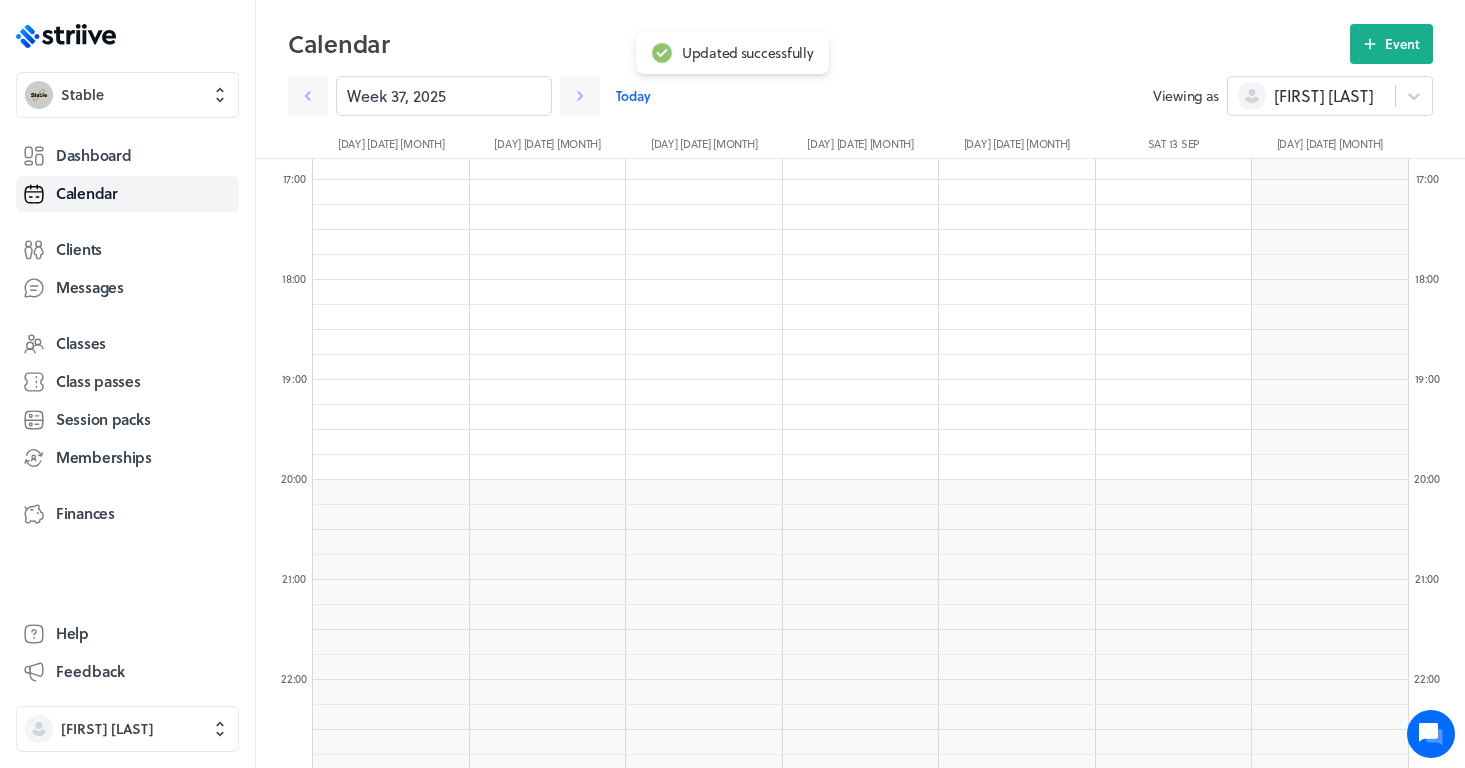 scroll, scrollTop: 0, scrollLeft: 0, axis: both 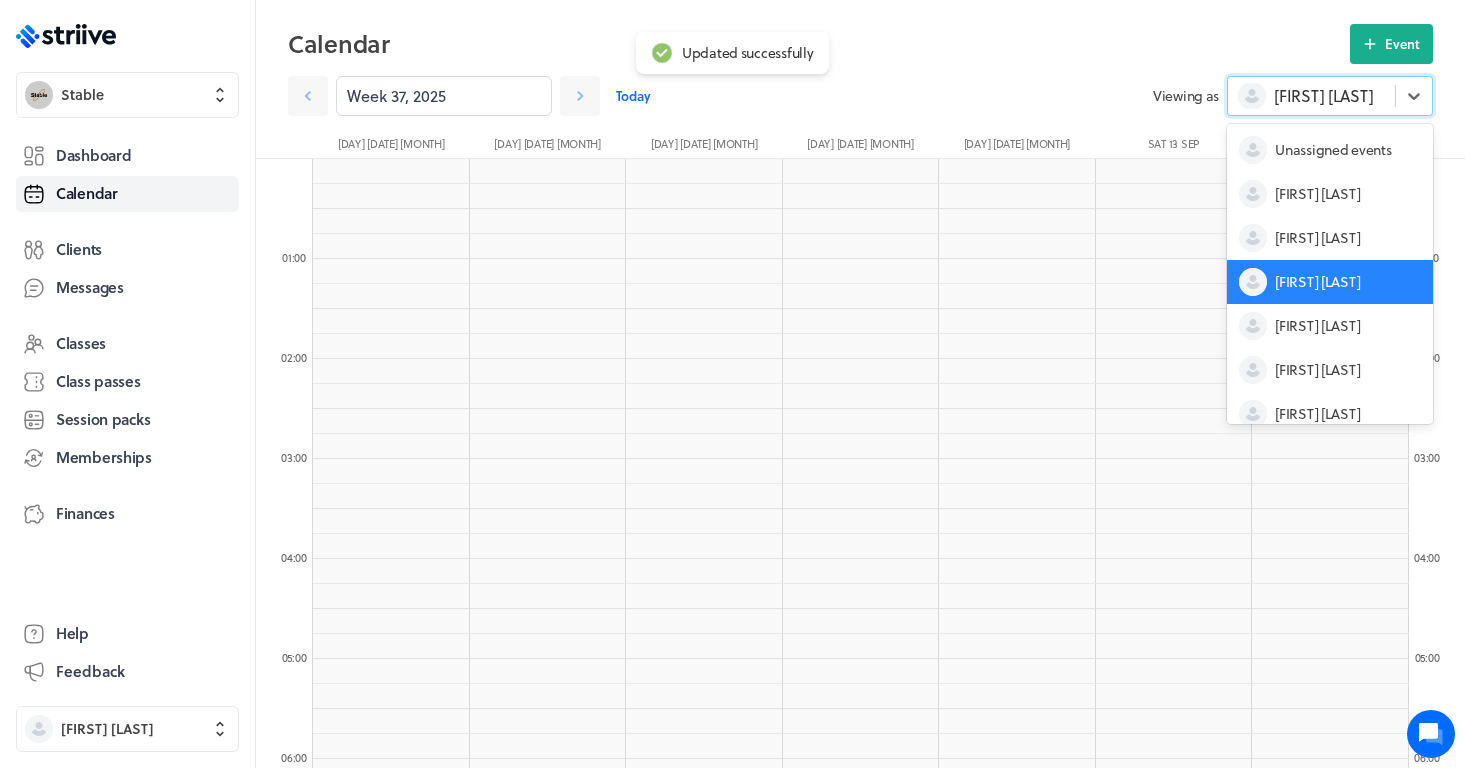 click on "[FIRST] [LAST]" at bounding box center (1323, 96) 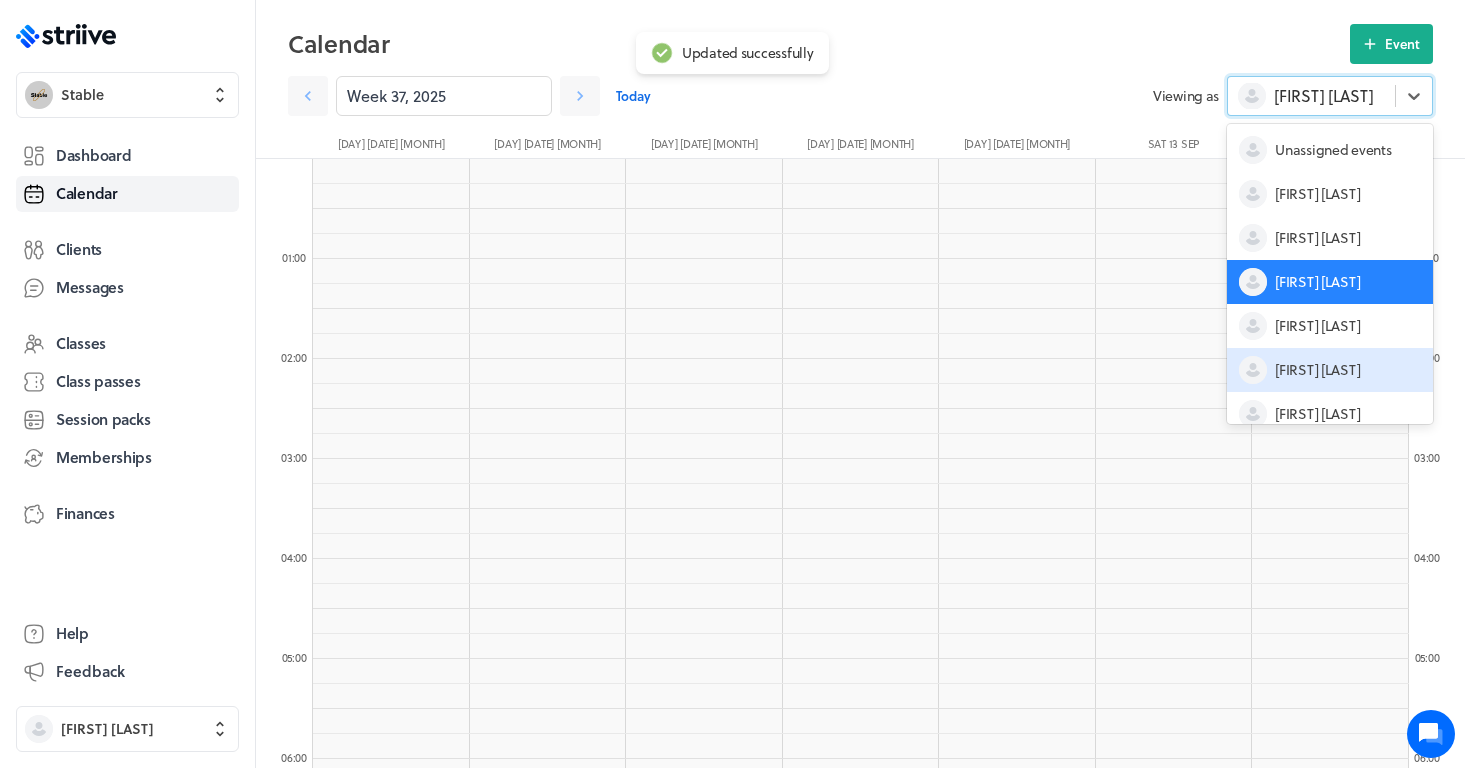 click on "[FIRST] [LAST]" at bounding box center (1317, 326) 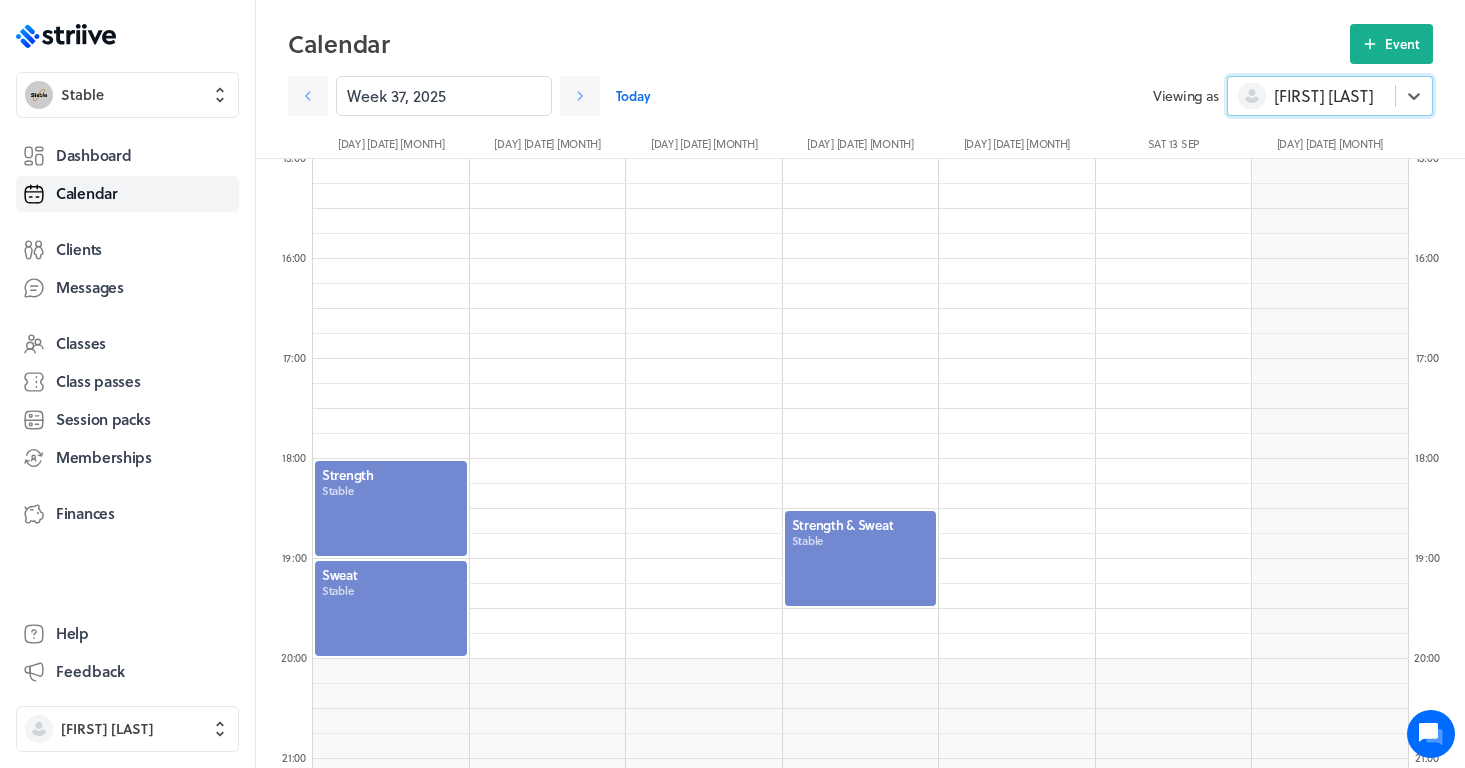 scroll, scrollTop: 1503, scrollLeft: 0, axis: vertical 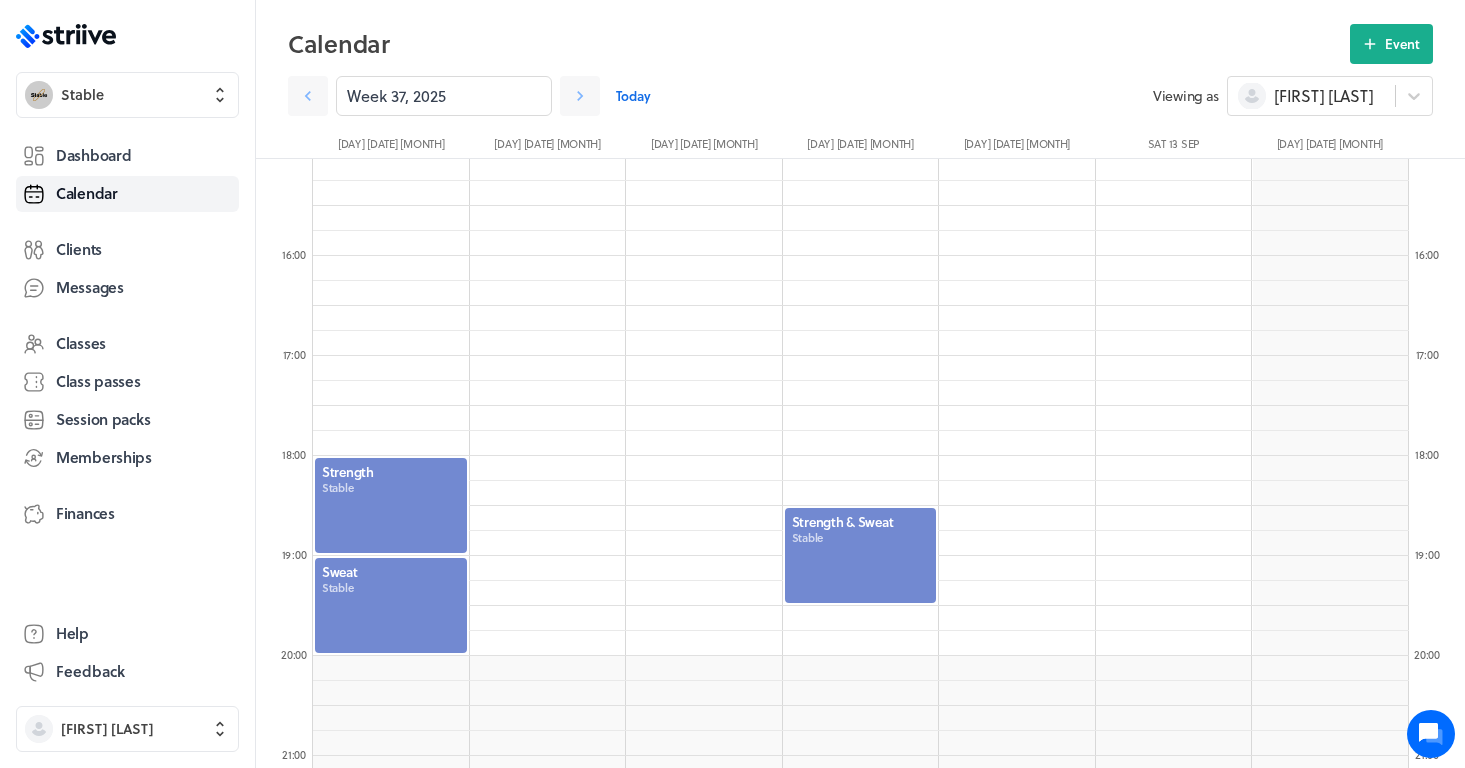 click at bounding box center [391, 505] 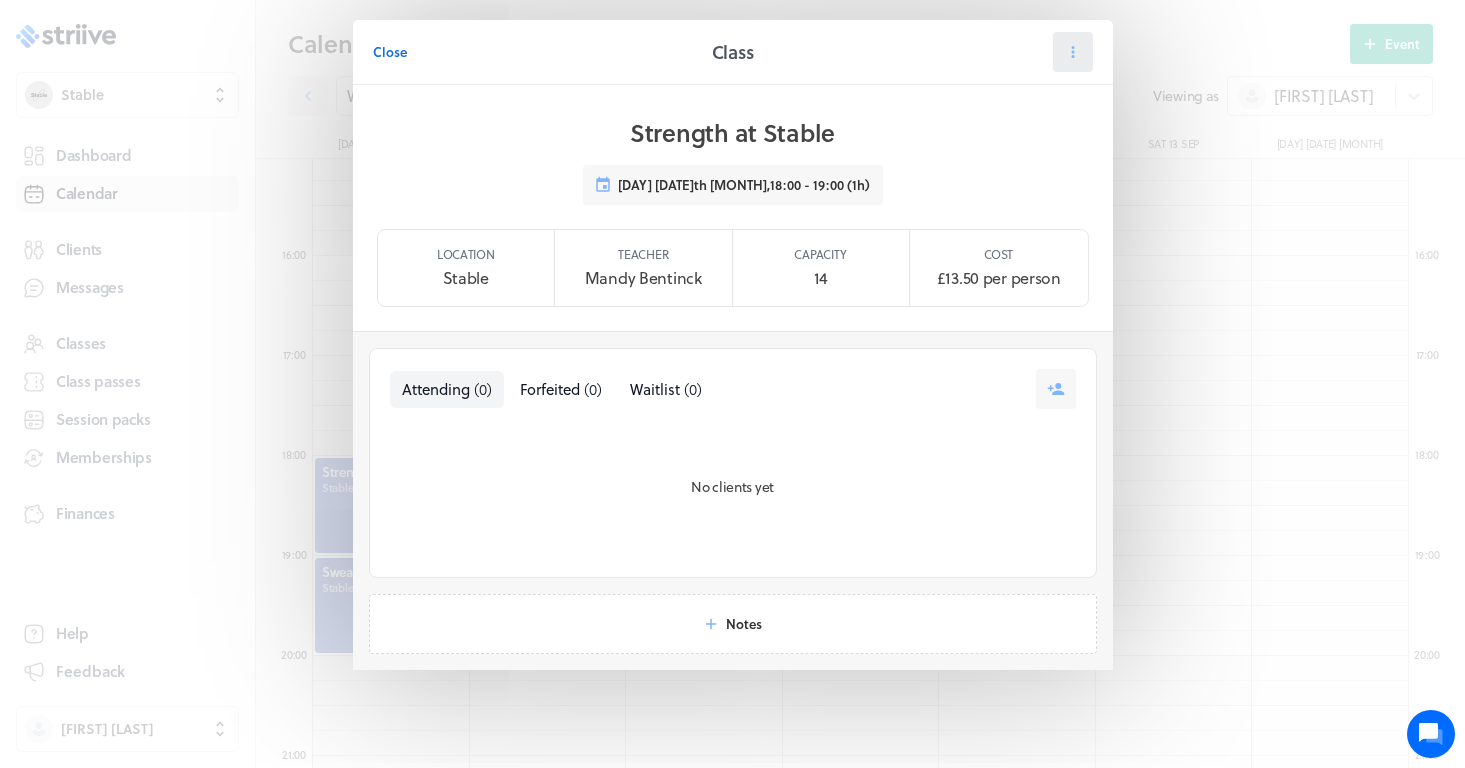 click at bounding box center (1073, 52) 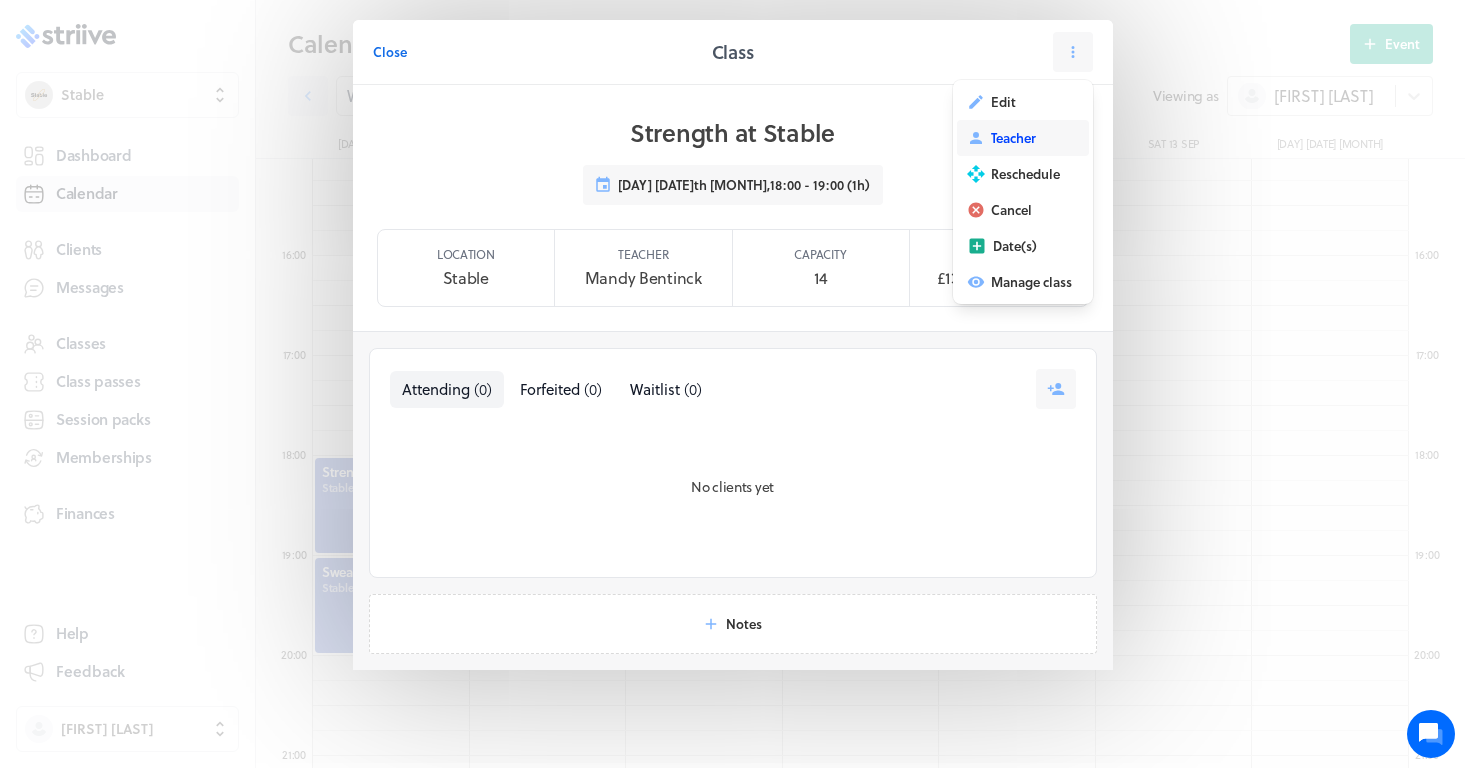 click on "Teacher" at bounding box center (1023, 138) 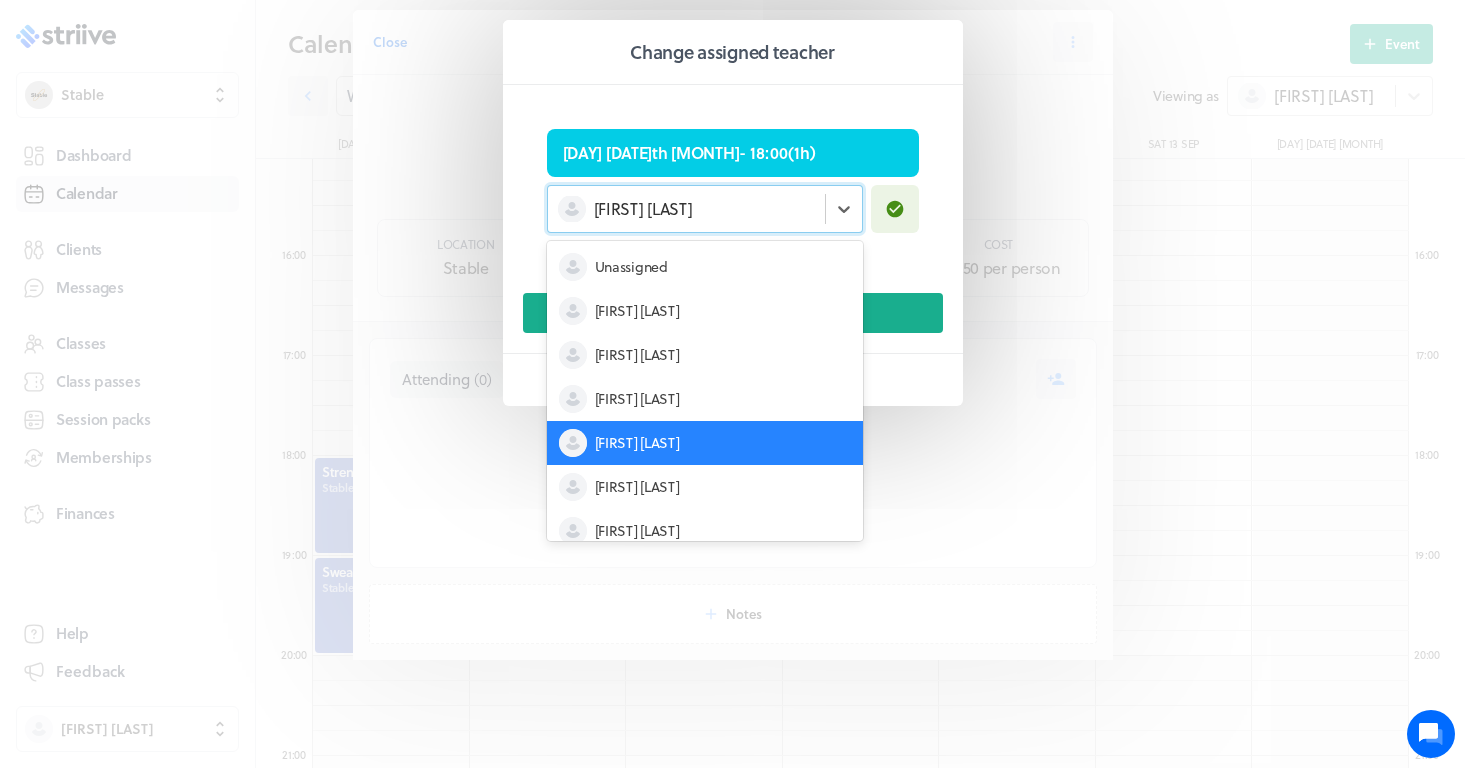 click on "[FIRST] [LAST]" at bounding box center [686, 209] 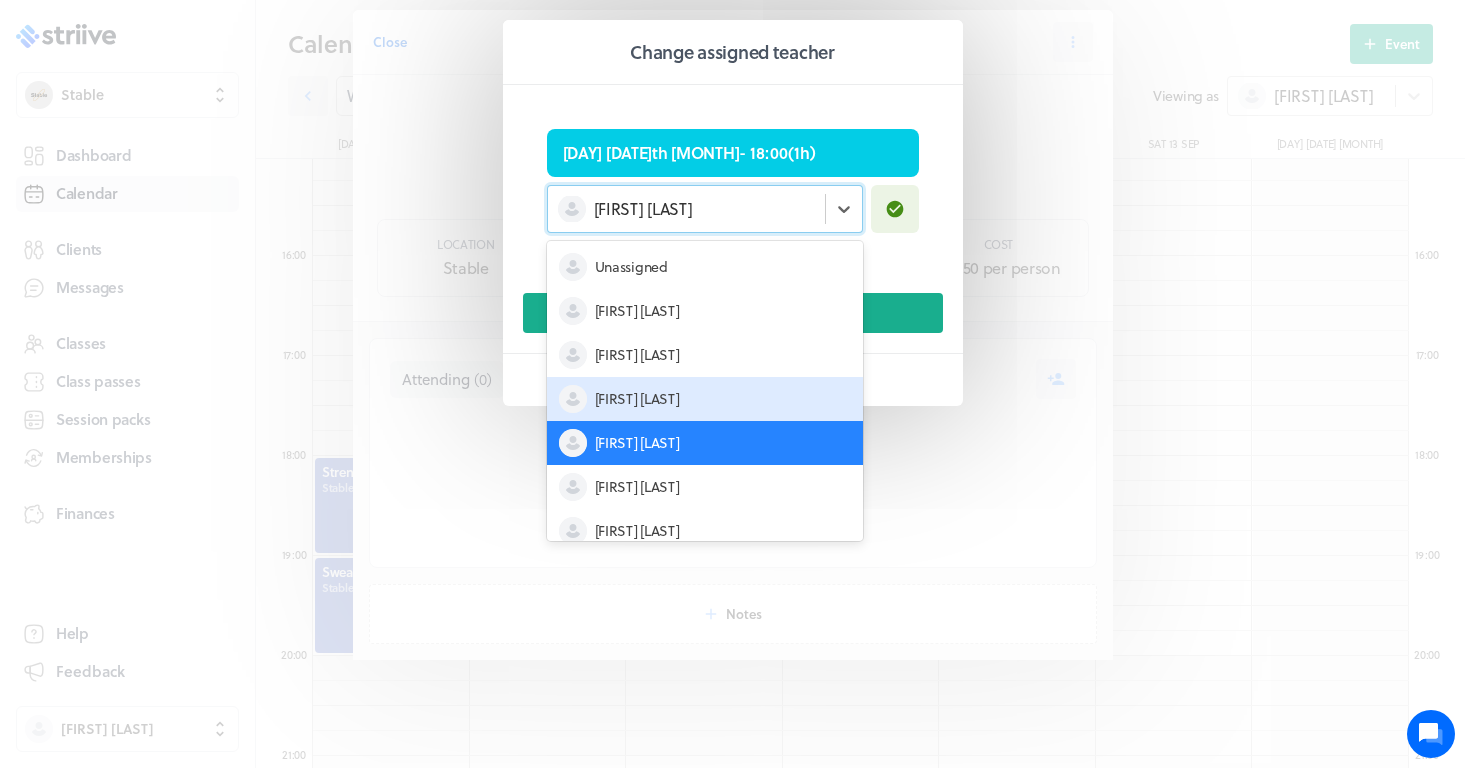 click on "[FIRST] [LAST]" at bounding box center [705, 399] 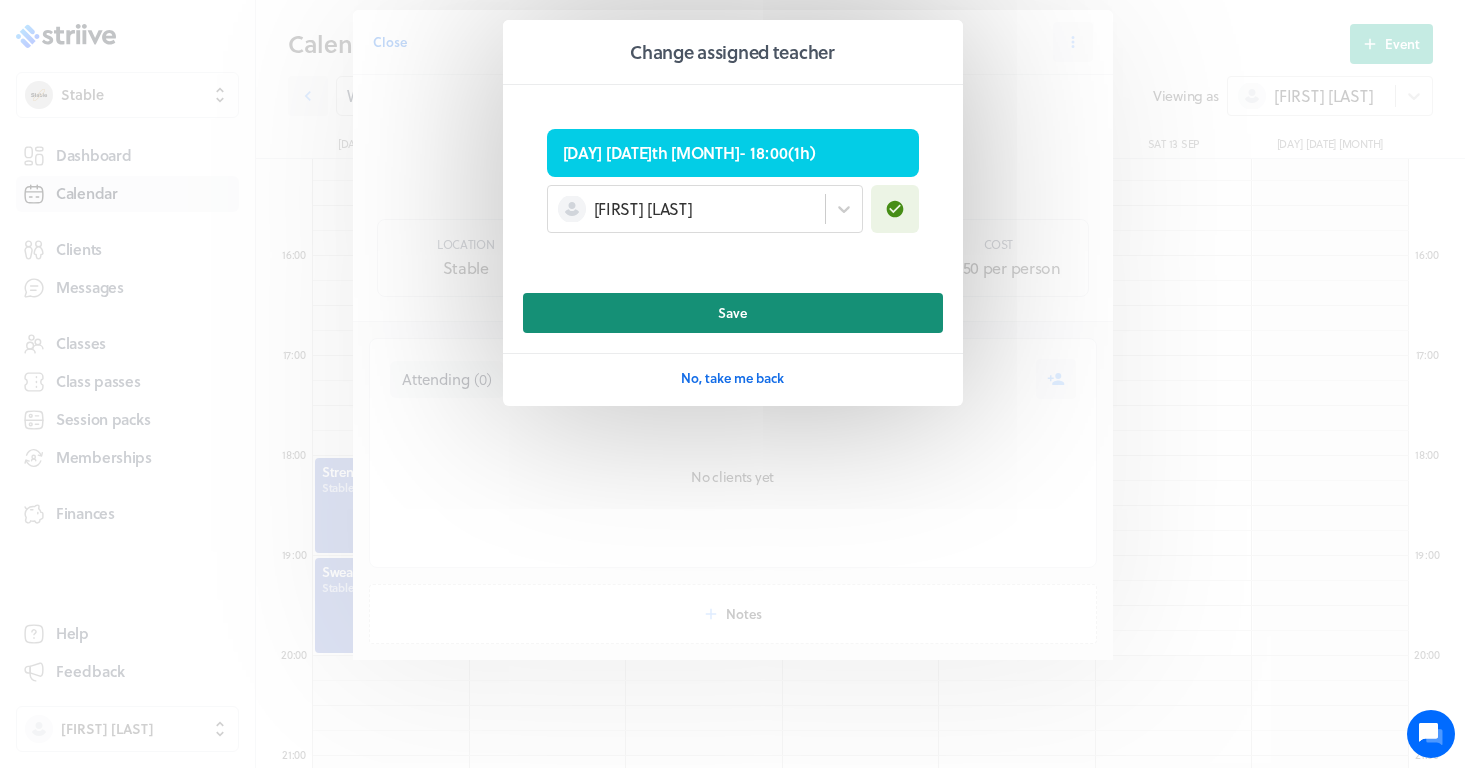 click on "Save" at bounding box center [733, 313] 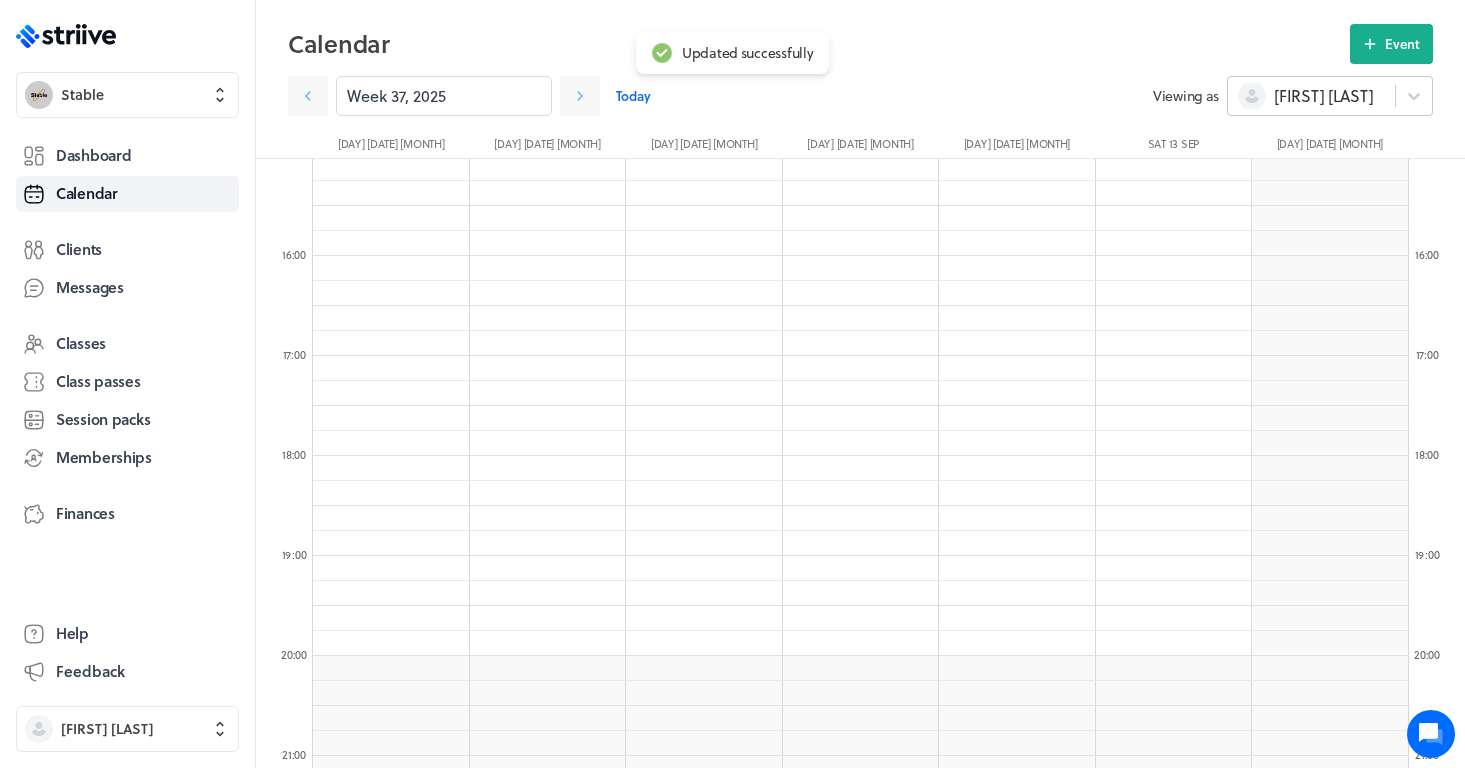 scroll, scrollTop: 0, scrollLeft: 0, axis: both 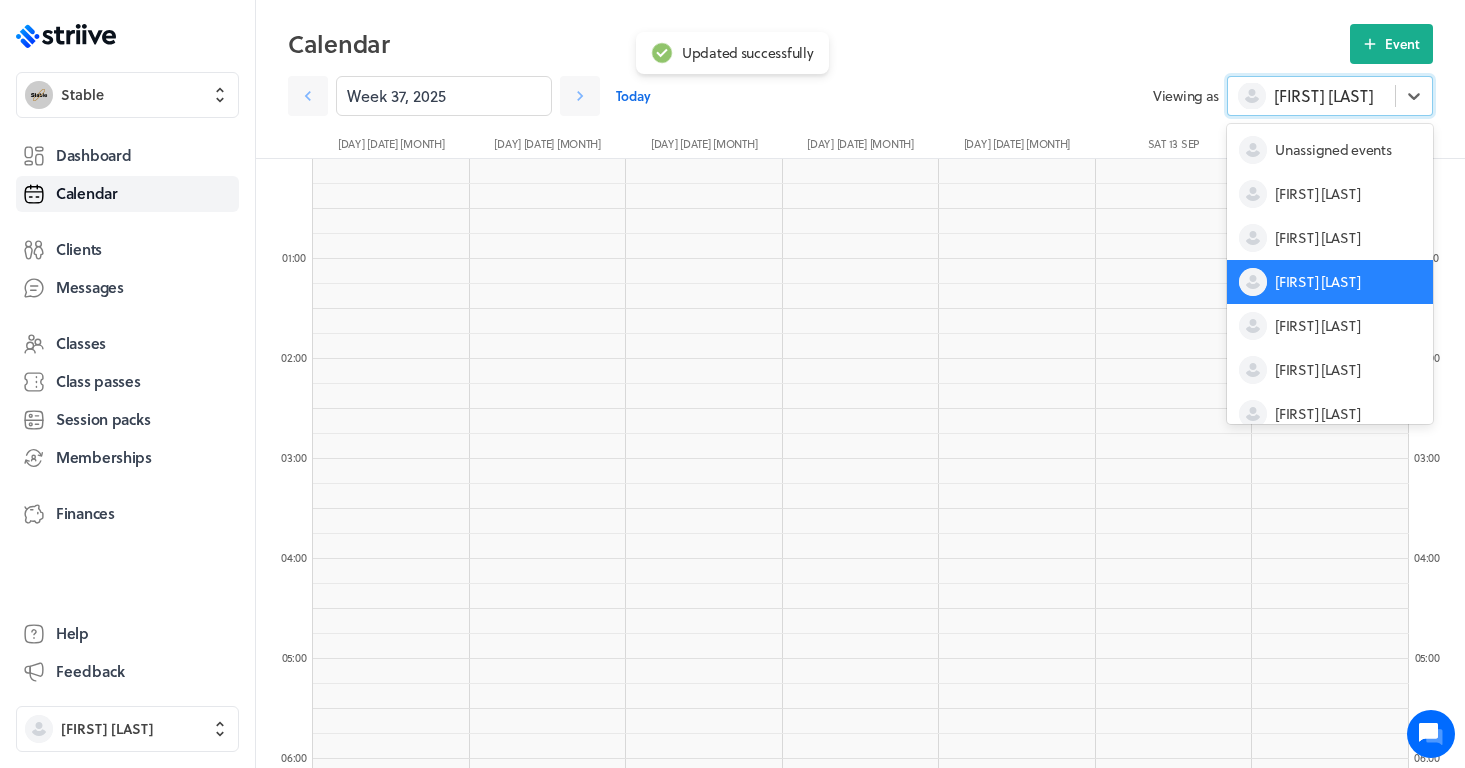 click on "[FIRST] [LAST]" at bounding box center (1311, 96) 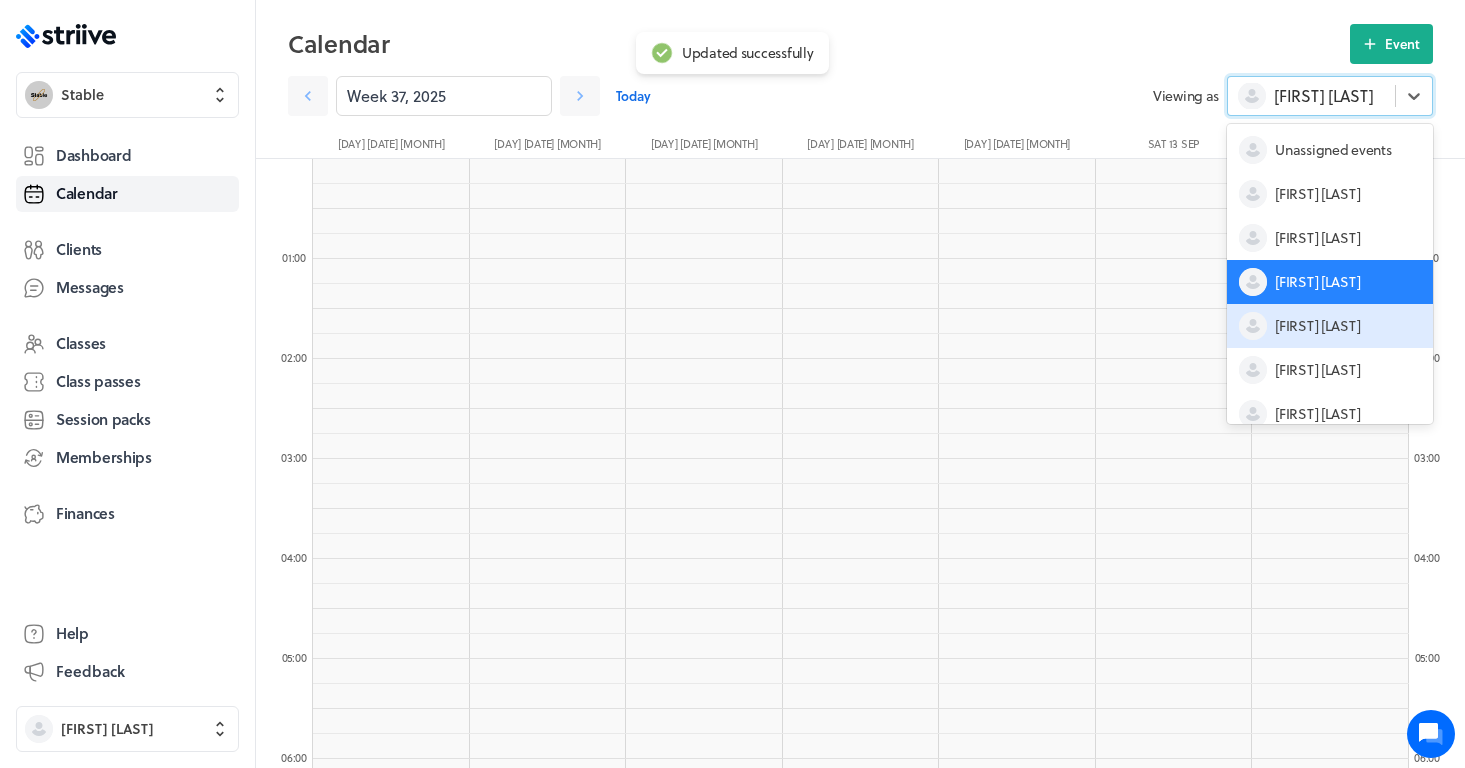 click on "[FIRST] [LAST]" at bounding box center (1330, 326) 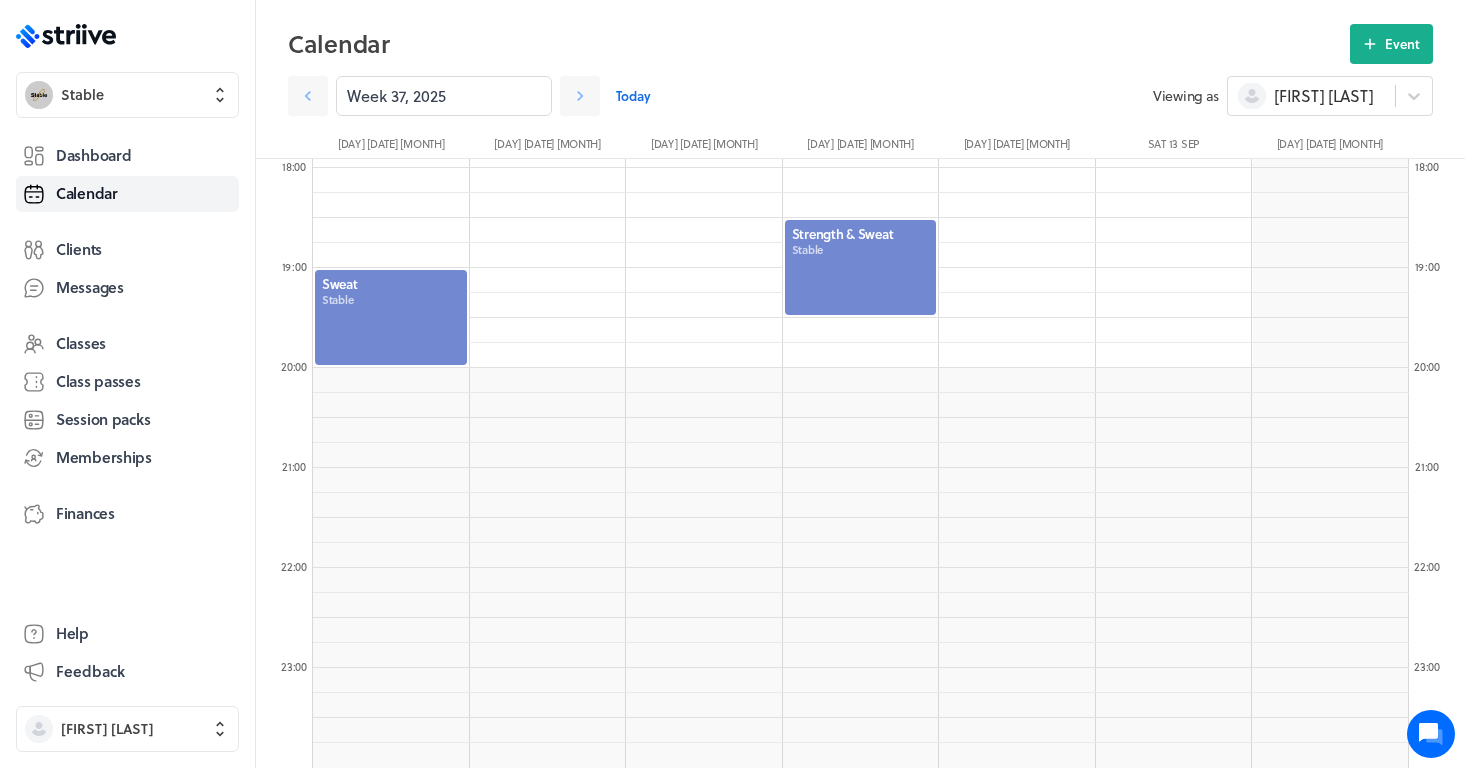 scroll, scrollTop: 1791, scrollLeft: 0, axis: vertical 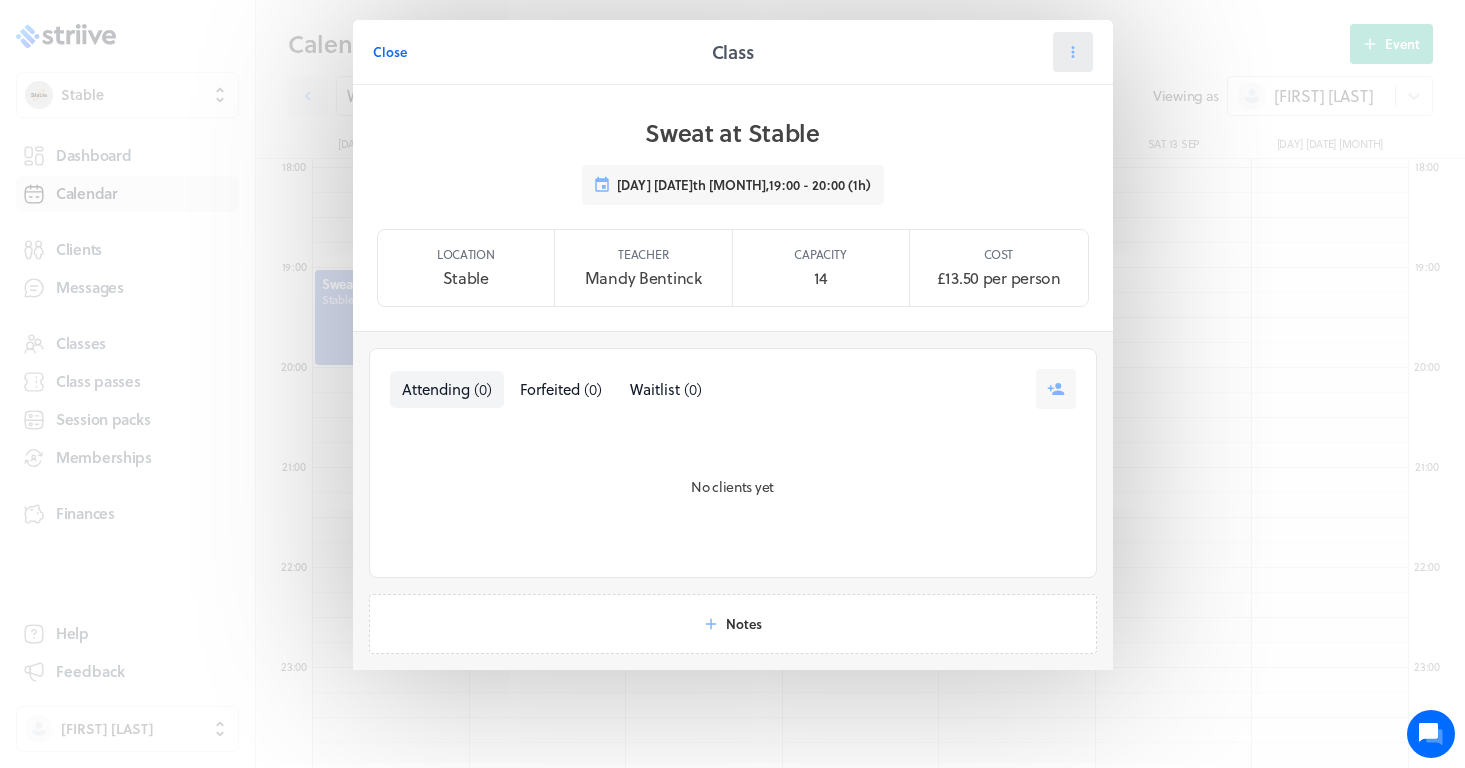 click 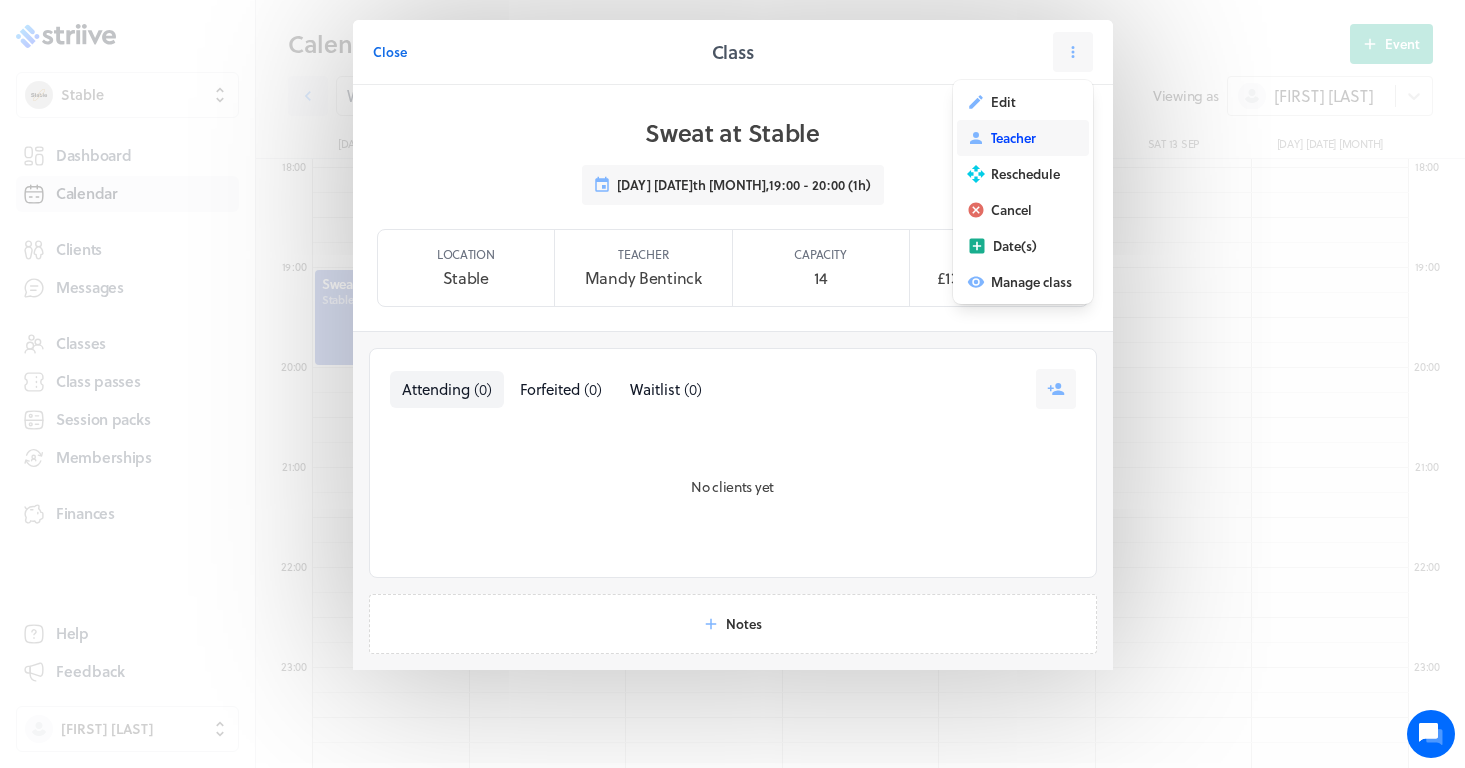 click on "Teacher" at bounding box center [1023, 138] 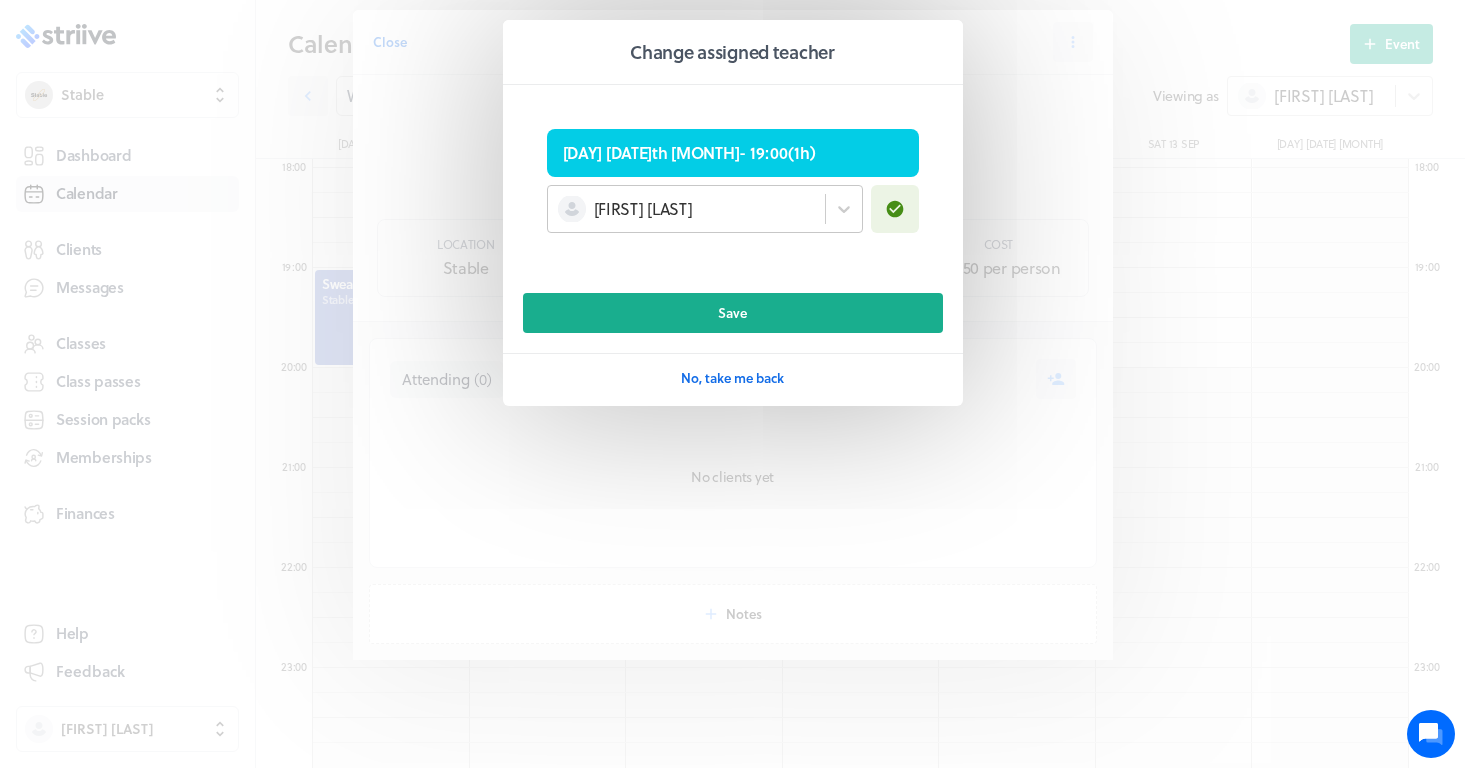 click on "[FIRST] [LAST]" at bounding box center [686, 209] 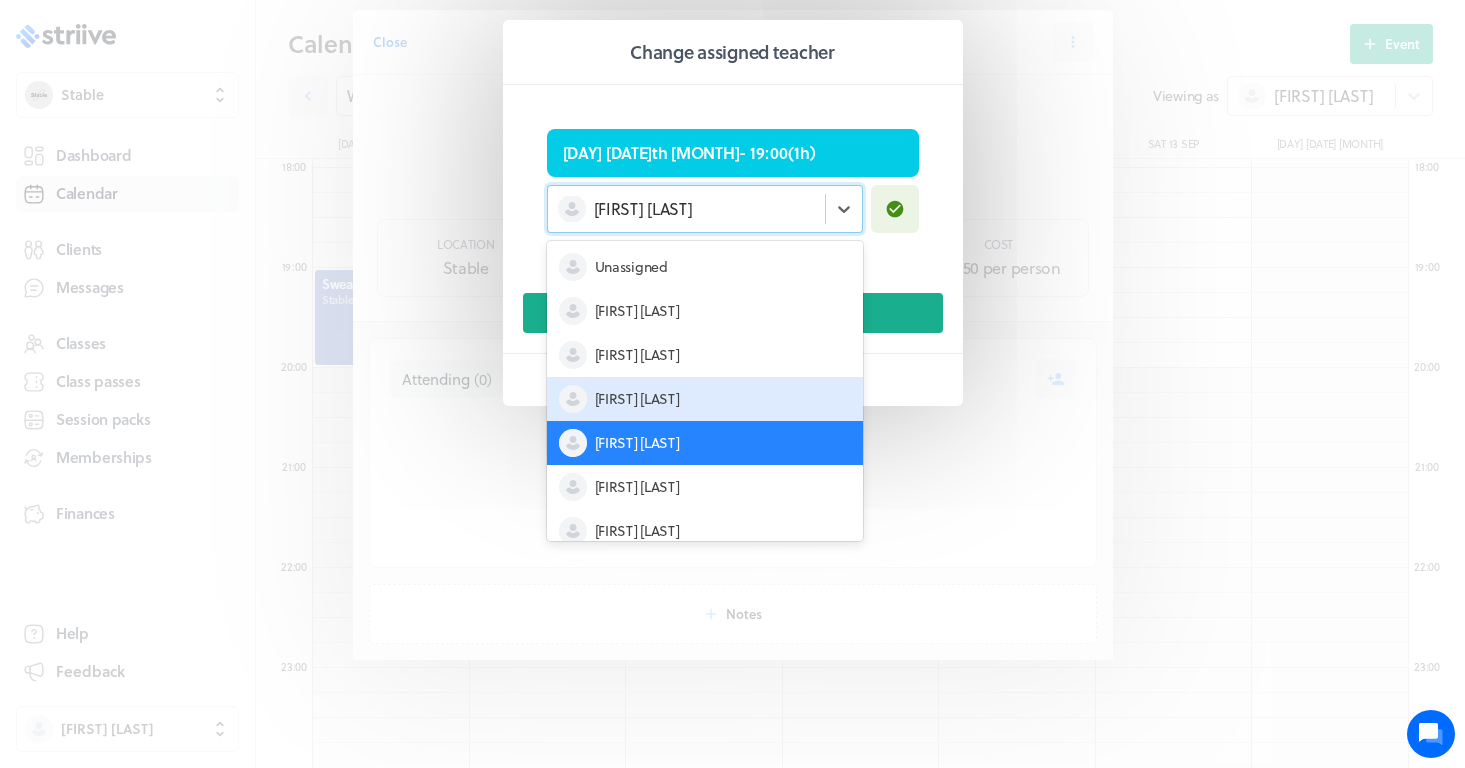 click on "[FIRST] [LAST]" at bounding box center [705, 399] 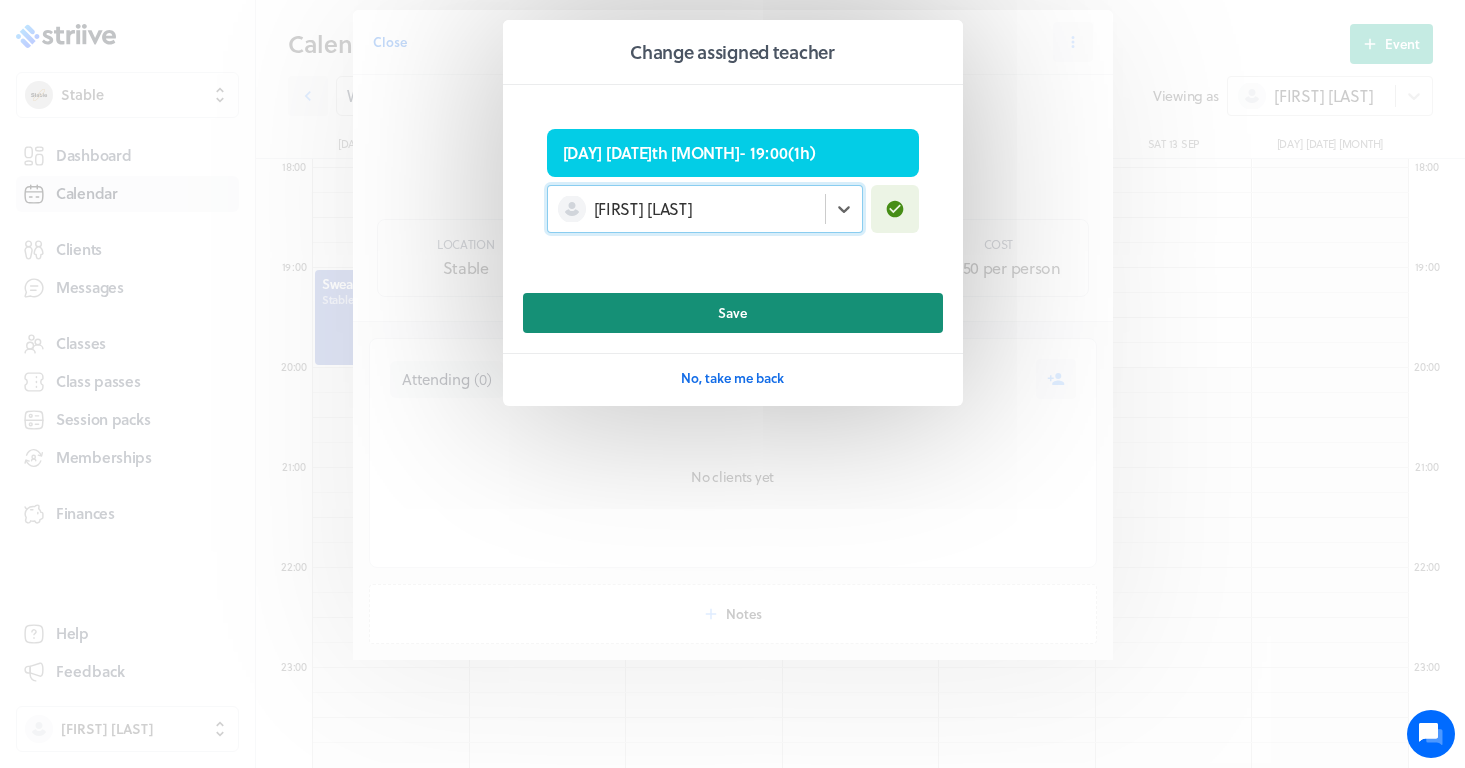 click on "Save" at bounding box center [733, 313] 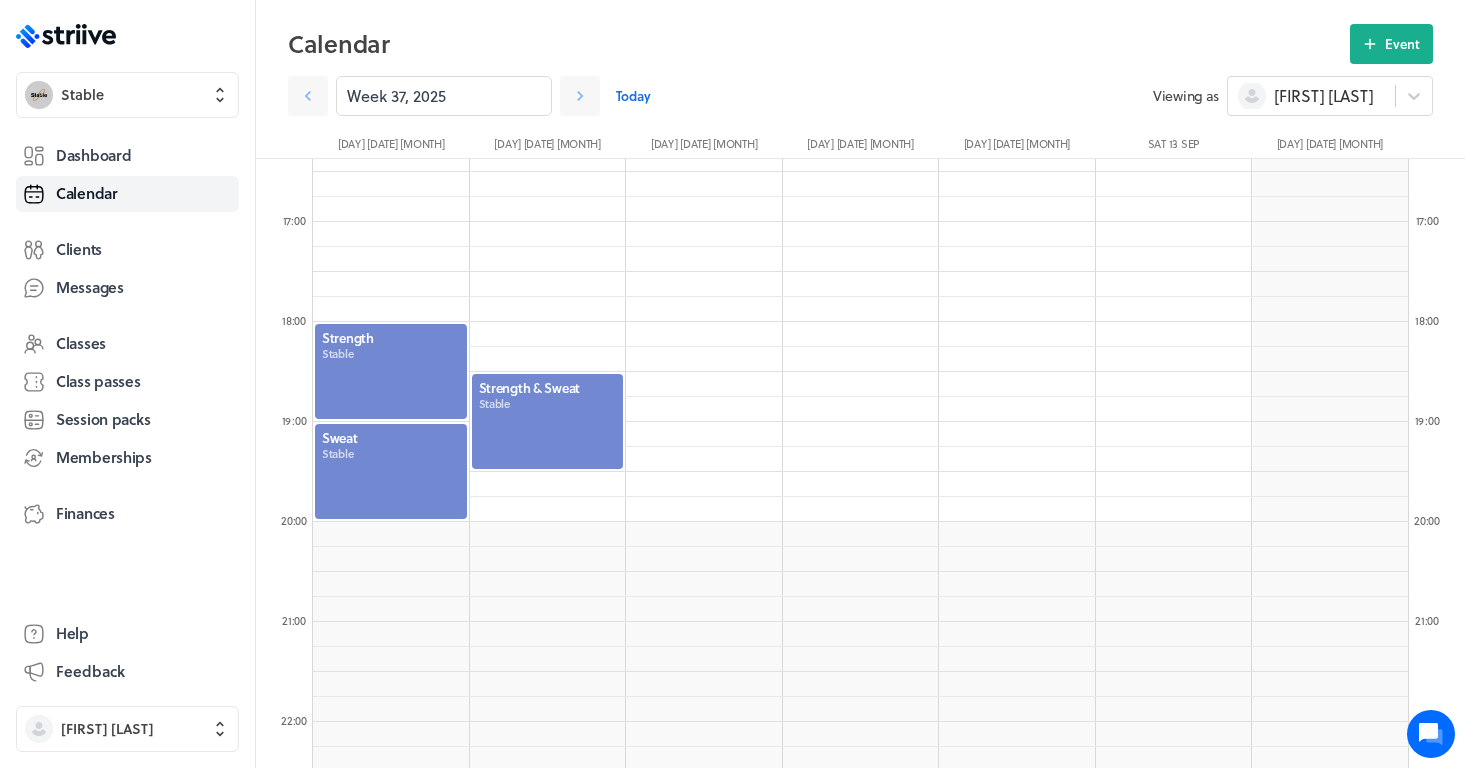 scroll, scrollTop: 1639, scrollLeft: 0, axis: vertical 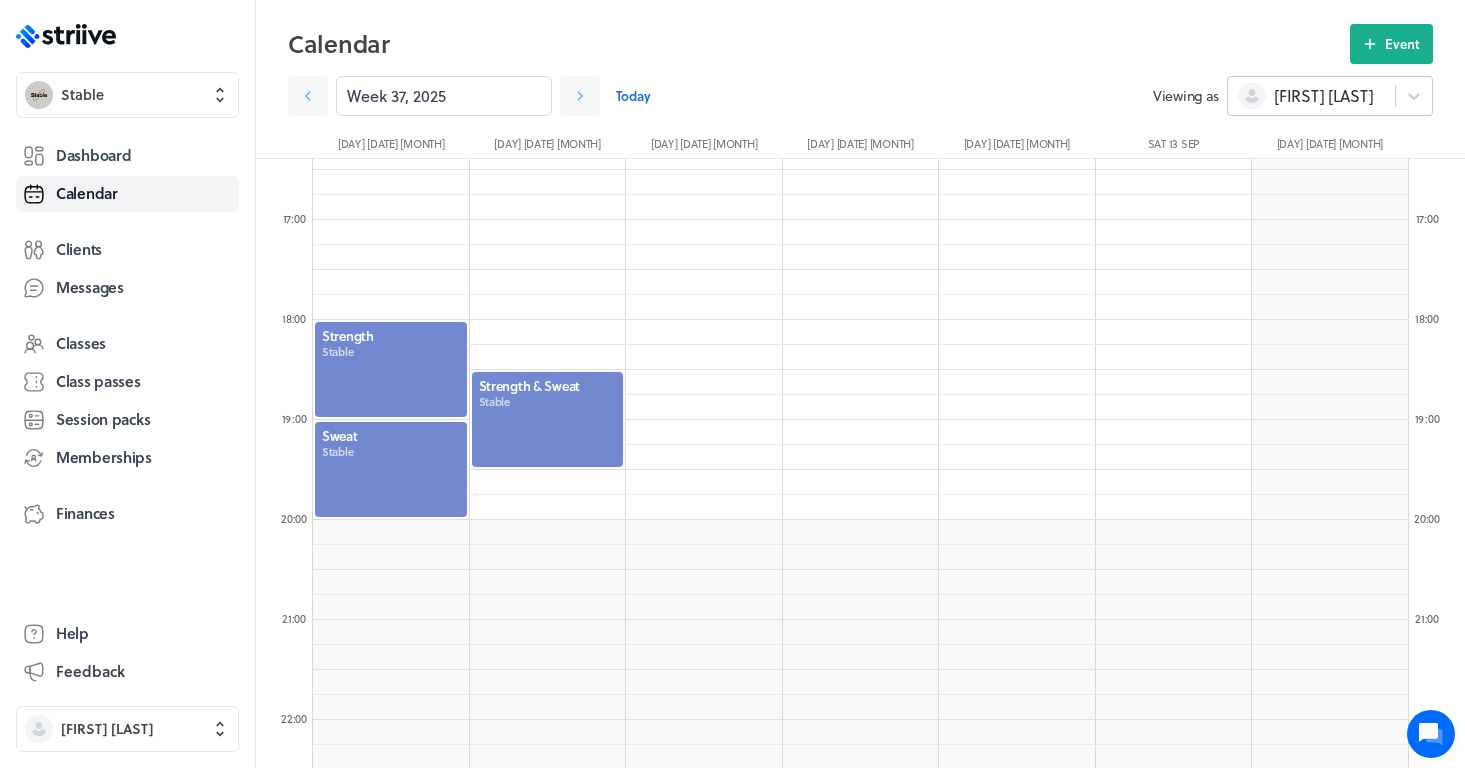 click on "[FIRST] [LAST]" at bounding box center (1311, 96) 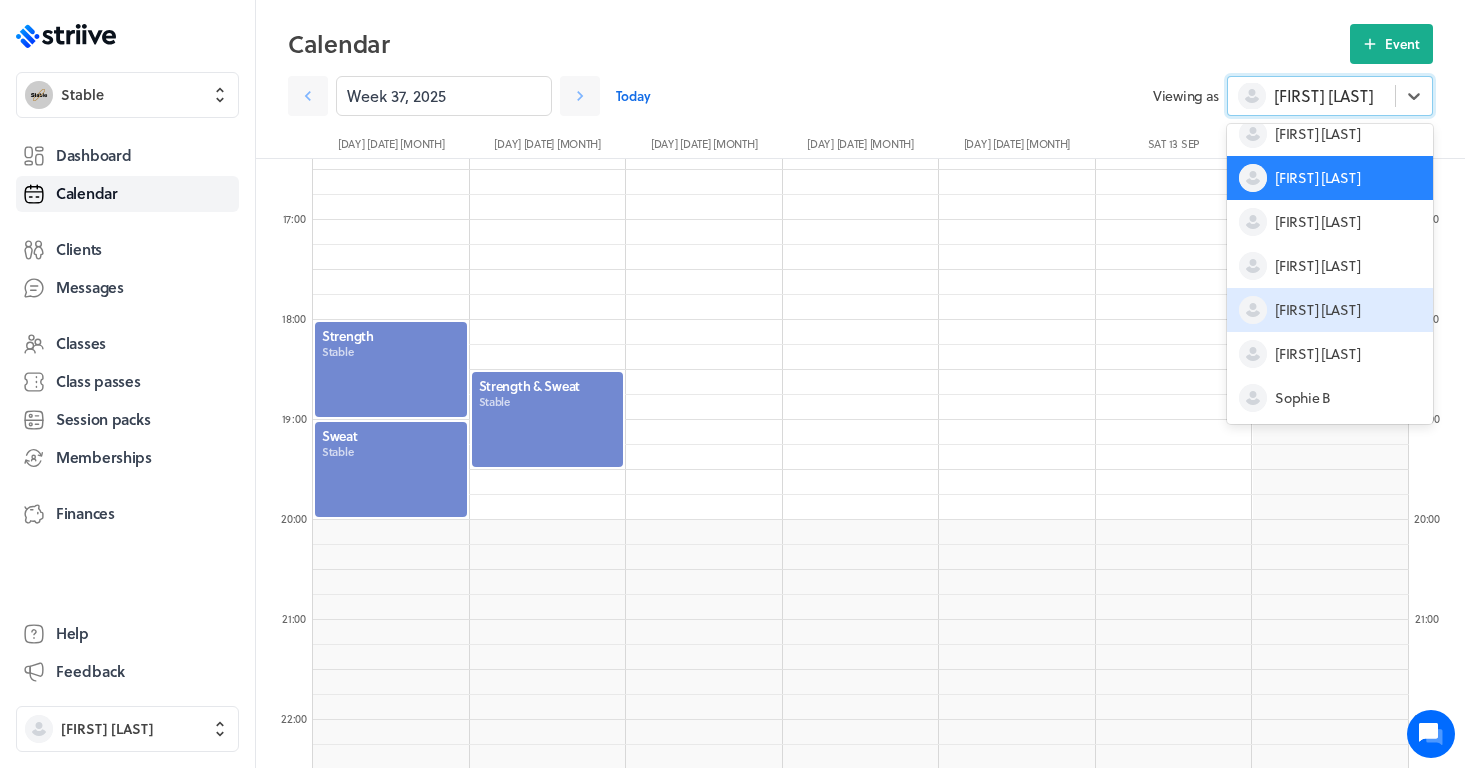 scroll, scrollTop: 104, scrollLeft: 0, axis: vertical 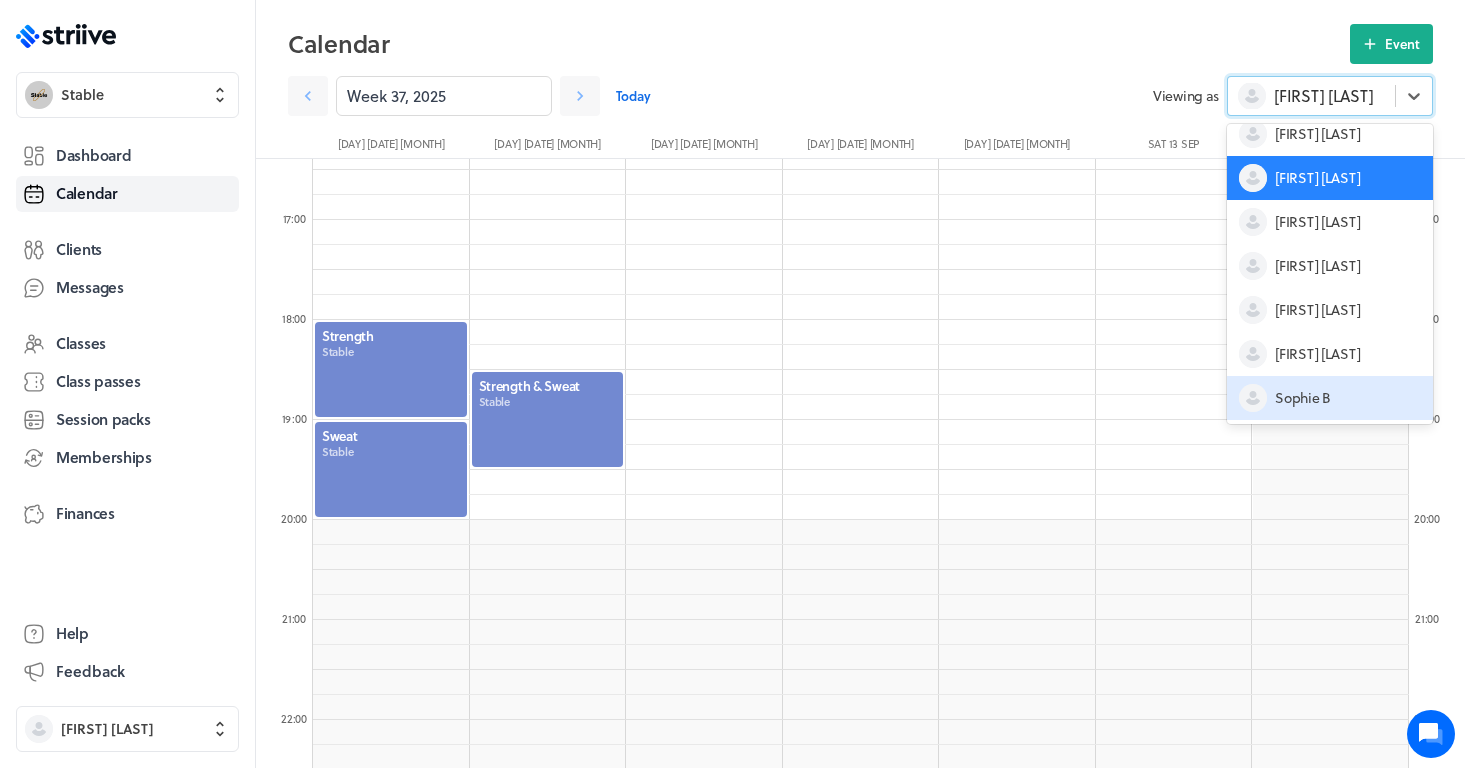 click on "Sophie B" at bounding box center (1303, 398) 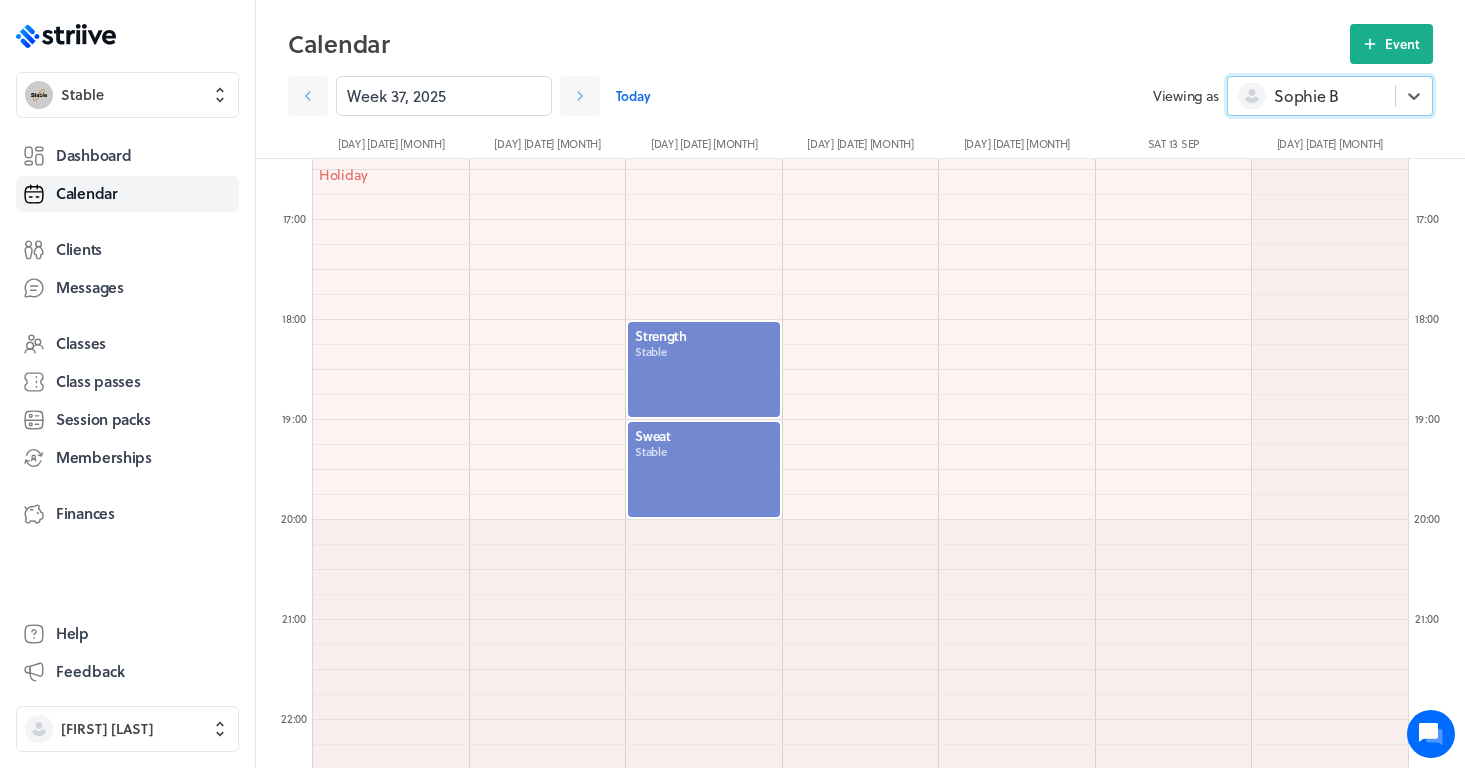click 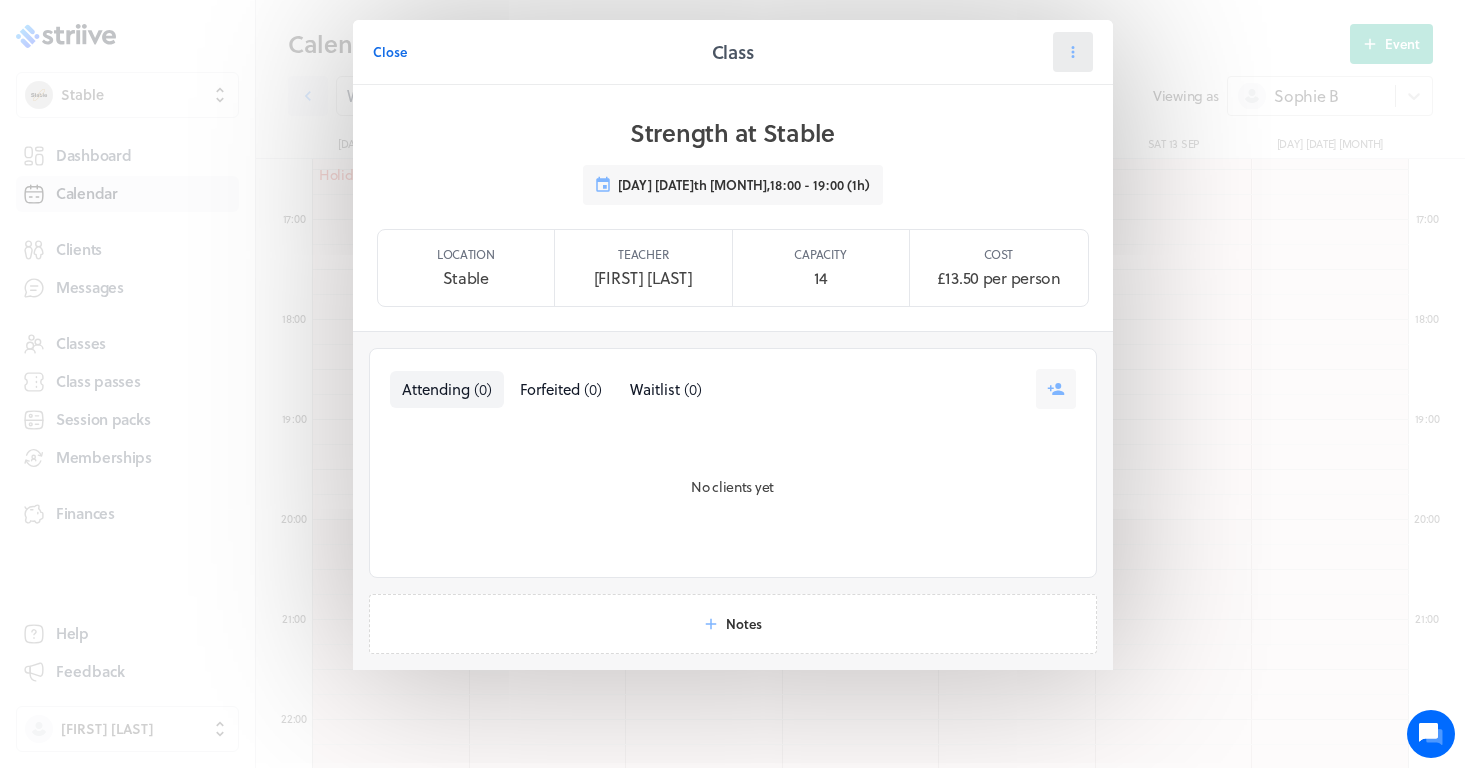 click at bounding box center (1073, 52) 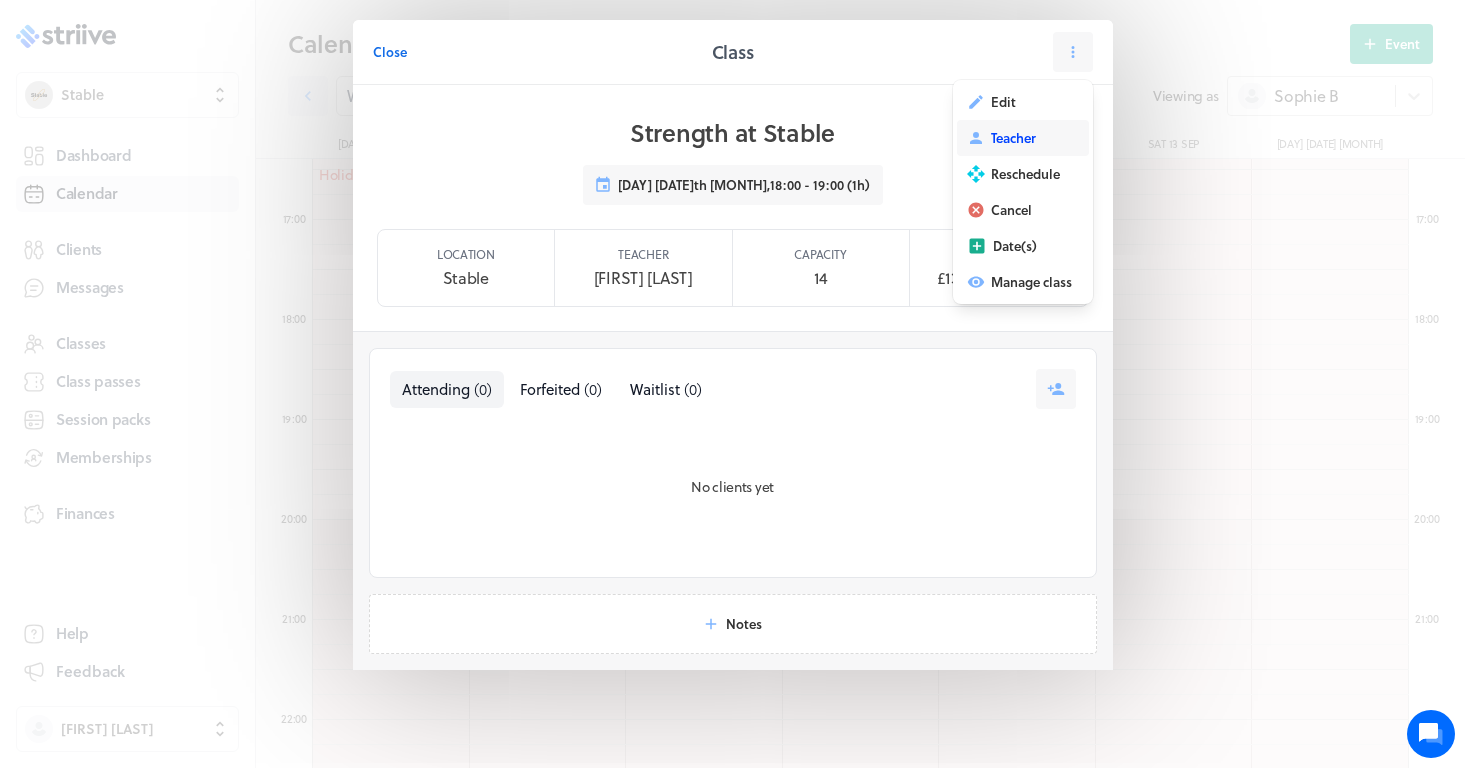 click on "Teacher" at bounding box center (1023, 138) 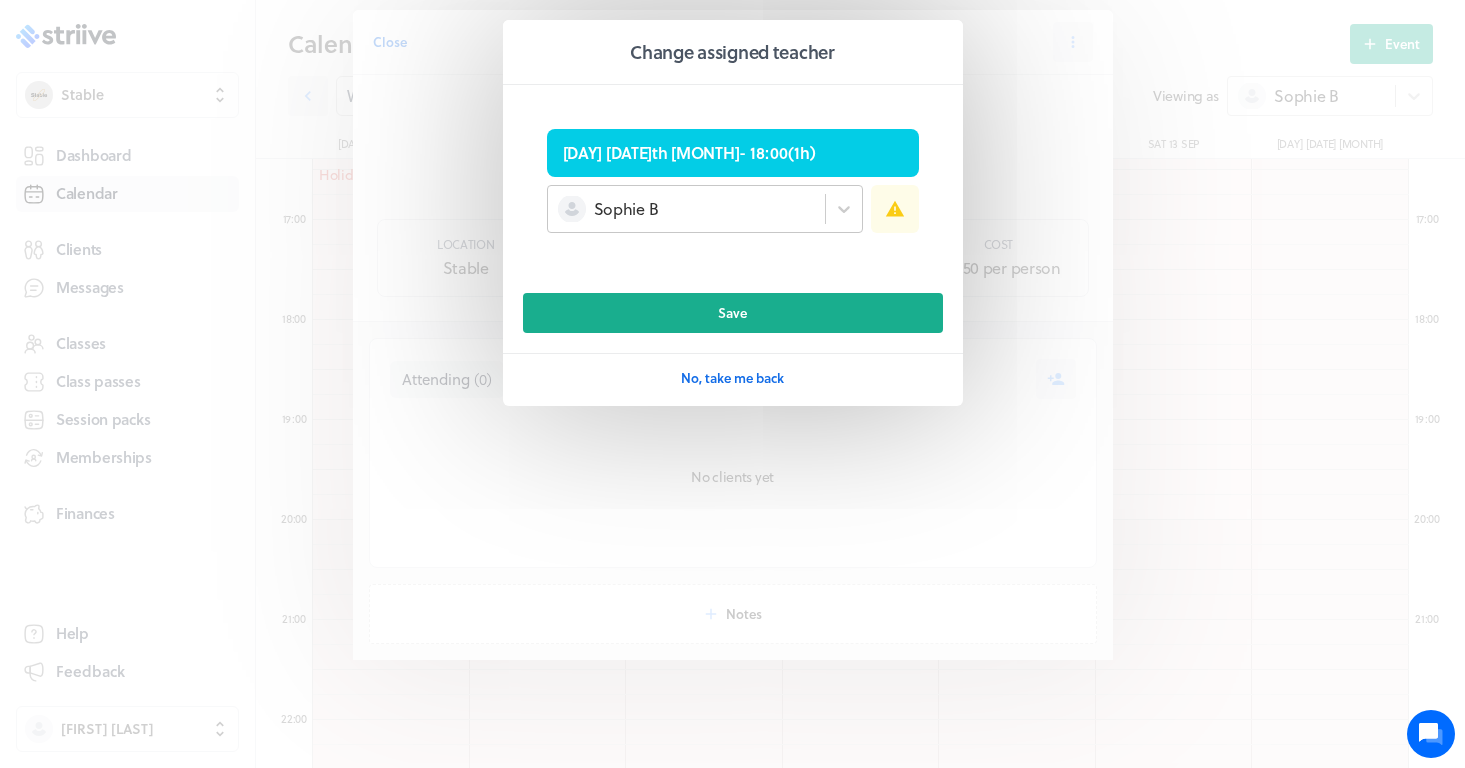click on "Sophie B" at bounding box center [686, 209] 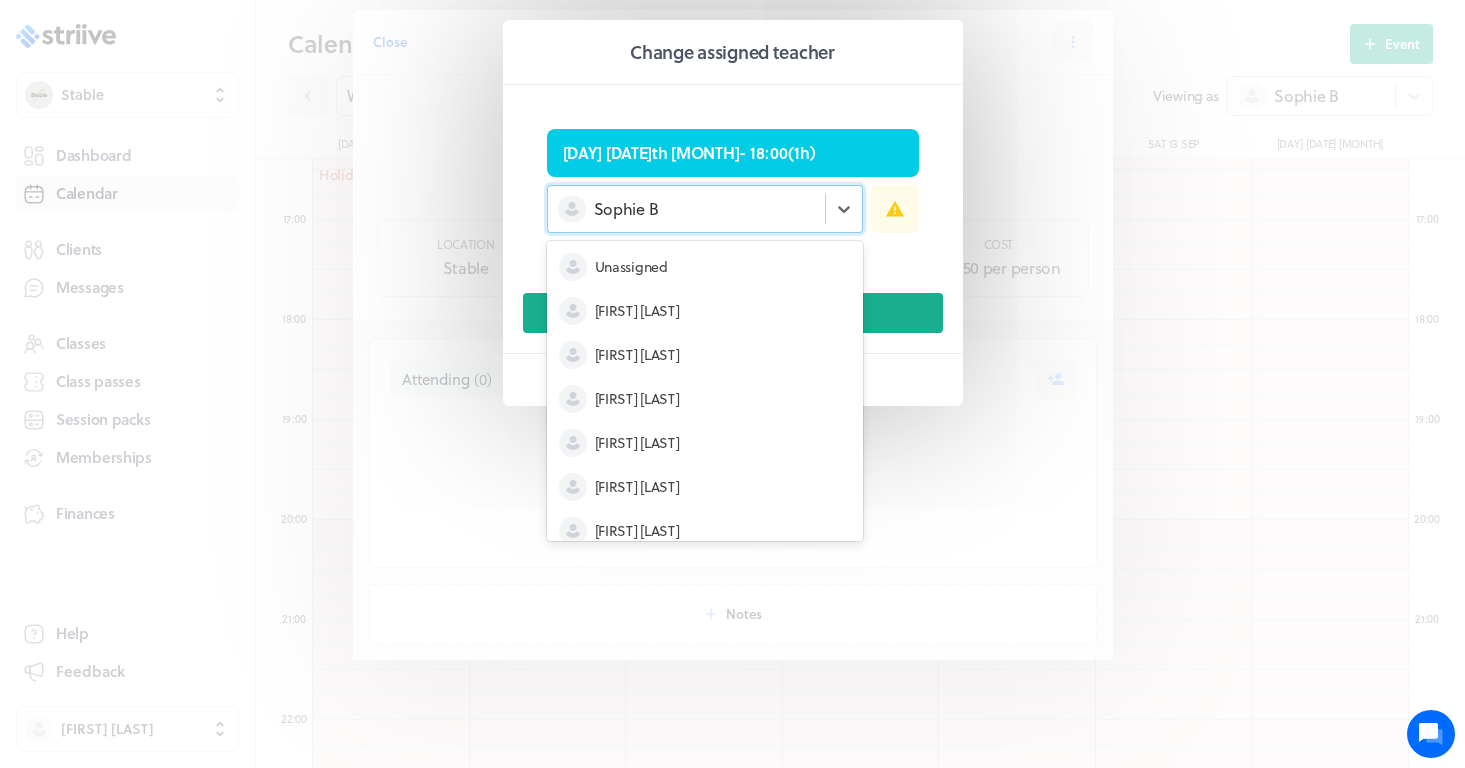 scroll, scrollTop: 104, scrollLeft: 0, axis: vertical 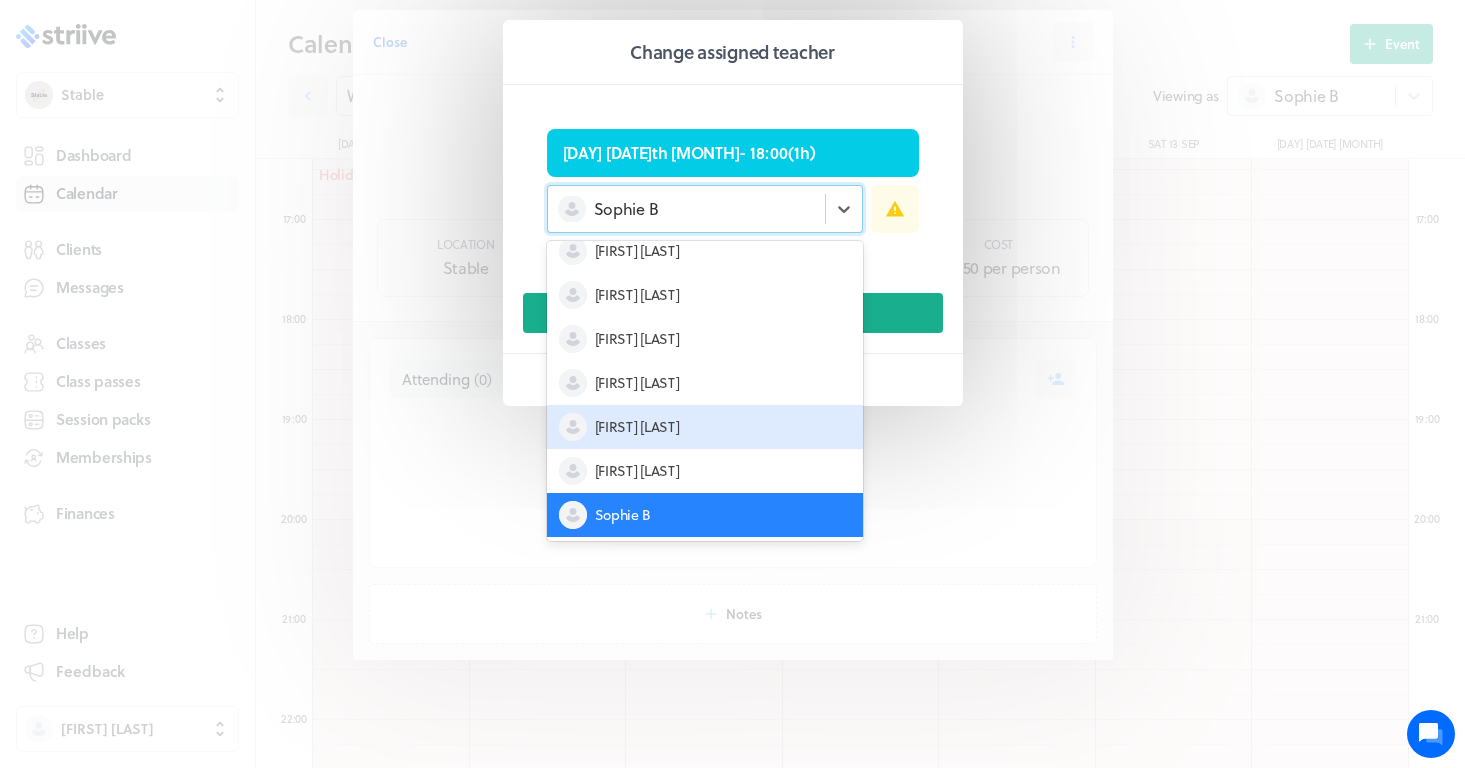 click on "[FIRST] [LAST]" at bounding box center [705, 427] 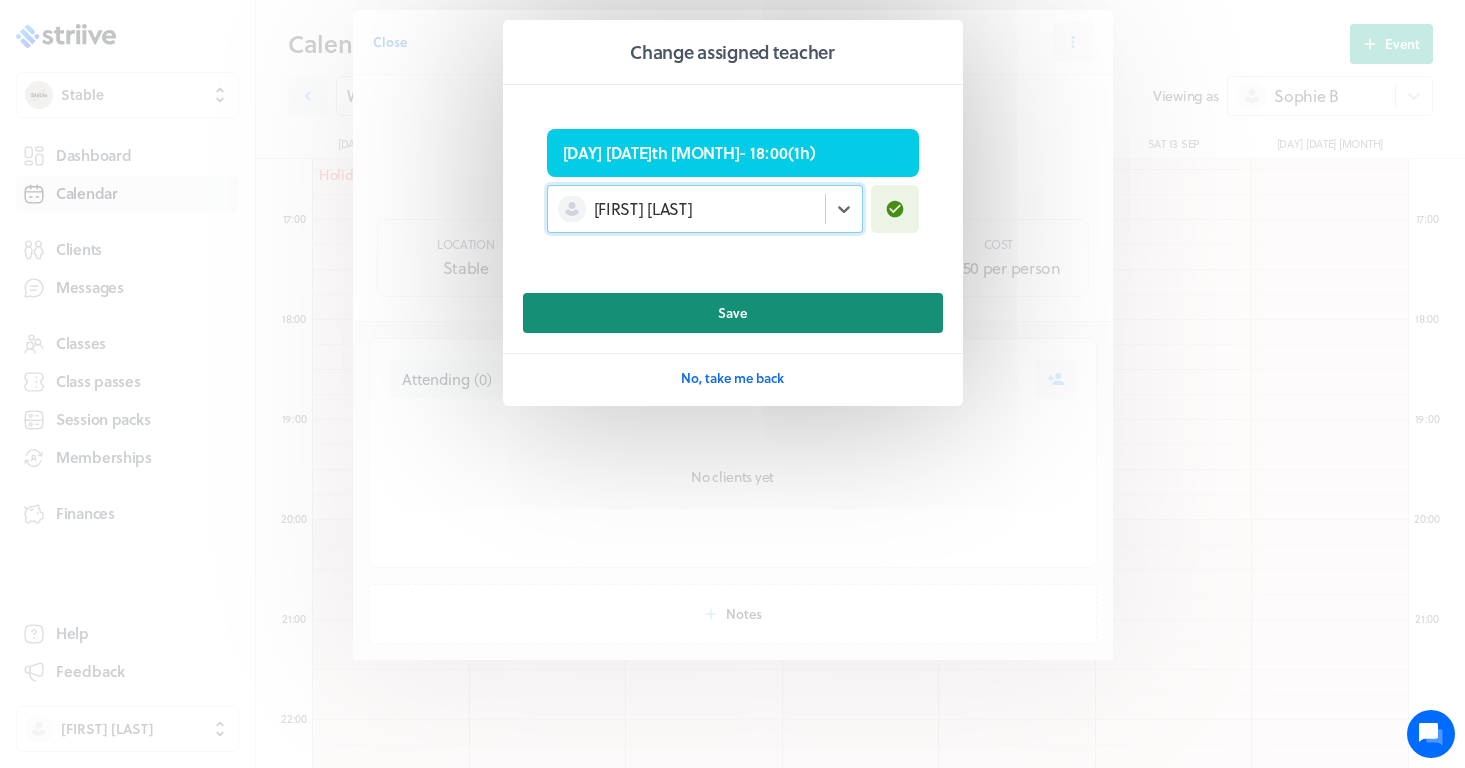 click on "Save" at bounding box center [733, 313] 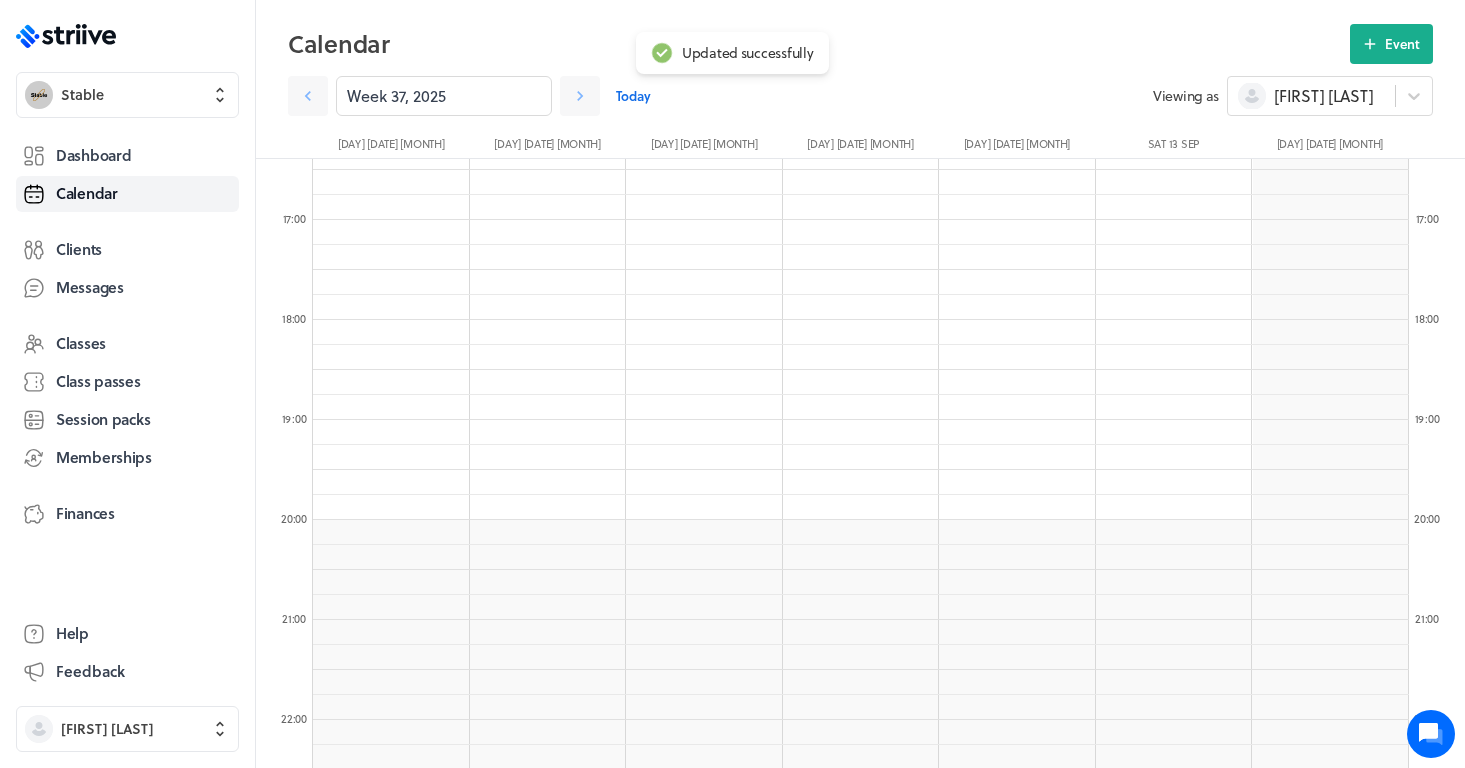 scroll, scrollTop: 0, scrollLeft: 0, axis: both 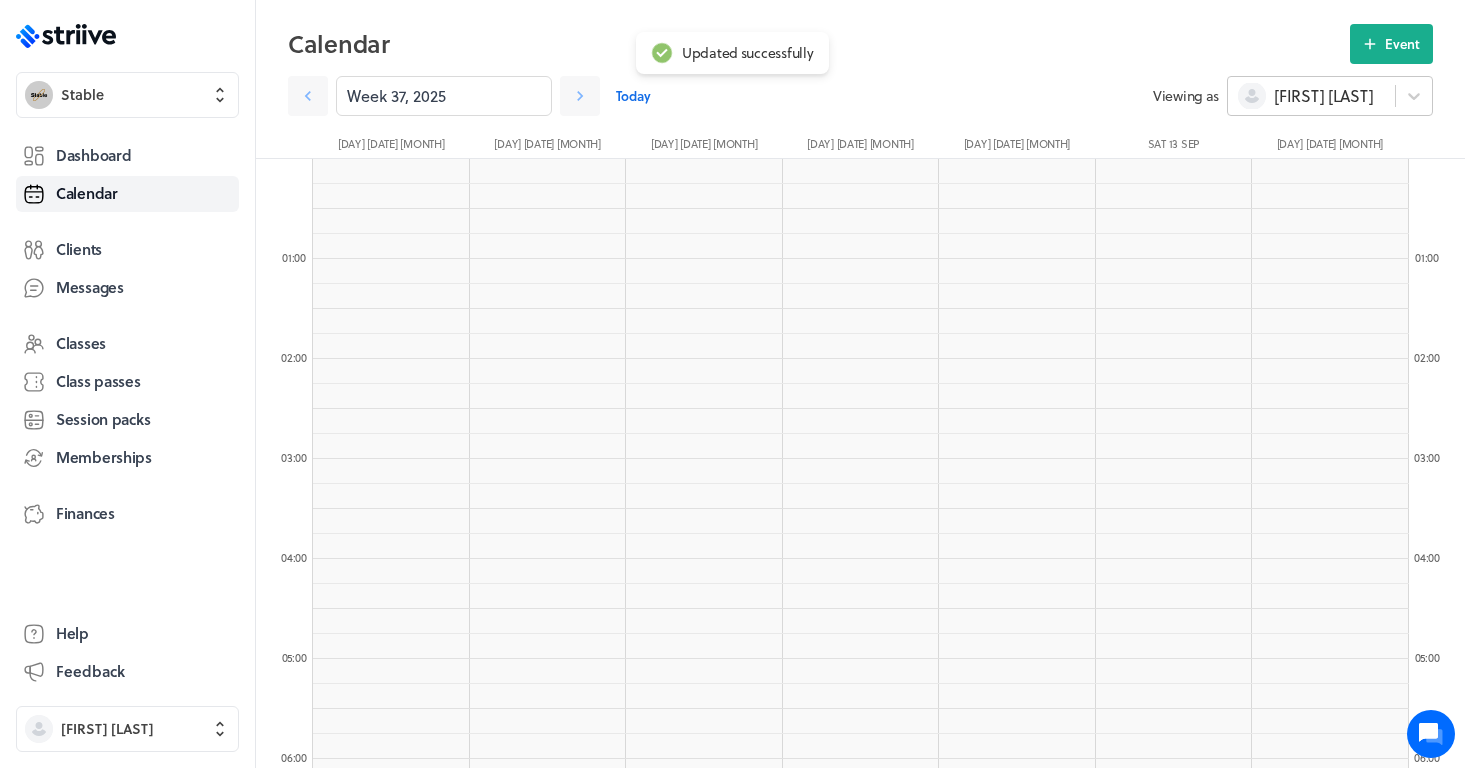 click on "[FIRST] [LAST]" at bounding box center (1323, 96) 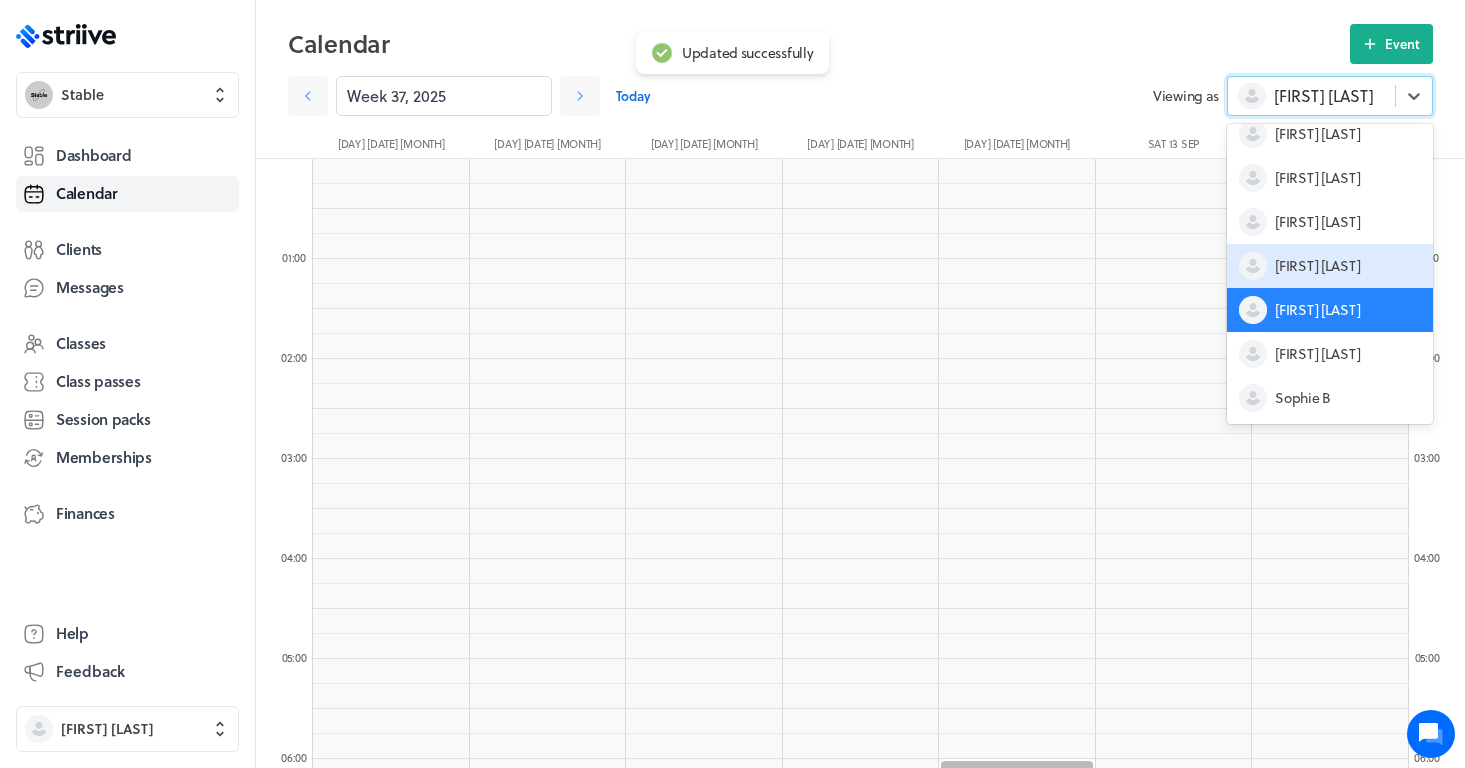 scroll, scrollTop: 104, scrollLeft: 0, axis: vertical 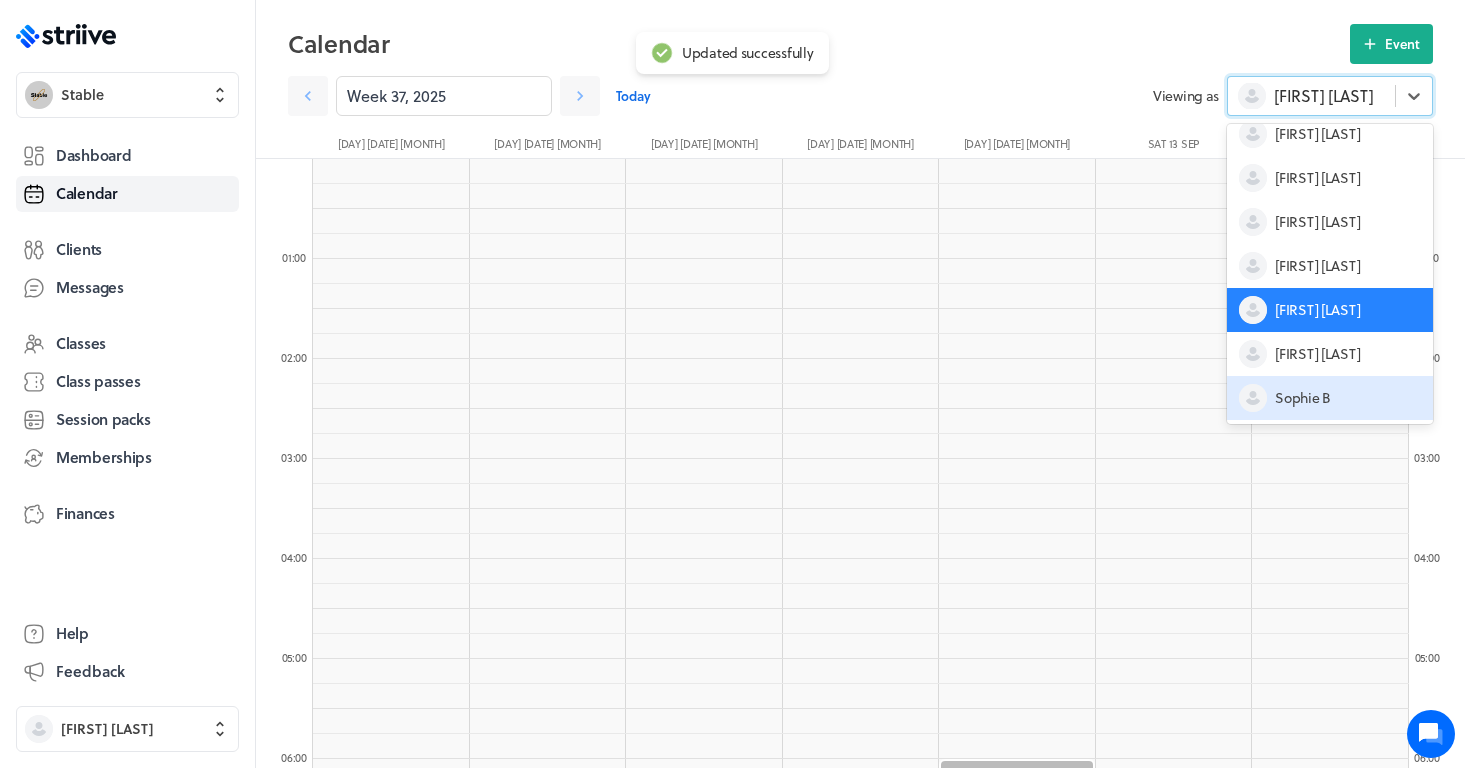 click on "Sophie B" at bounding box center [1303, 398] 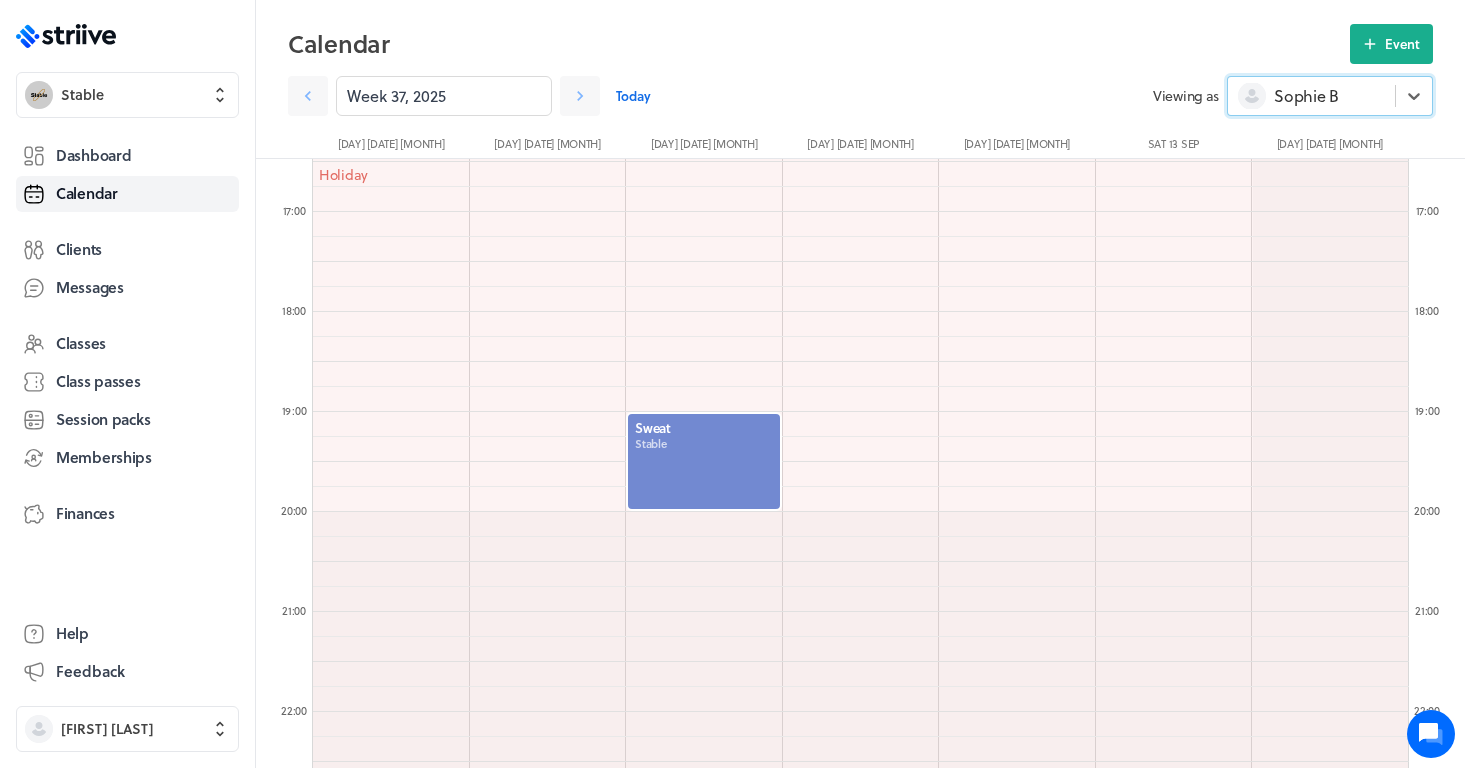 scroll, scrollTop: 1648, scrollLeft: 0, axis: vertical 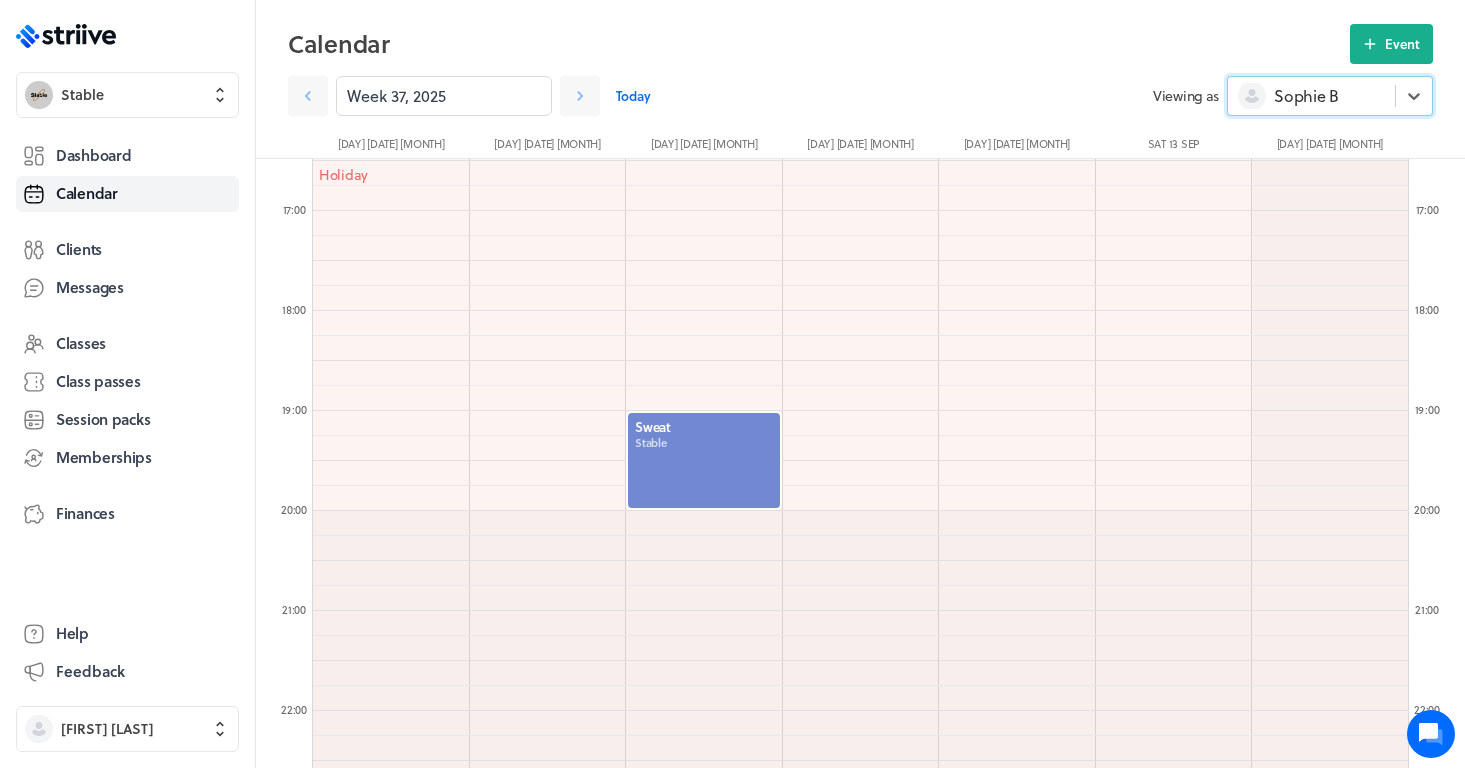 click 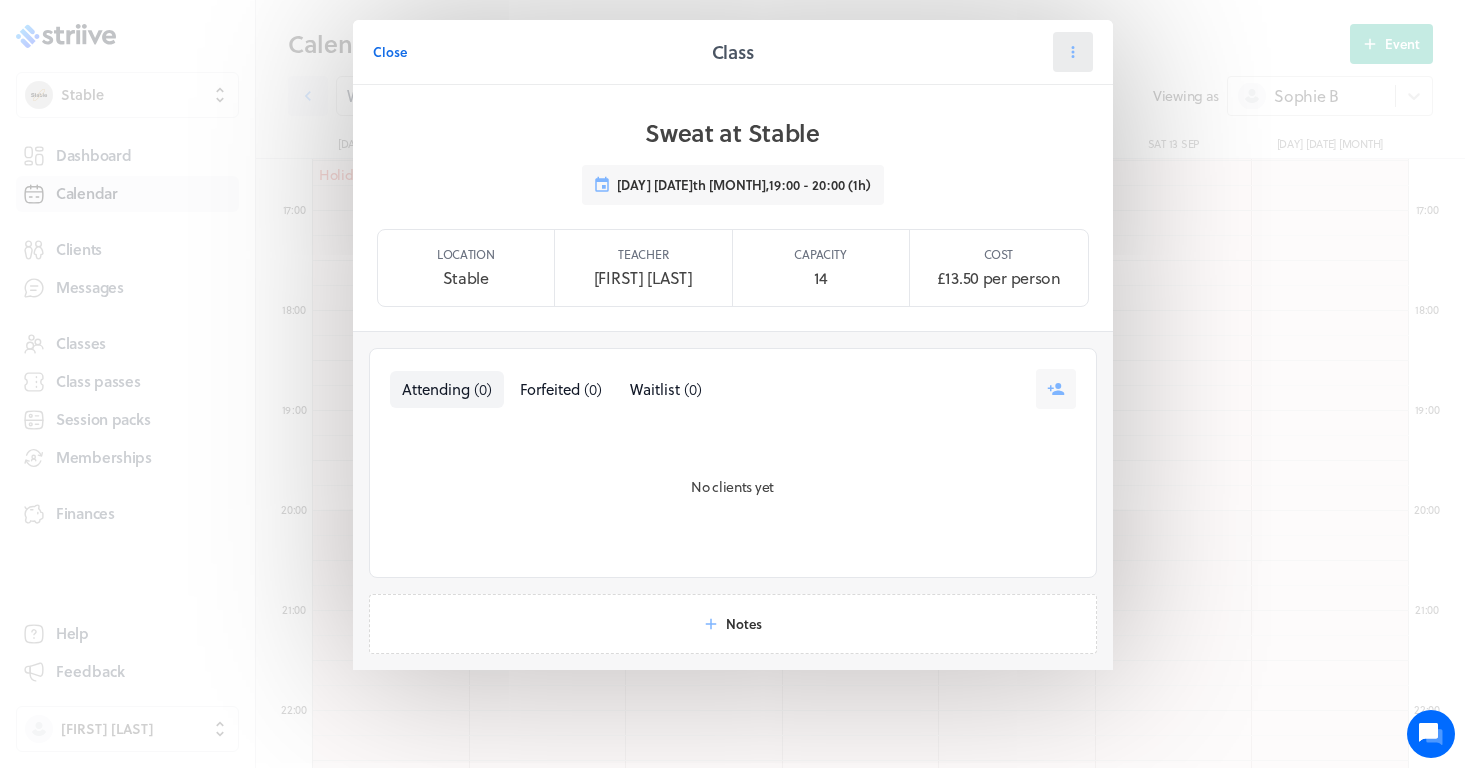 click at bounding box center [1073, 52] 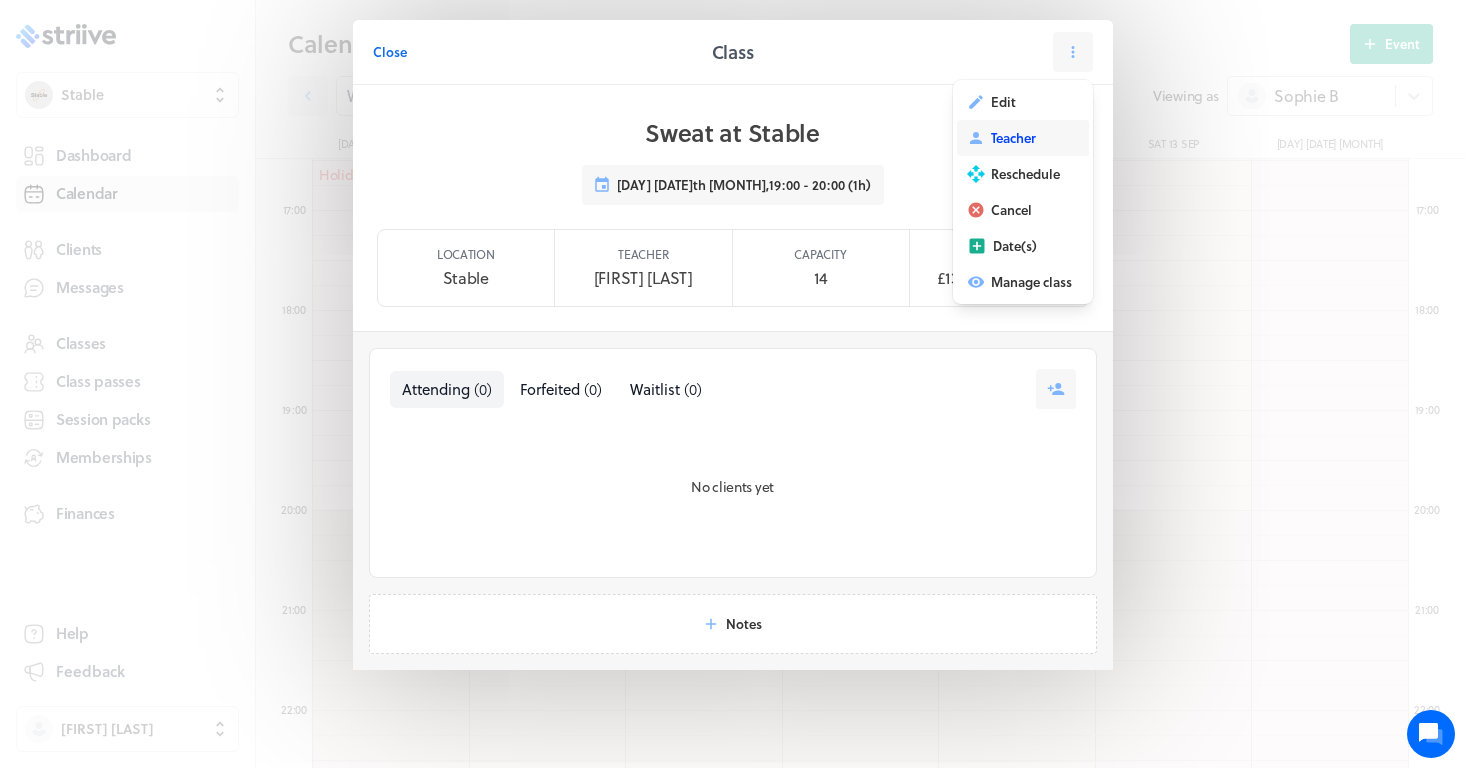 click on "Teacher" at bounding box center [1013, 138] 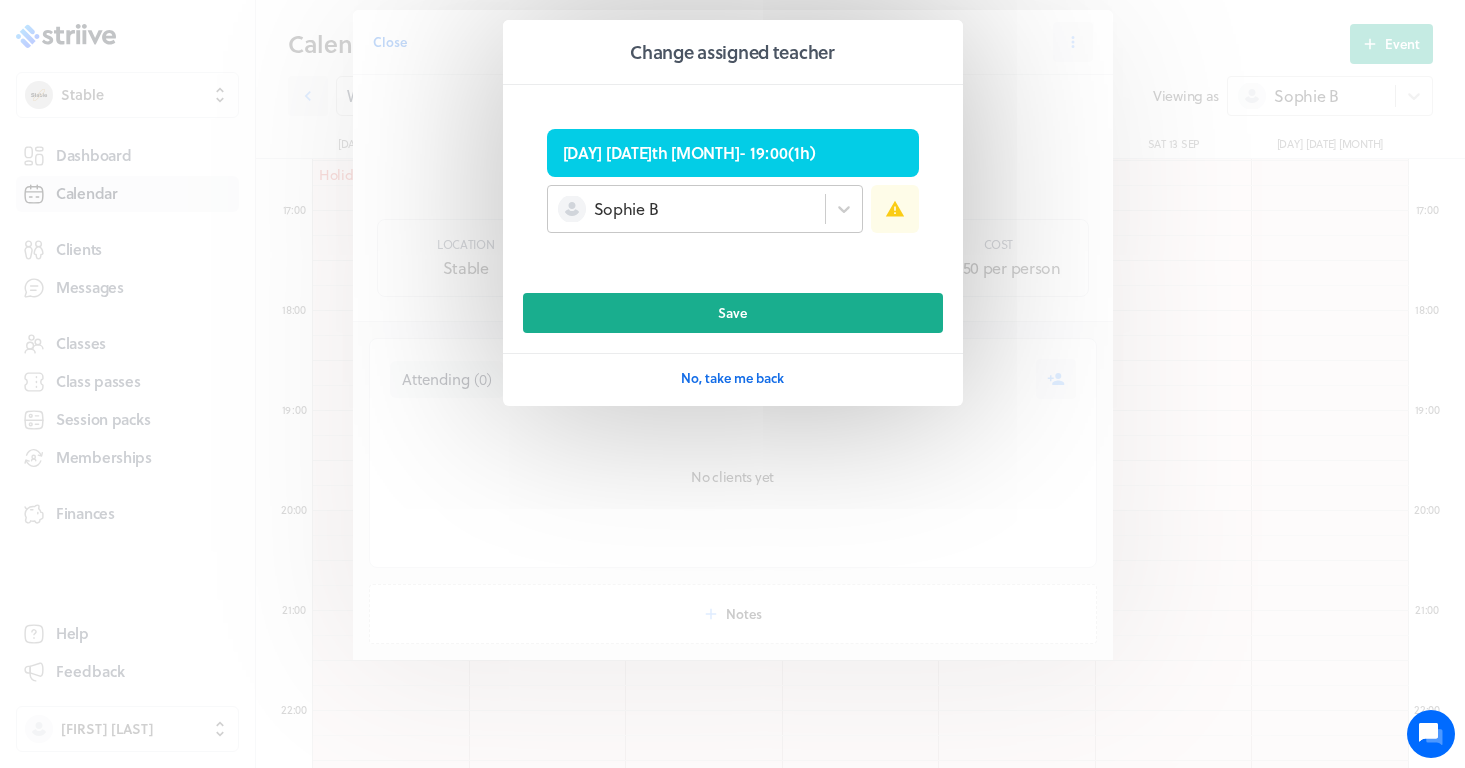 click on "Sophie B" at bounding box center (686, 209) 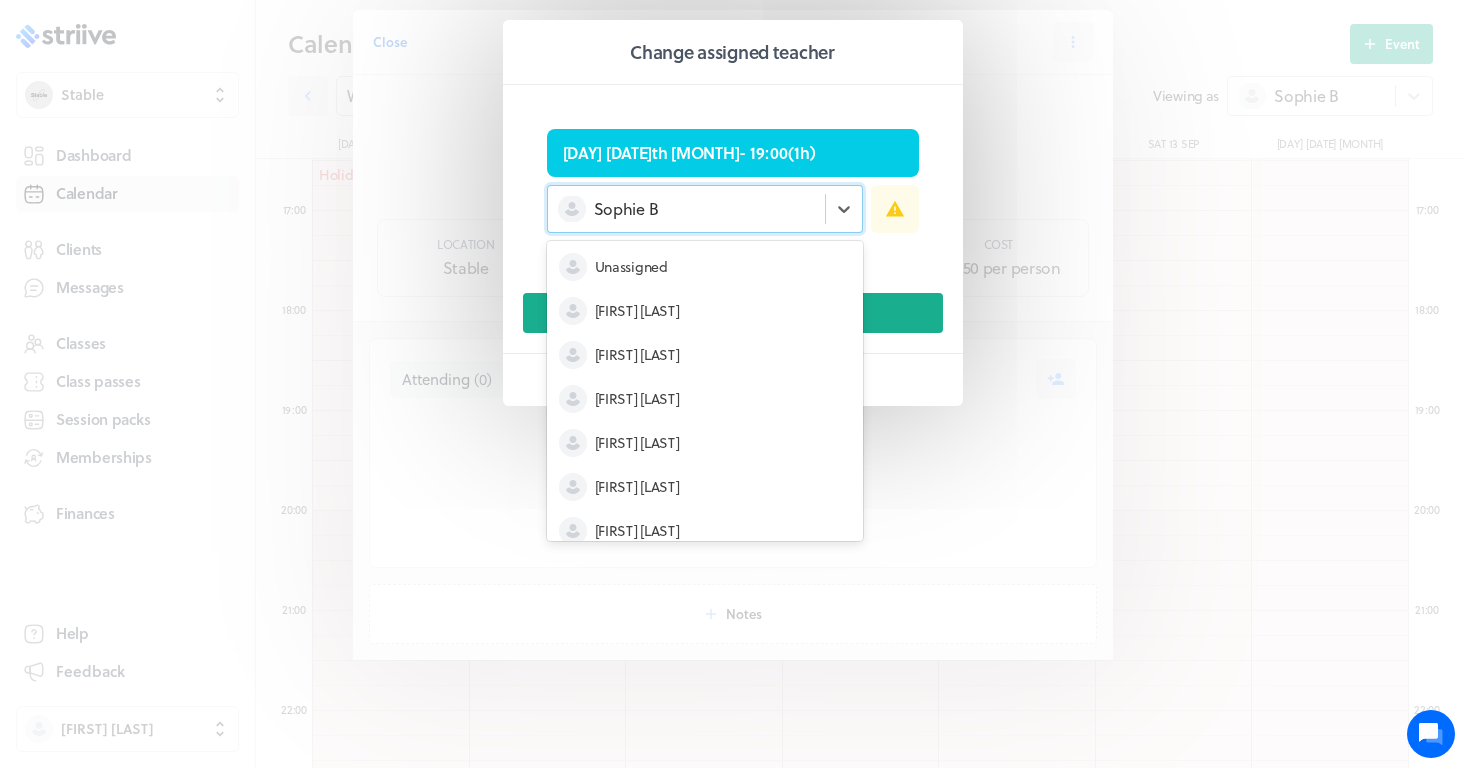 scroll, scrollTop: 104, scrollLeft: 0, axis: vertical 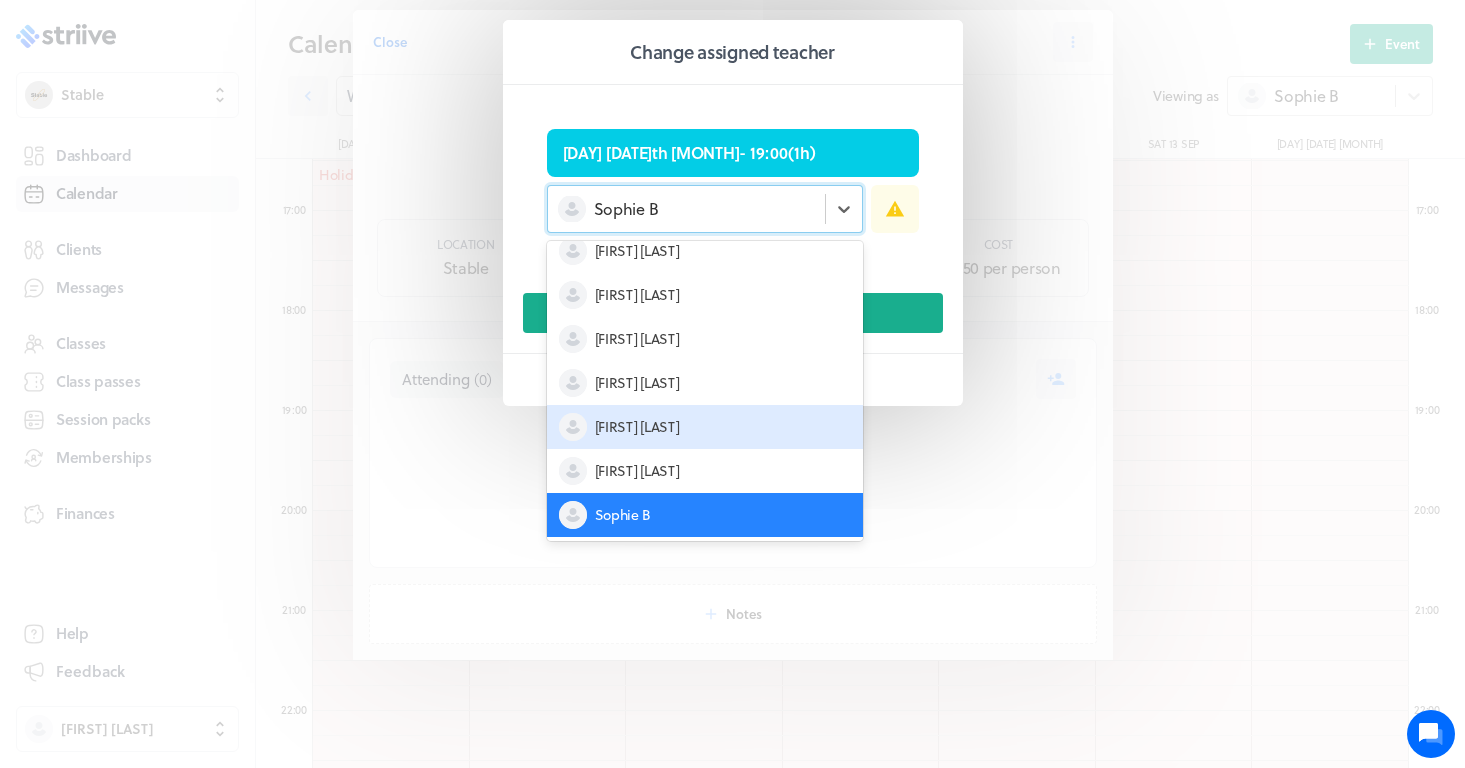 click on "[FIRST] [LAST]" at bounding box center (705, 427) 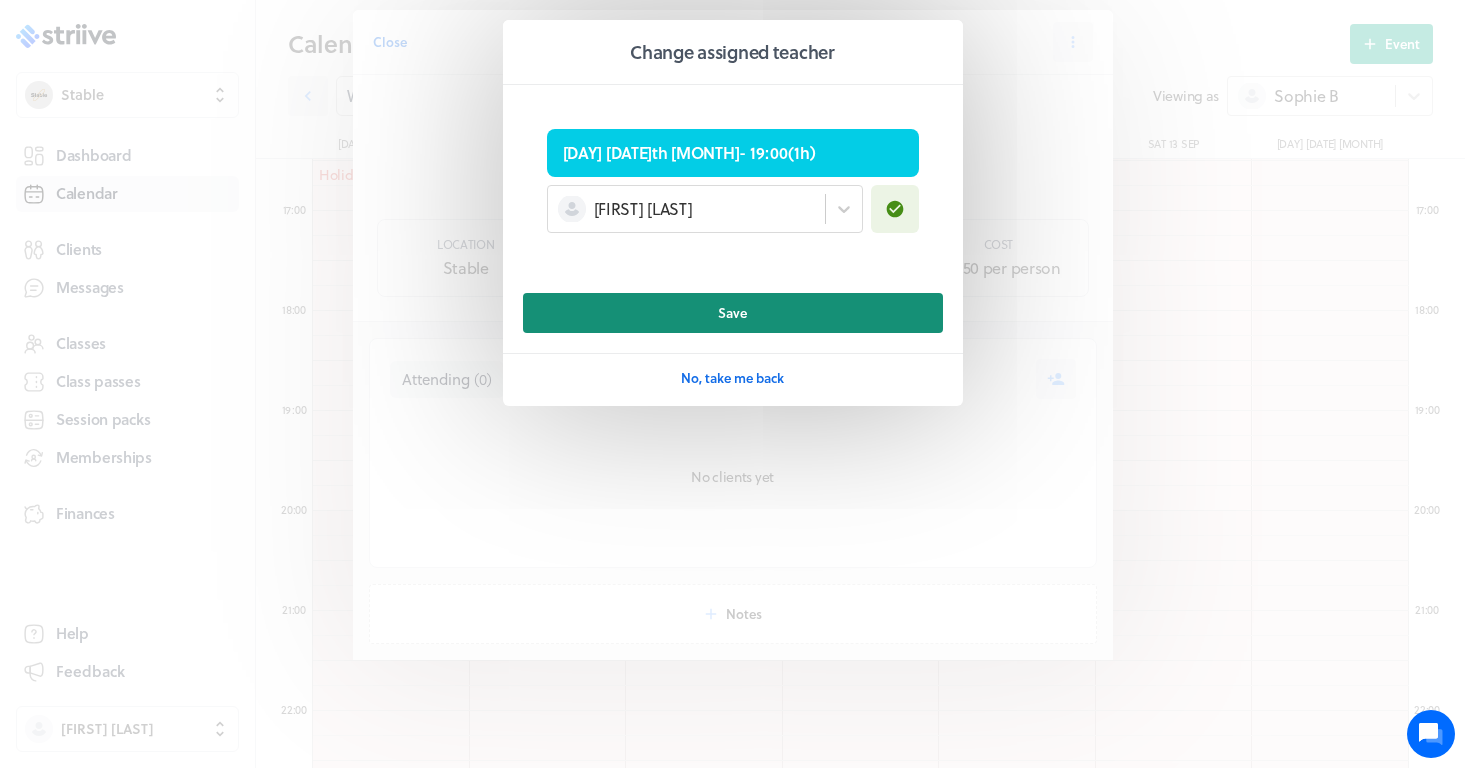 click on "Save" at bounding box center (733, 313) 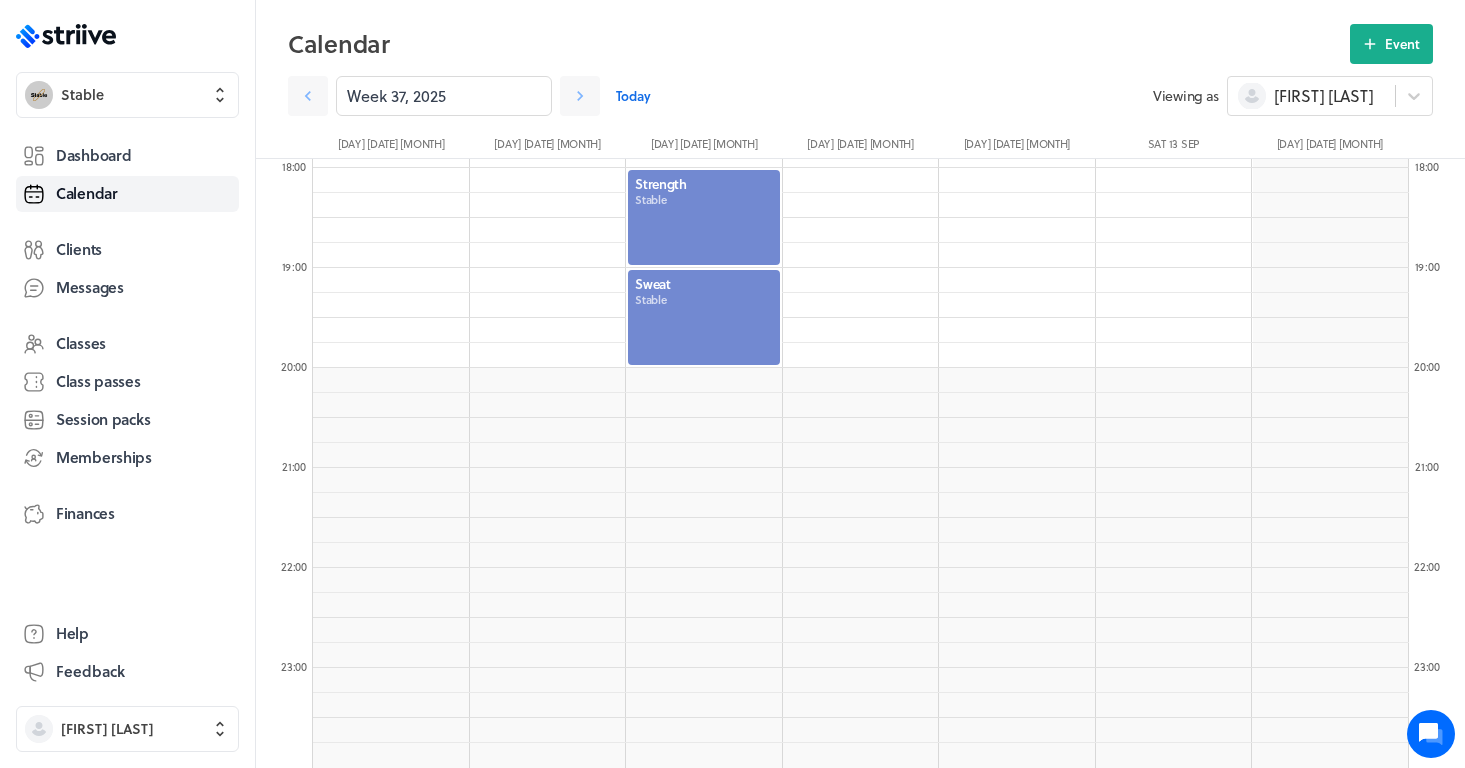 scroll, scrollTop: 1791, scrollLeft: 0, axis: vertical 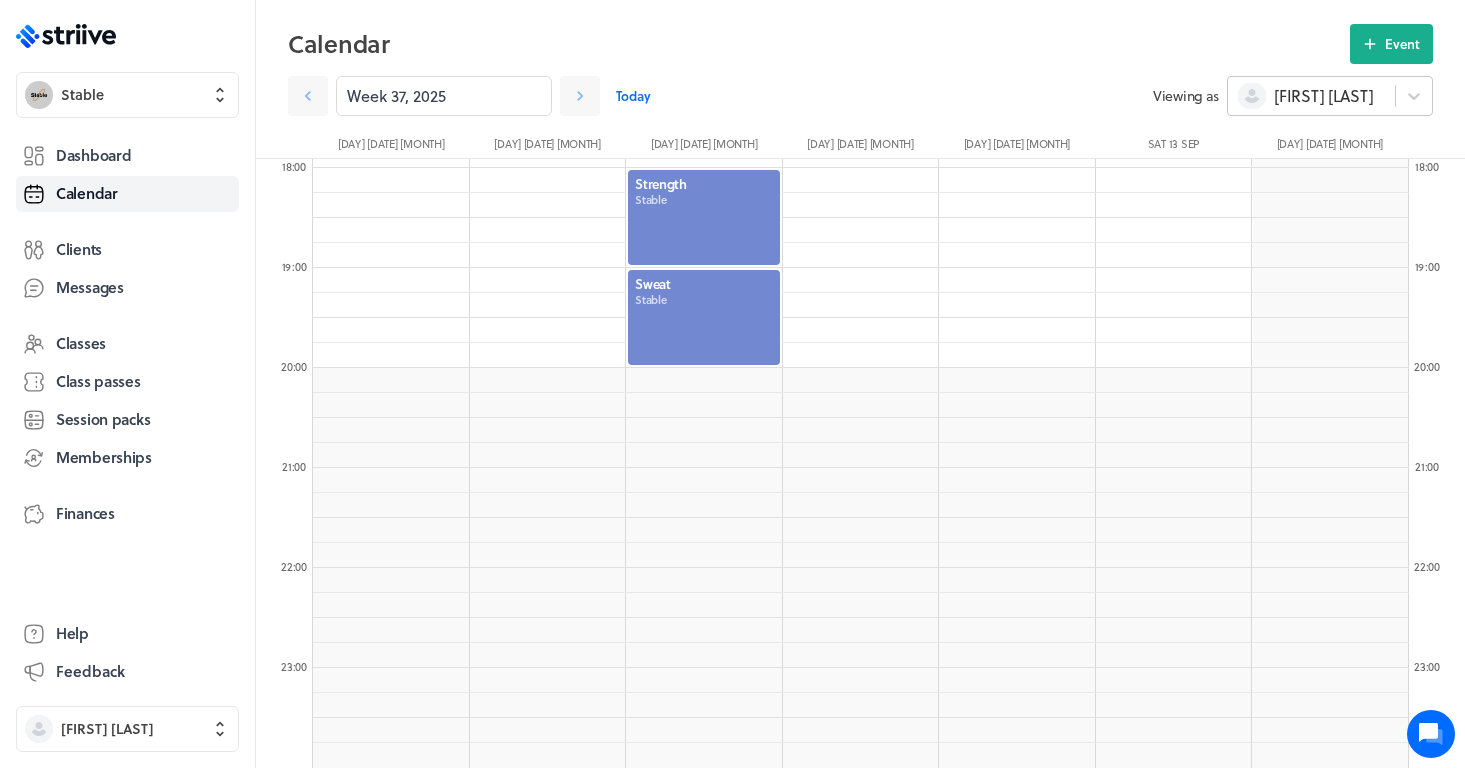 click on "[FIRST] [LAST]" at bounding box center (1323, 96) 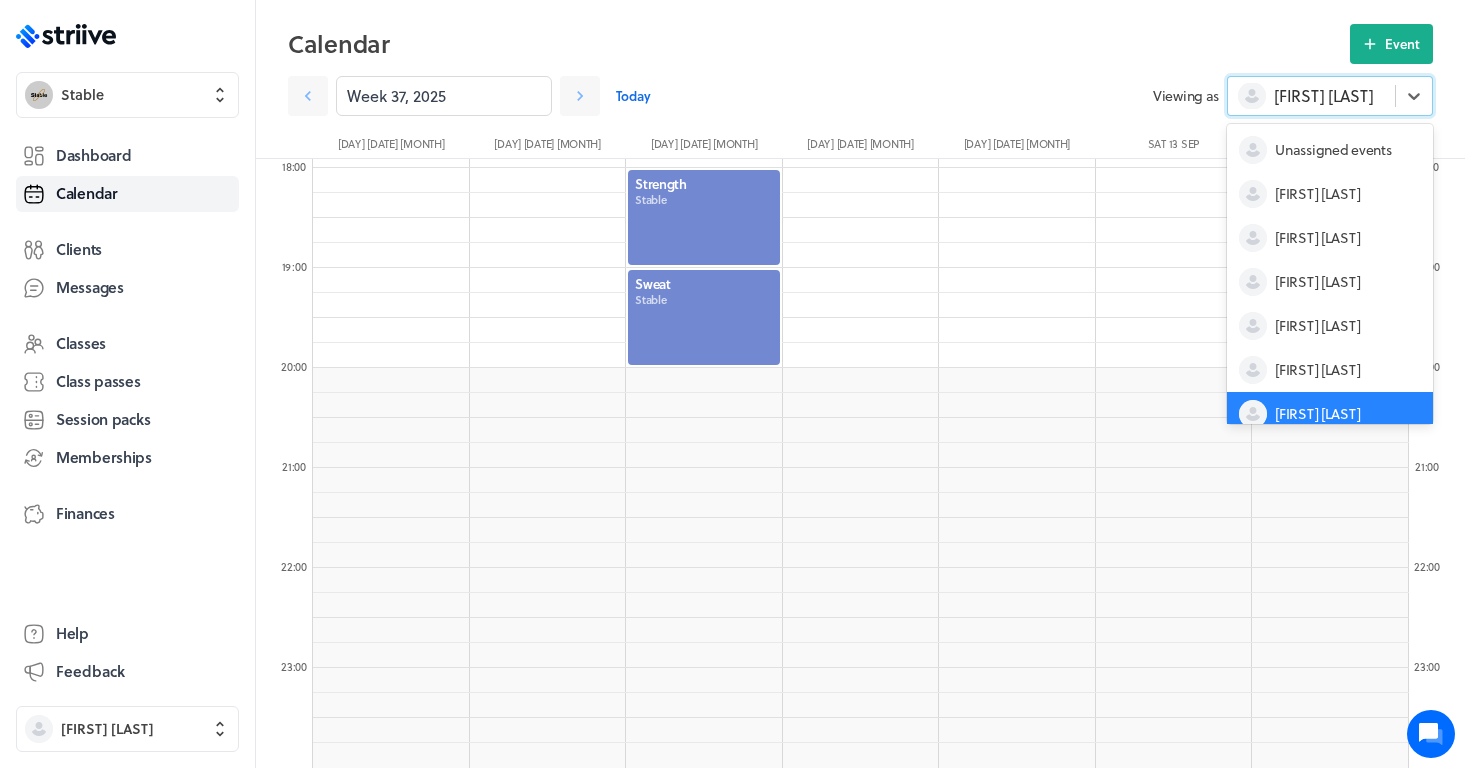scroll, scrollTop: 26, scrollLeft: 0, axis: vertical 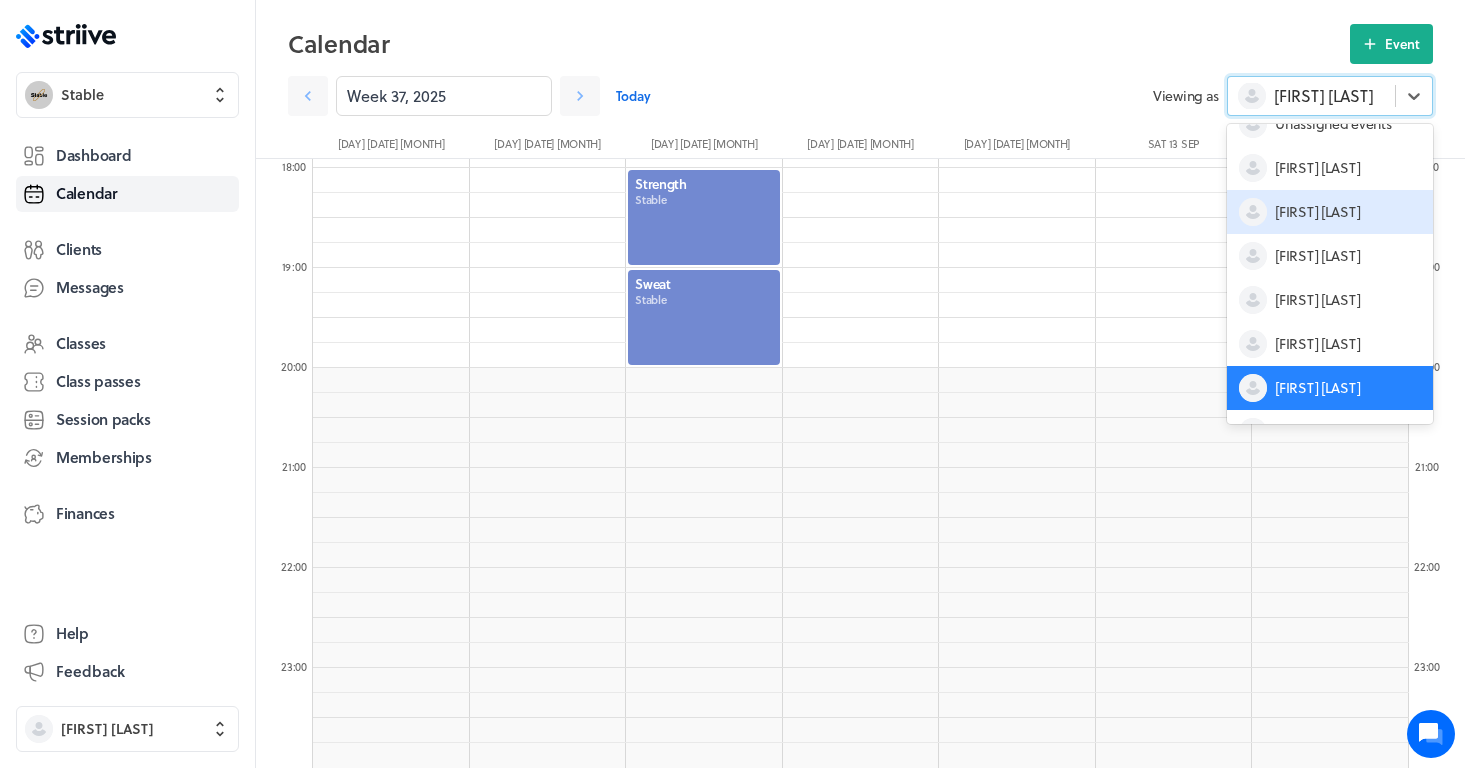 click on "[FIRST] [LAST]" at bounding box center (1317, 212) 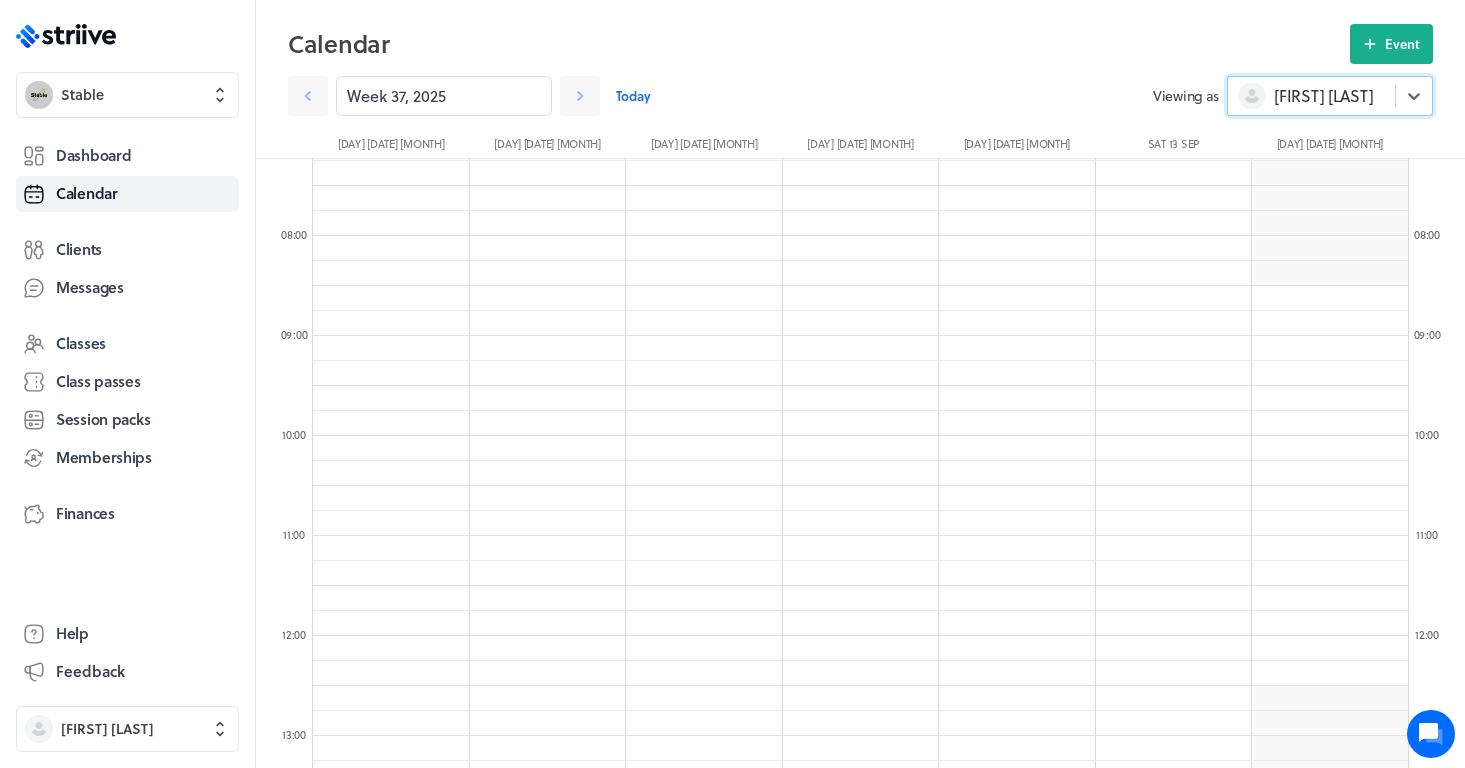 scroll, scrollTop: 715, scrollLeft: 0, axis: vertical 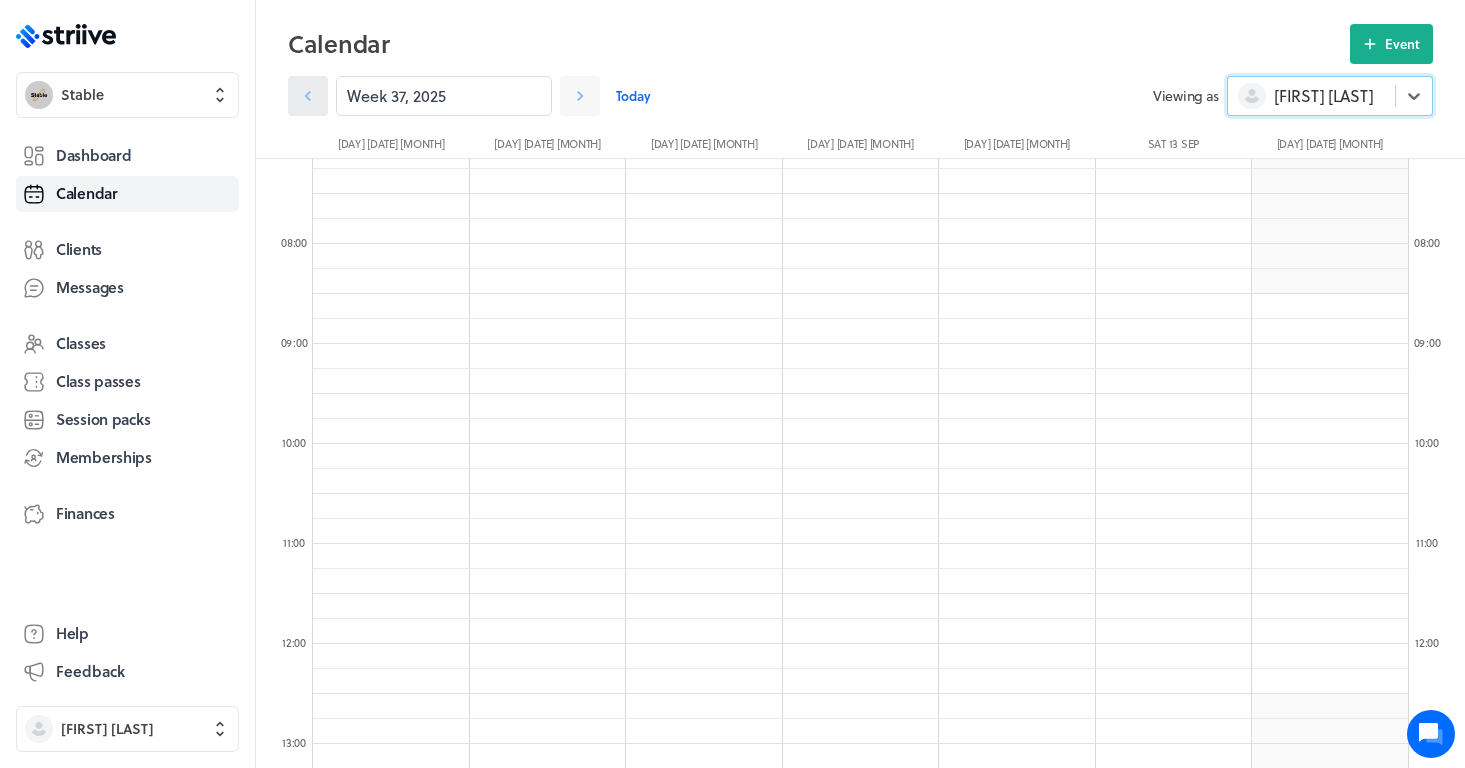 click 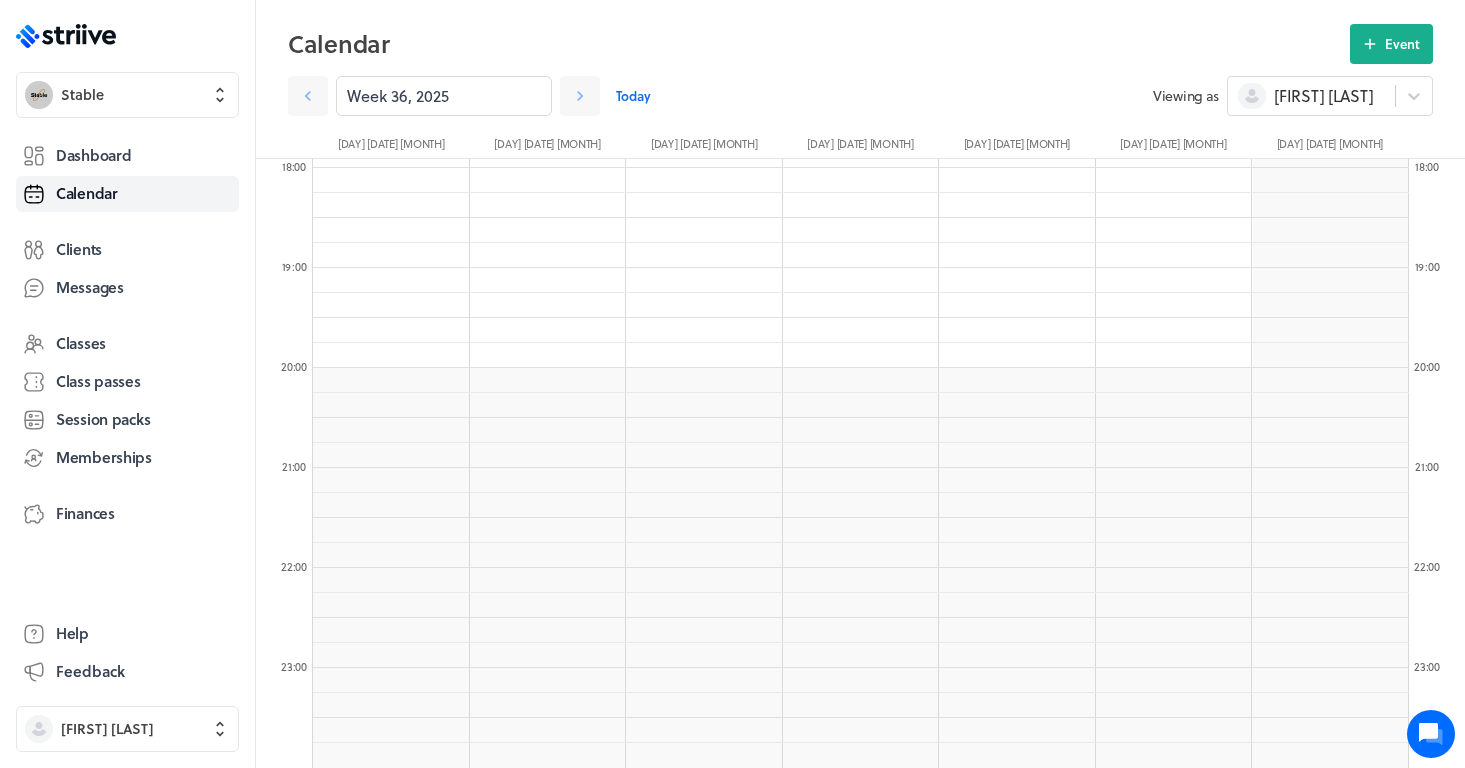 scroll, scrollTop: 1791, scrollLeft: 0, axis: vertical 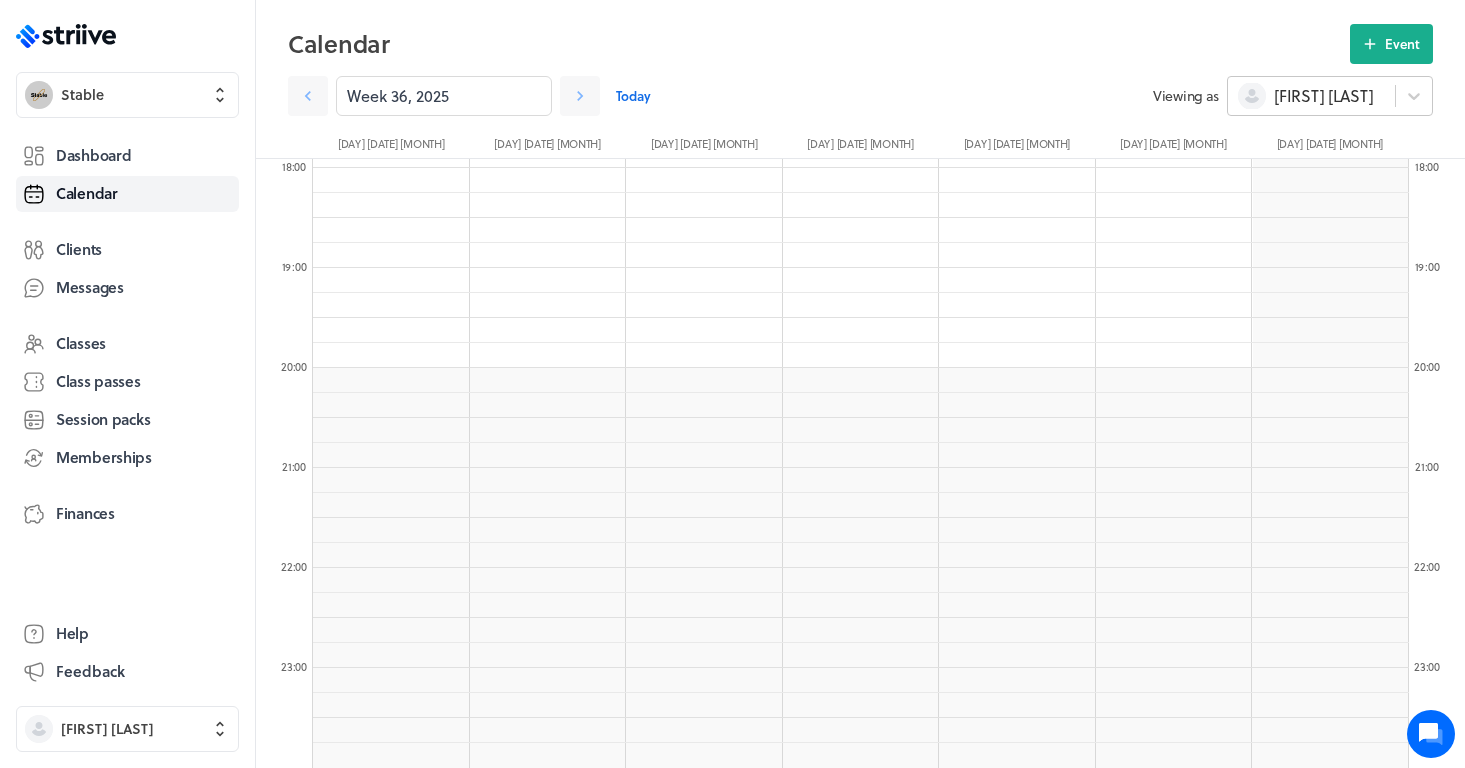 click on "[FIRST] [LAST]" at bounding box center (1323, 96) 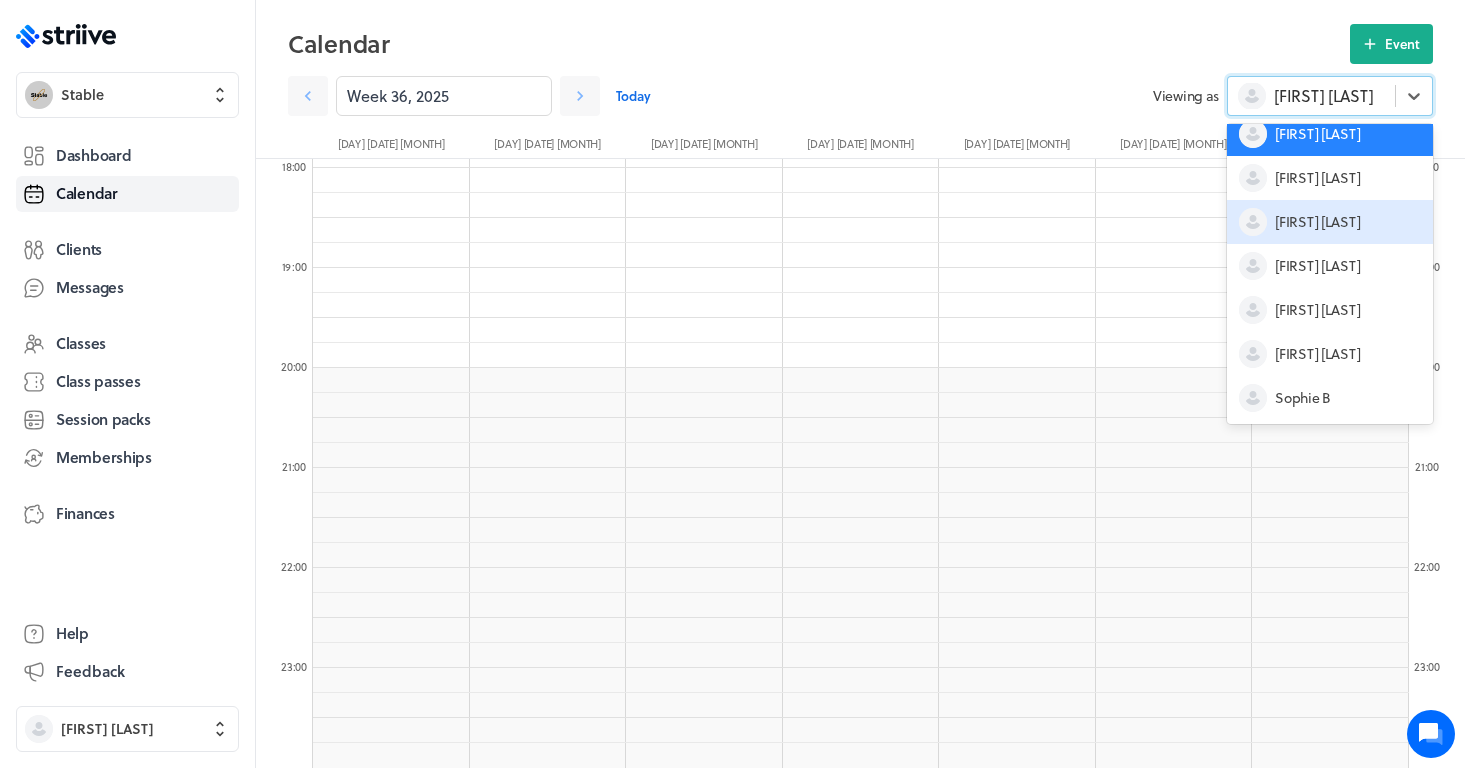 scroll, scrollTop: 104, scrollLeft: 0, axis: vertical 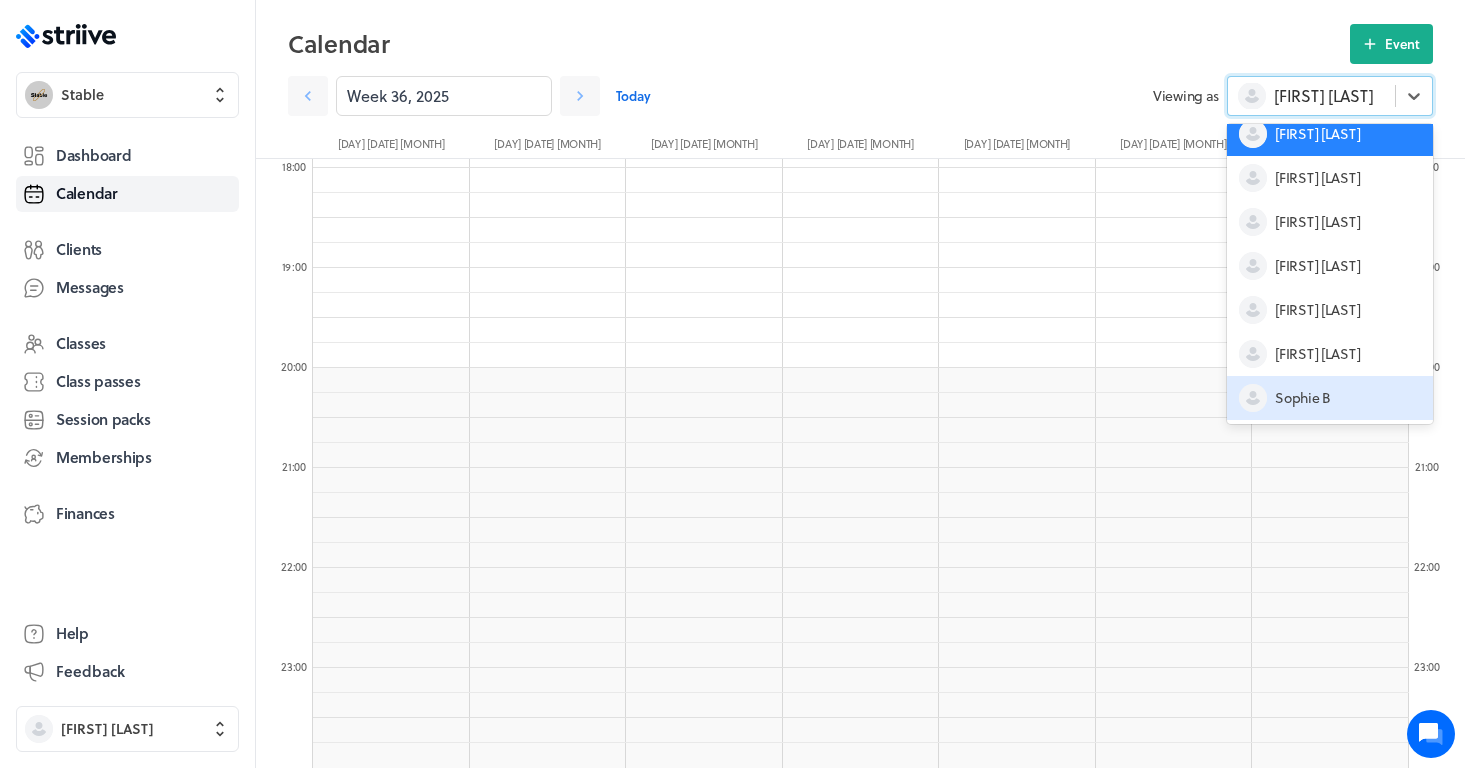 click on "Sophie B" at bounding box center [1303, 398] 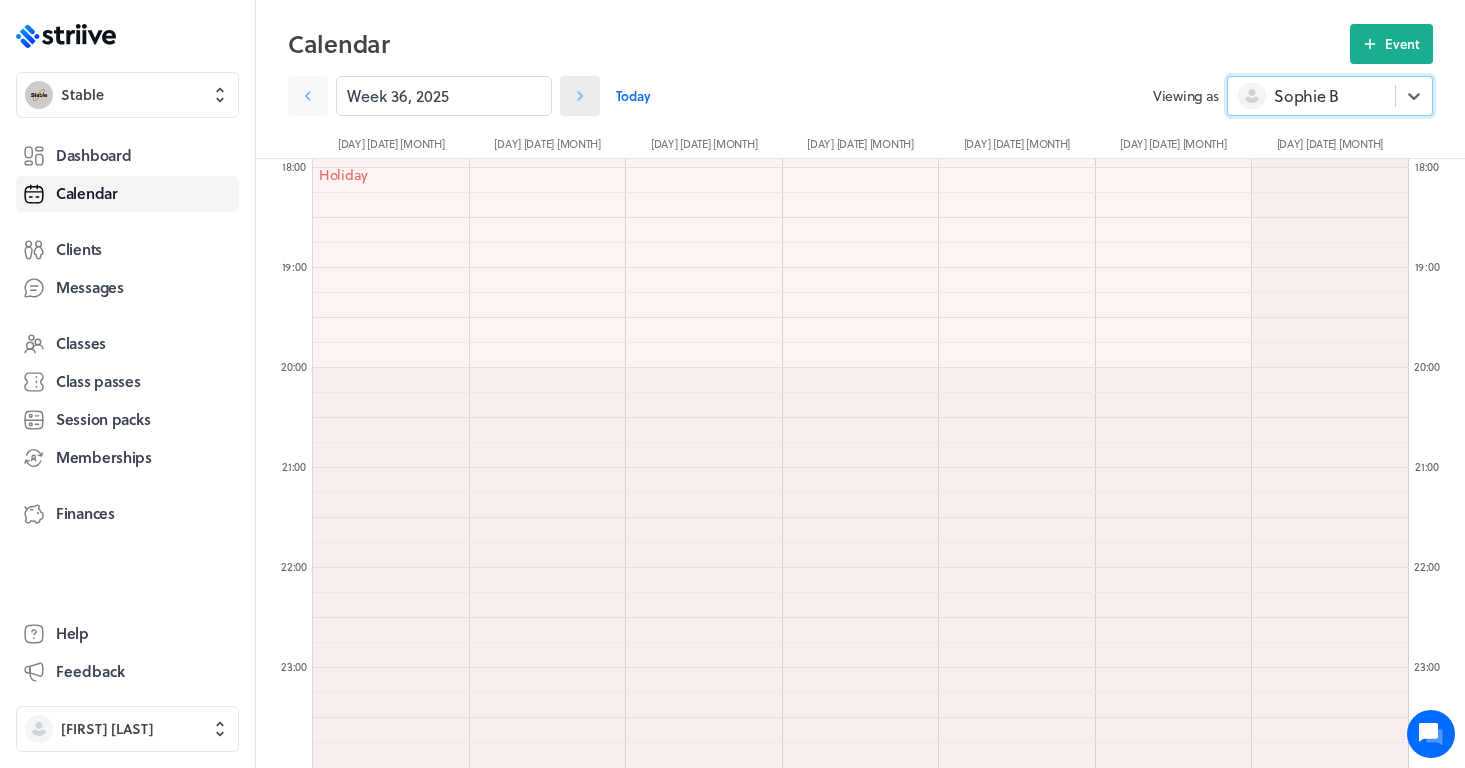 scroll, scrollTop: 1791, scrollLeft: 0, axis: vertical 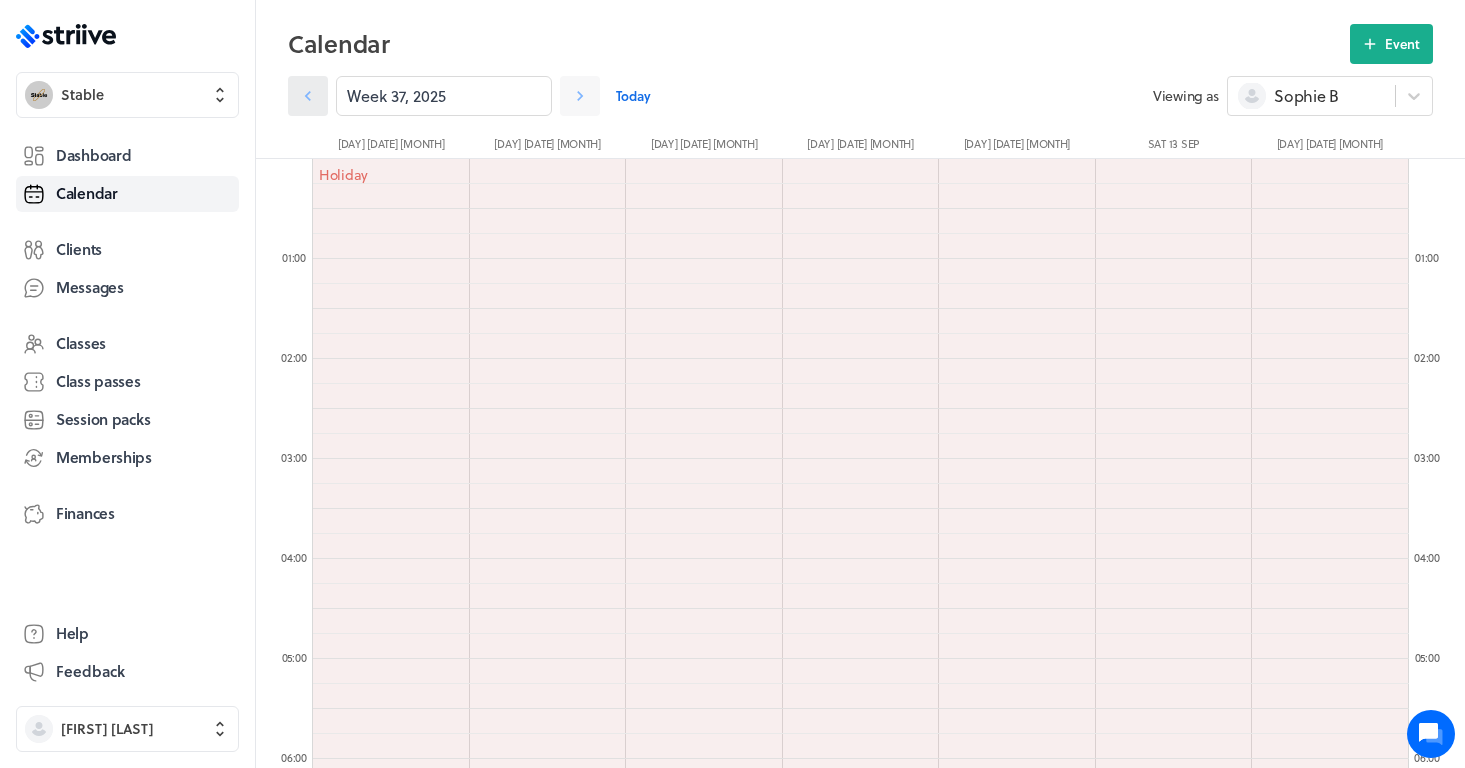 click at bounding box center [308, 96] 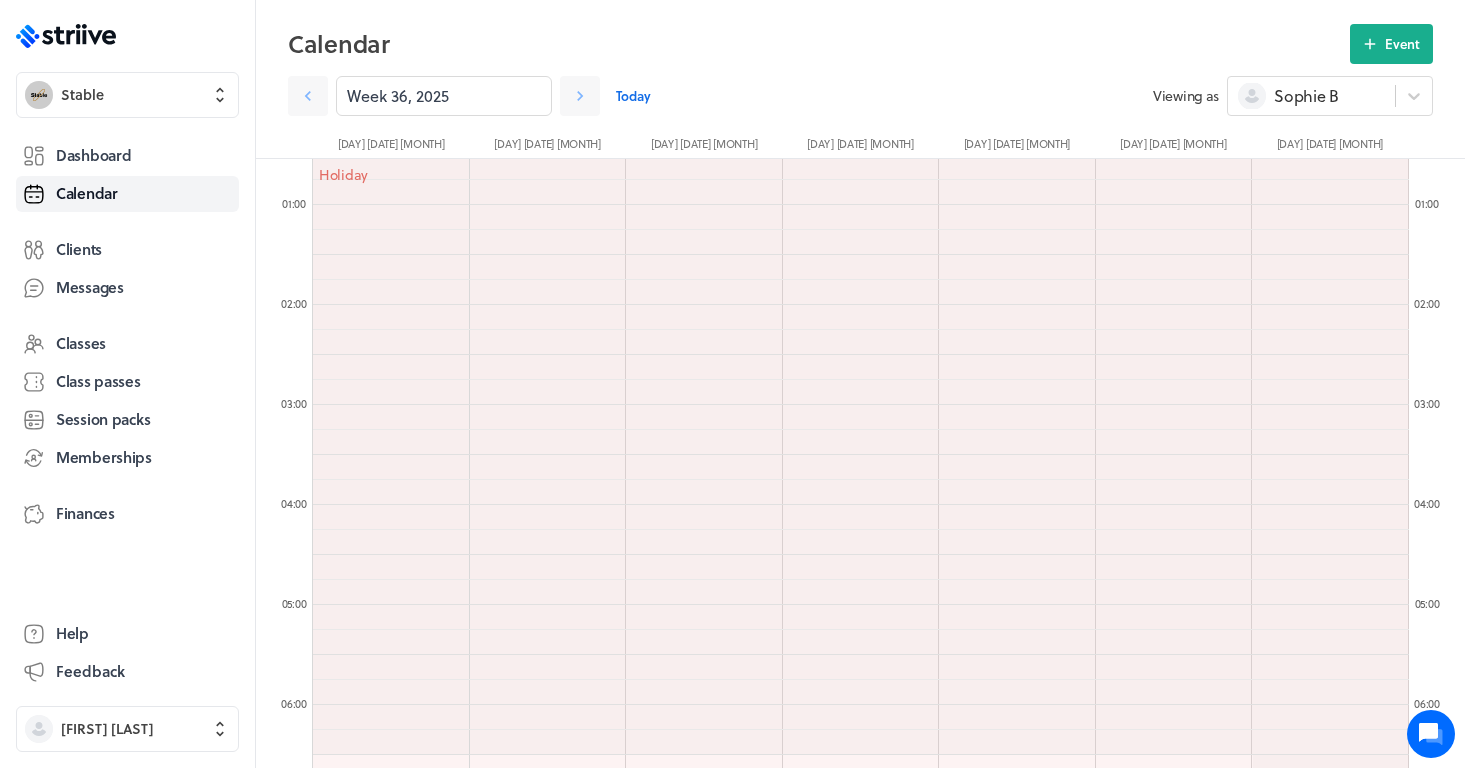 scroll, scrollTop: 58, scrollLeft: 0, axis: vertical 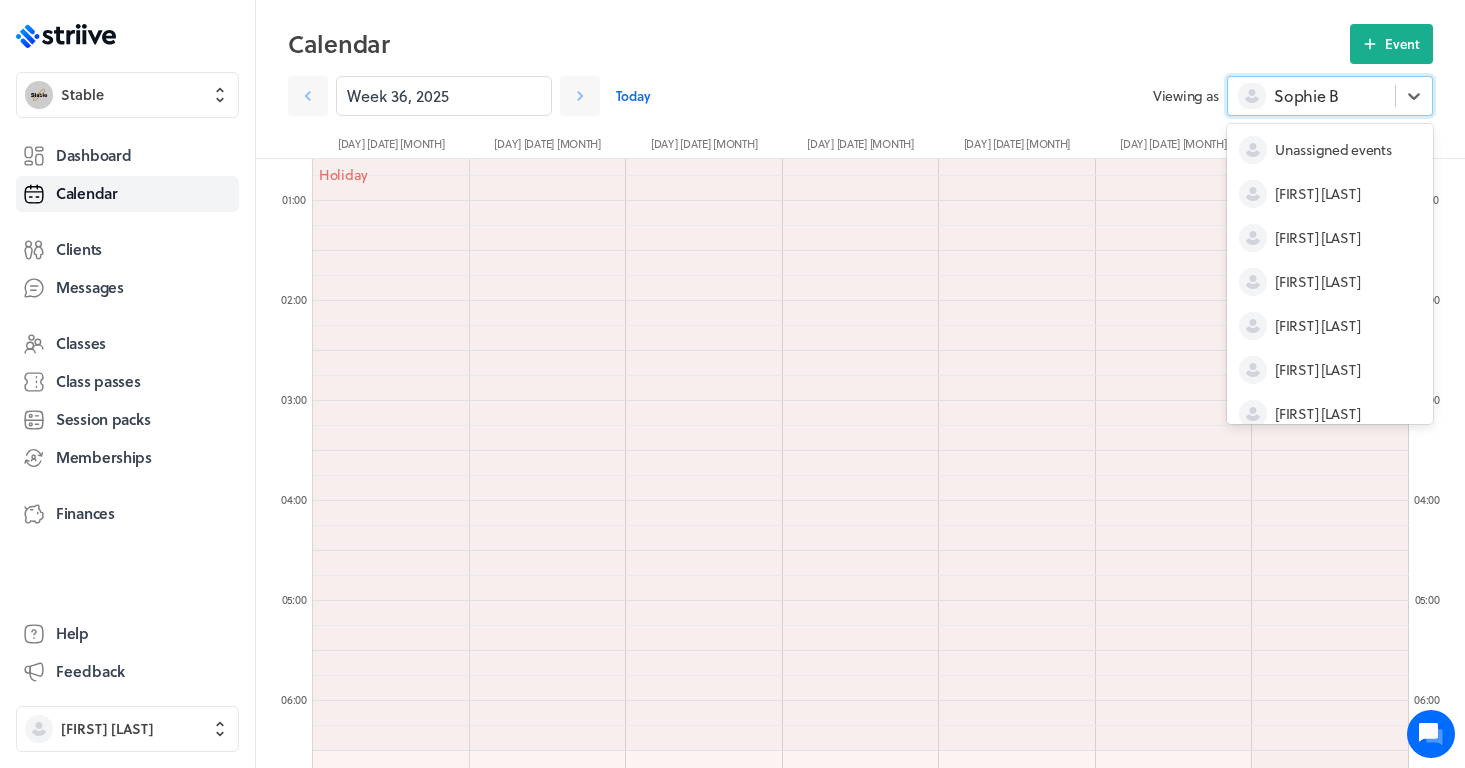 click on "Sophie B" at bounding box center (1311, 96) 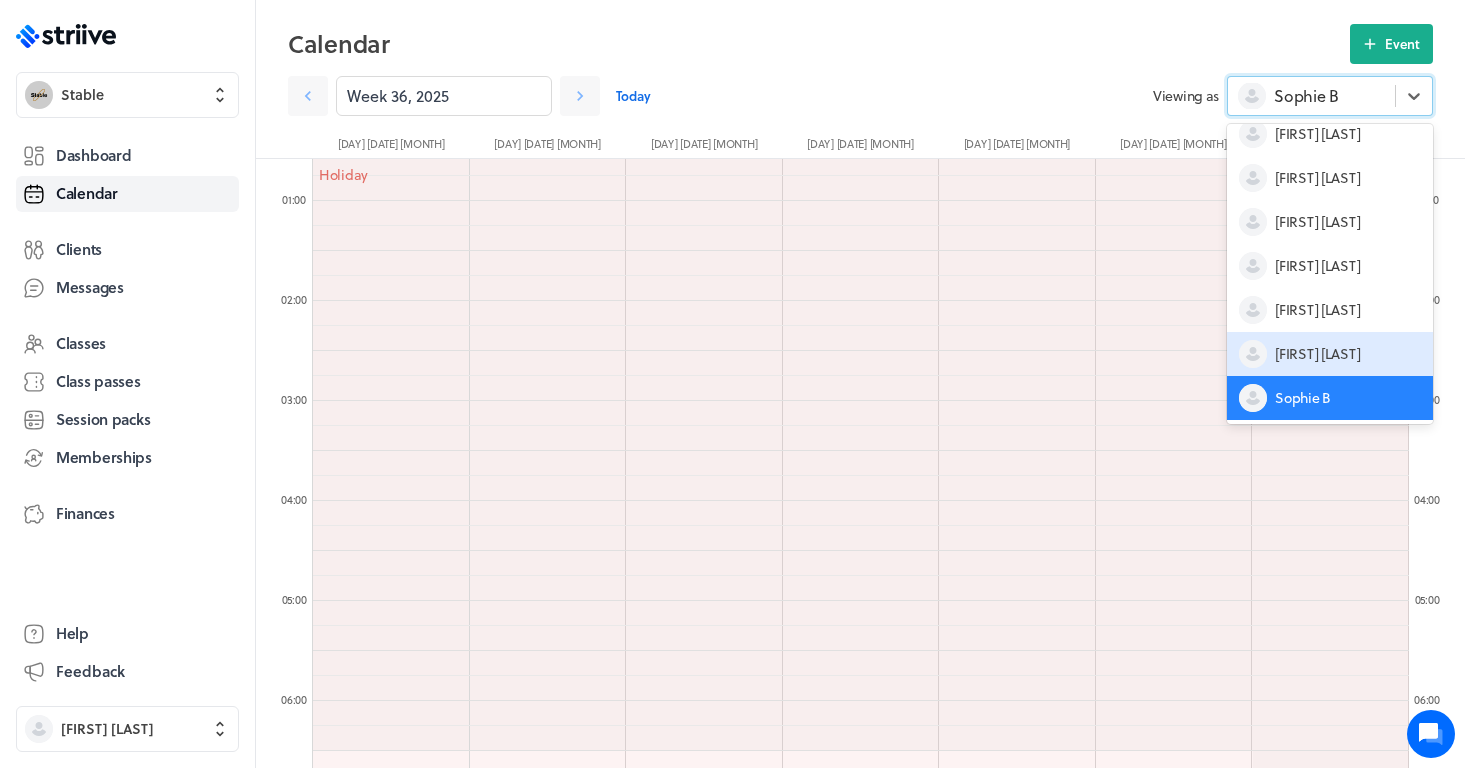 click on "[FIRST] [LAST]" at bounding box center (1317, 354) 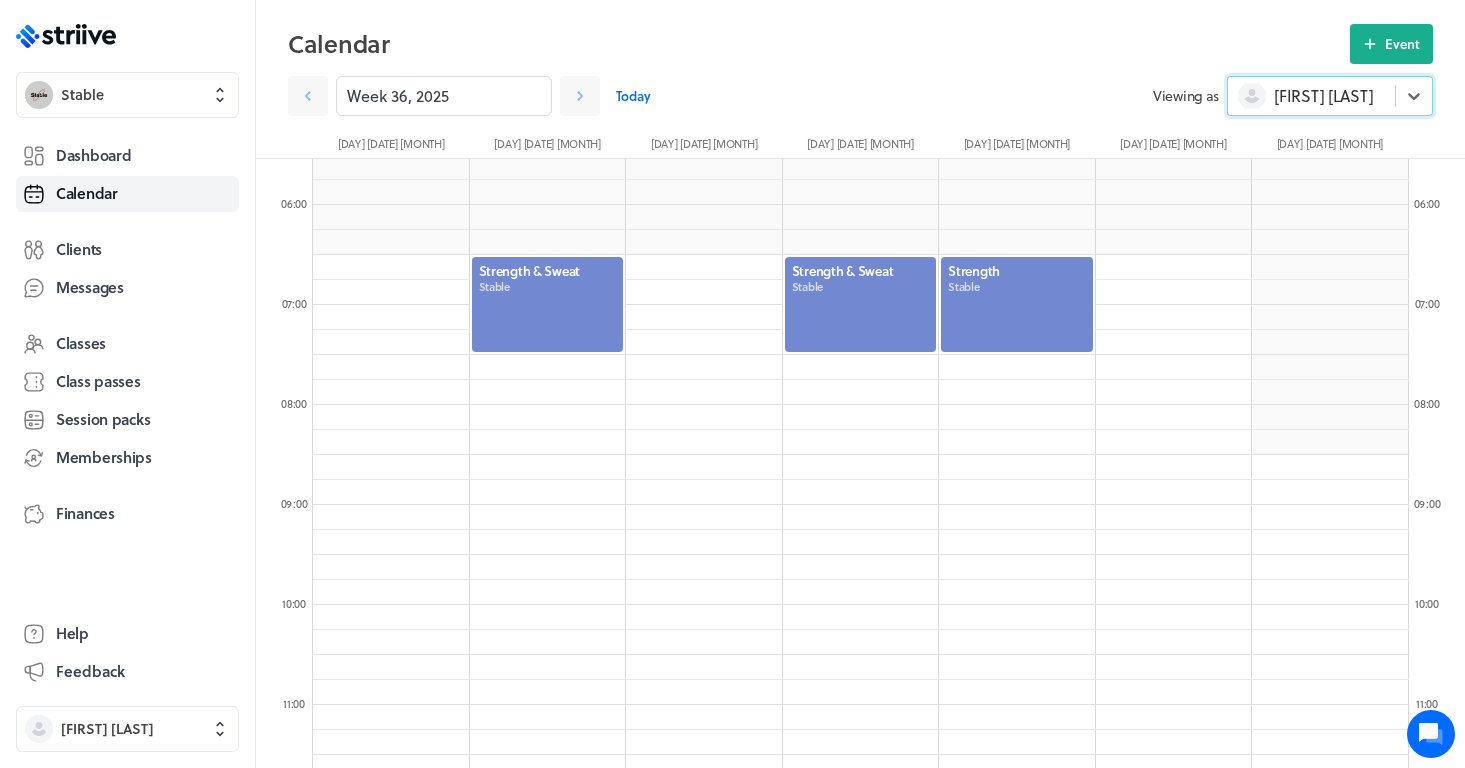 scroll, scrollTop: 556, scrollLeft: 0, axis: vertical 